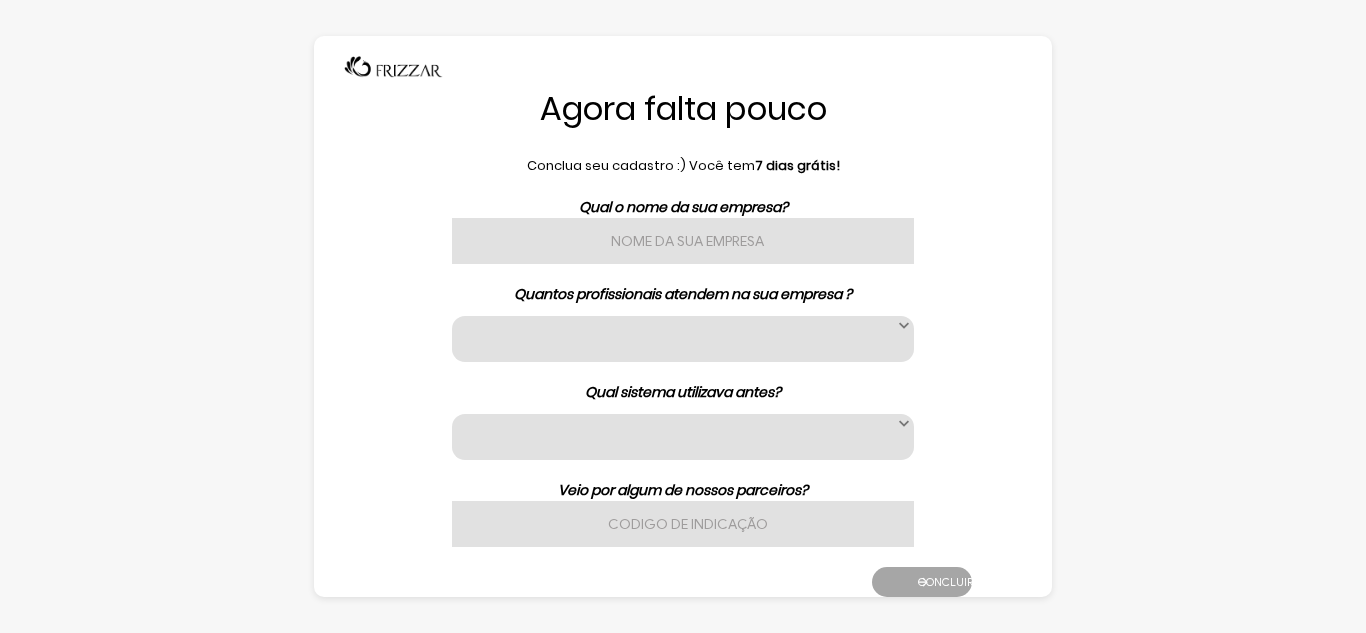scroll, scrollTop: 0, scrollLeft: 0, axis: both 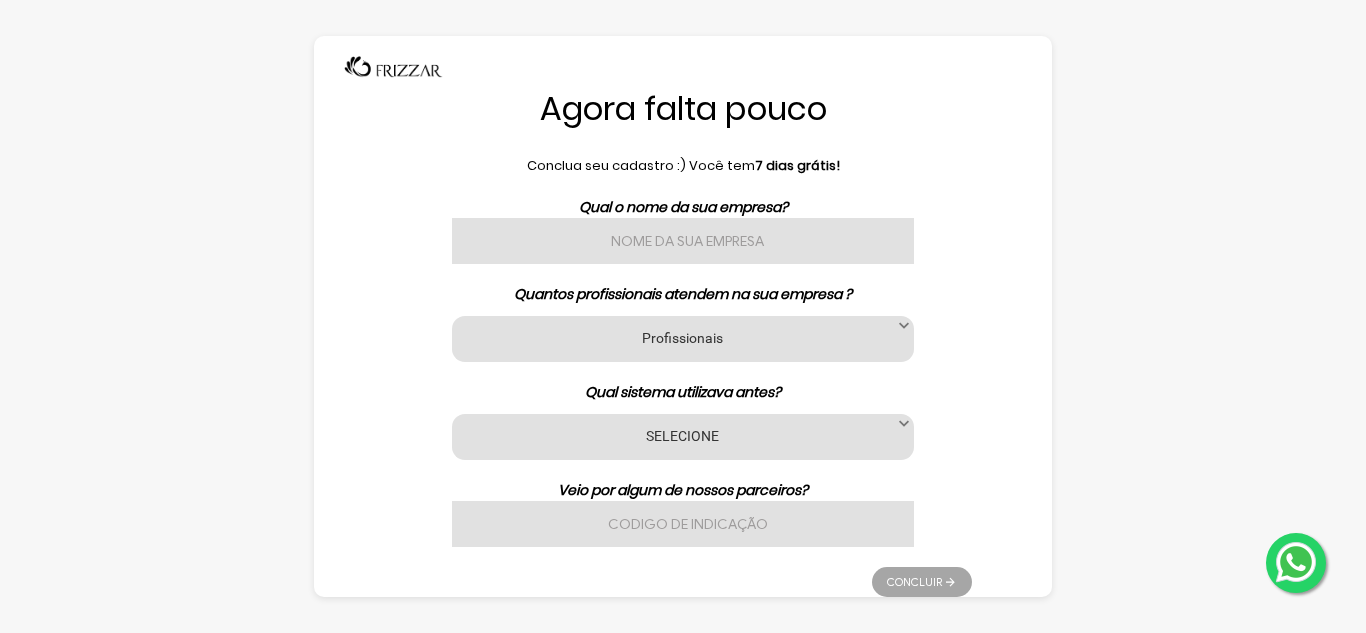 click at bounding box center (683, 241) 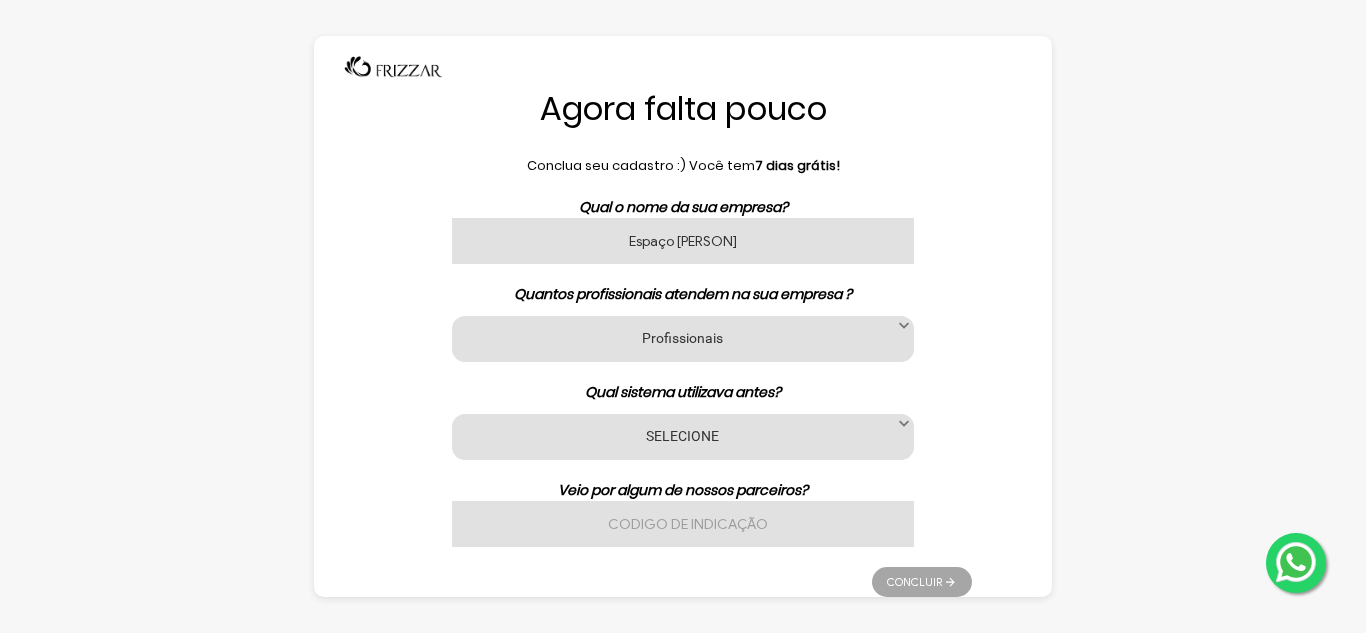 type on "Espaço [PERSON]" 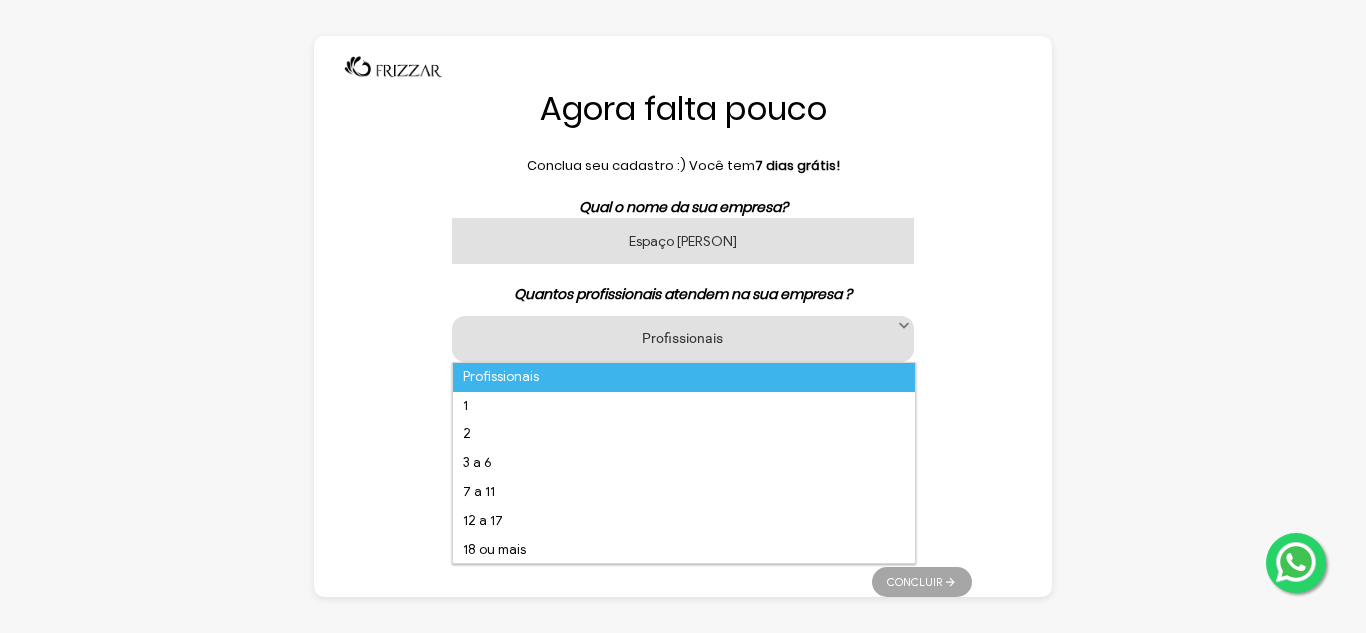 scroll, scrollTop: 13, scrollLeft: 91, axis: both 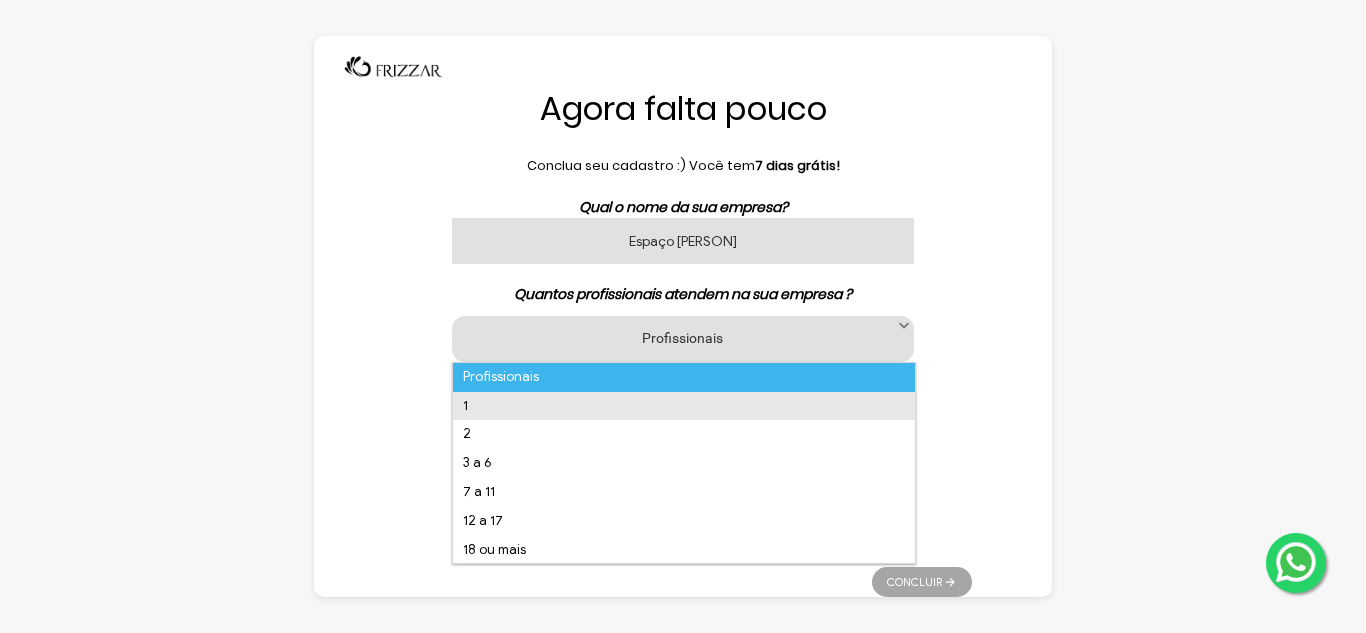 click on "1" at bounding box center (684, 406) 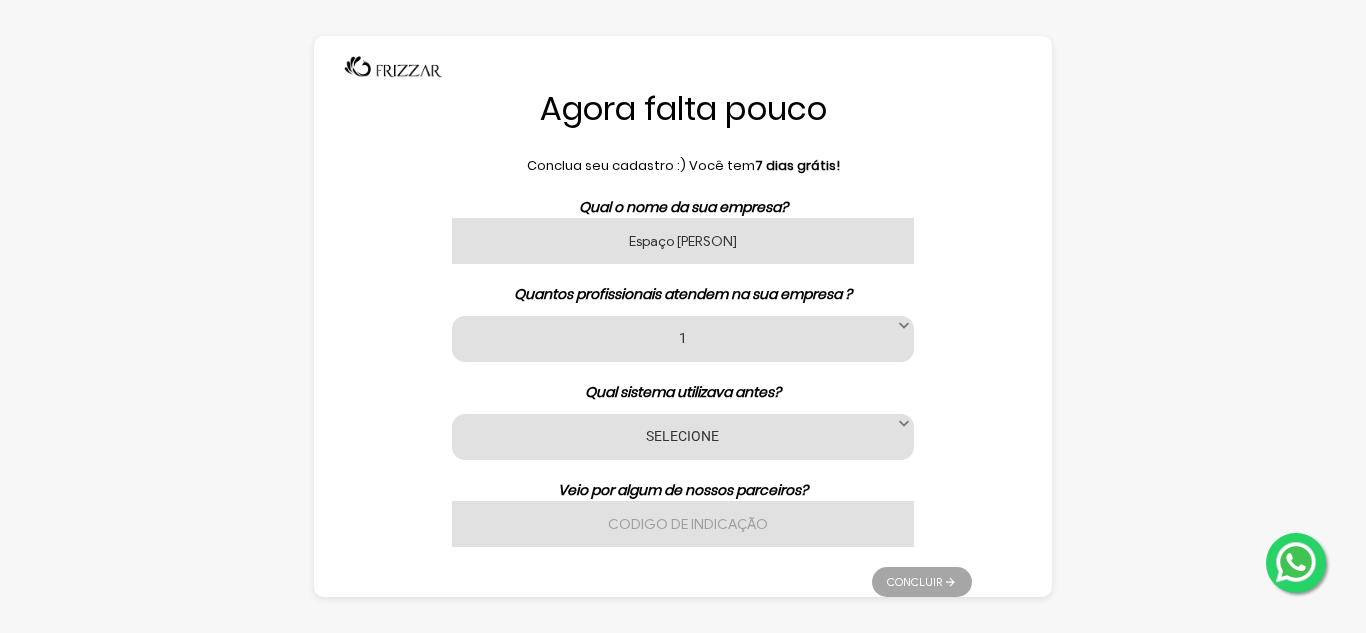 click on "SELECIONE" at bounding box center (683, 435) 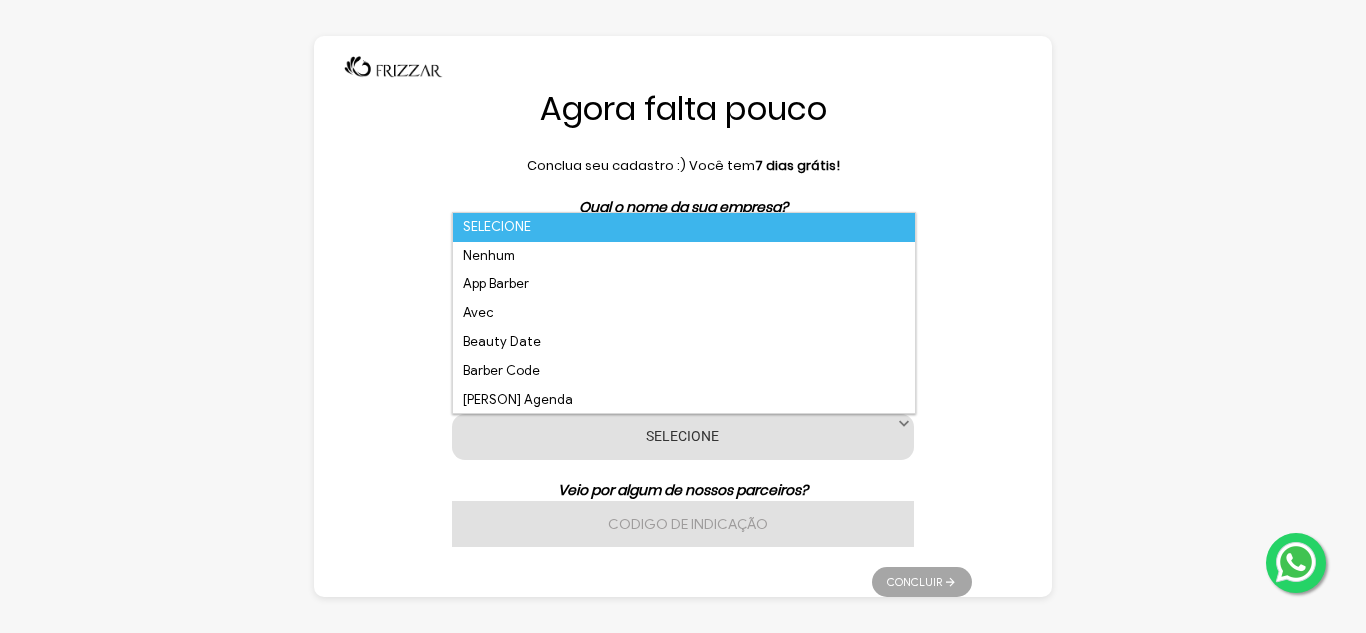 scroll, scrollTop: 13, scrollLeft: 91, axis: both 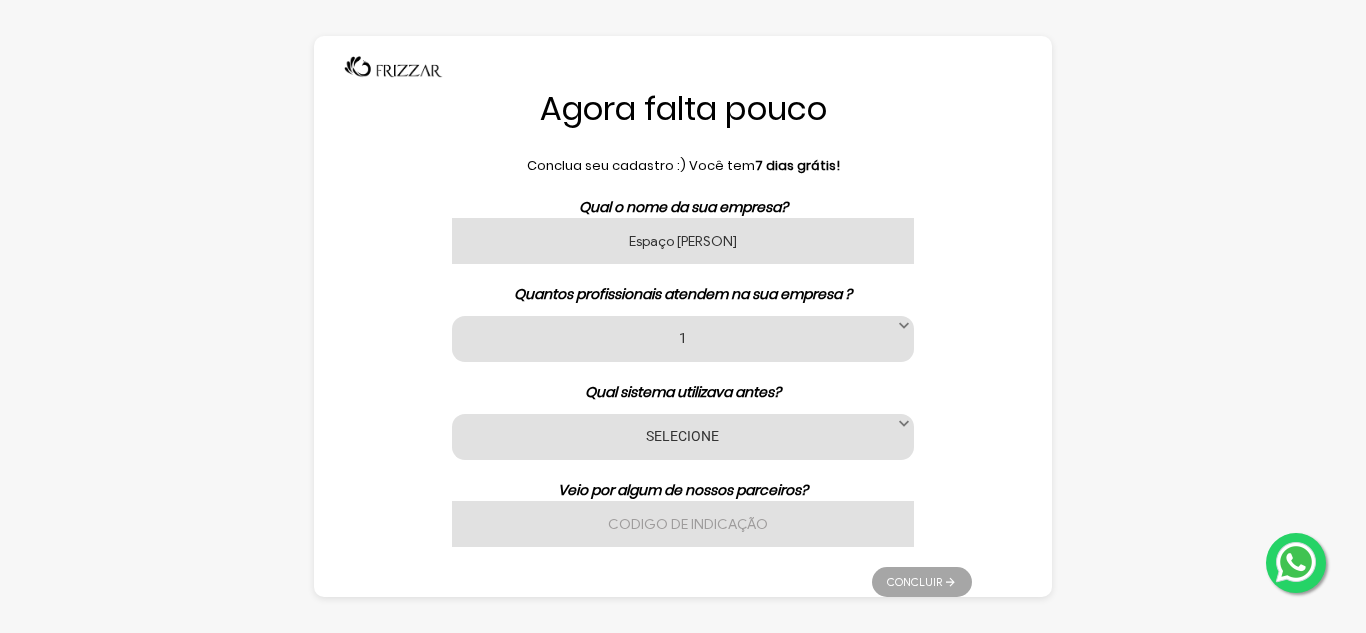 click on "SELECIONE" at bounding box center (683, 435) 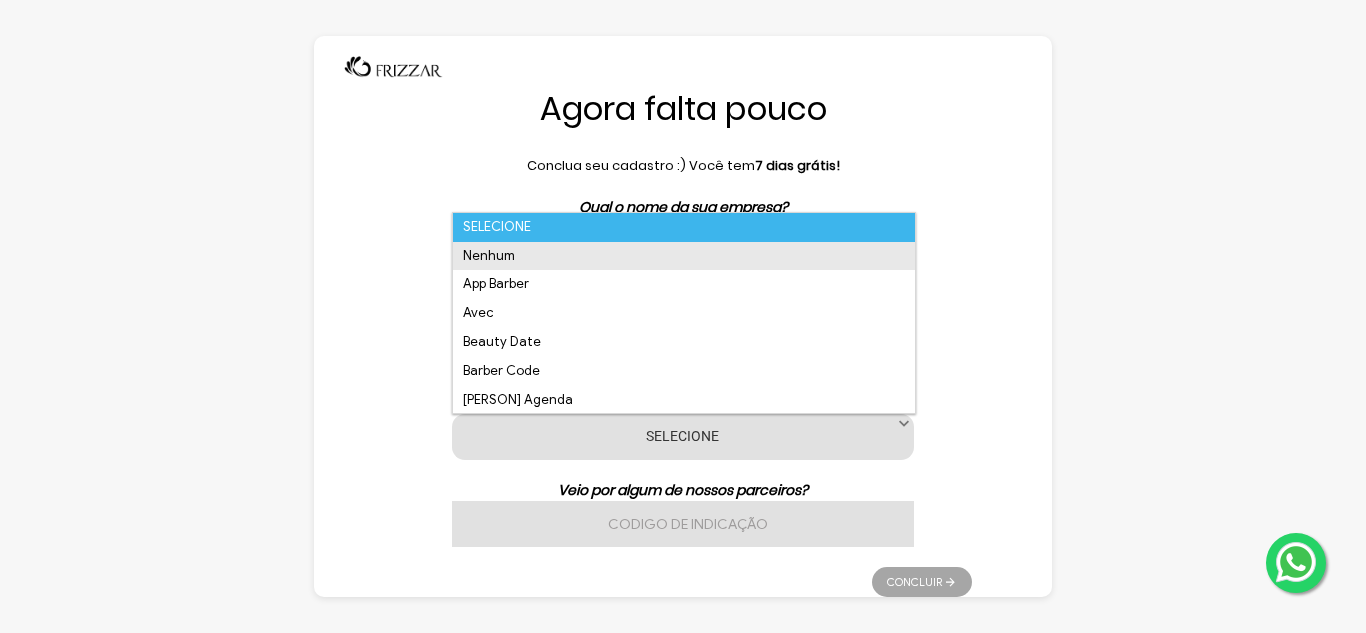 click on "Nenhum" at bounding box center [684, 256] 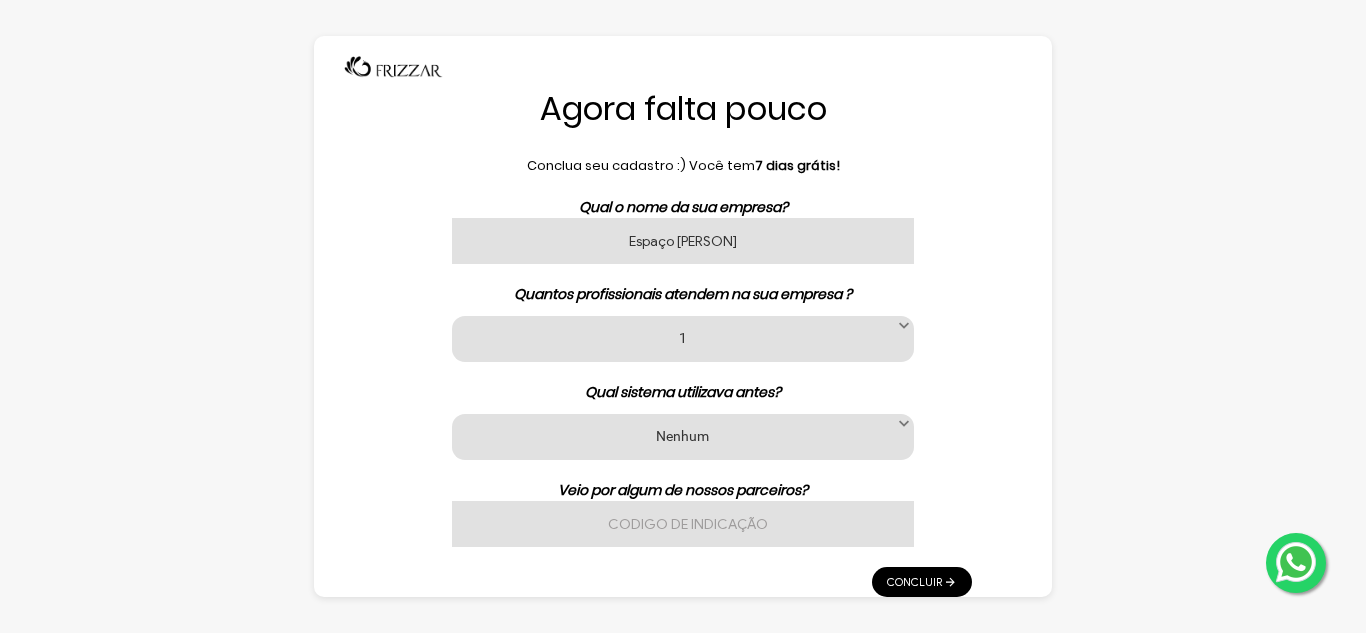 click at bounding box center [683, 524] 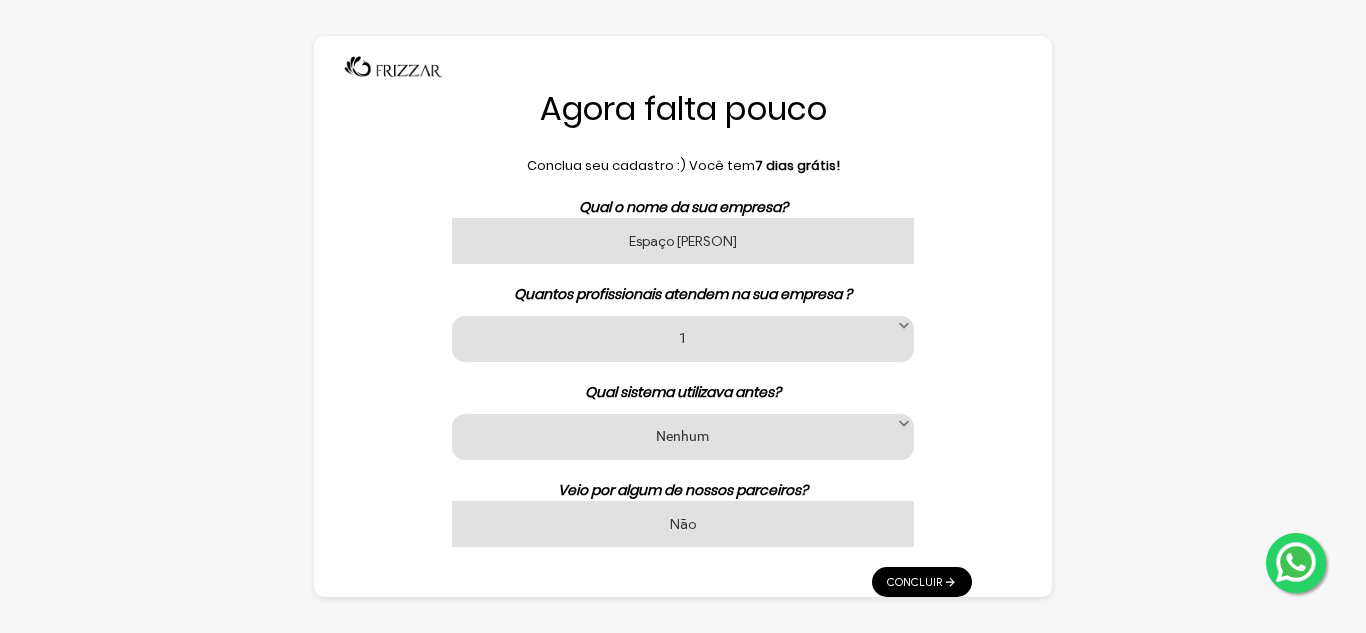 drag, startPoint x: 743, startPoint y: 519, endPoint x: 667, endPoint y: 525, distance: 76.23647 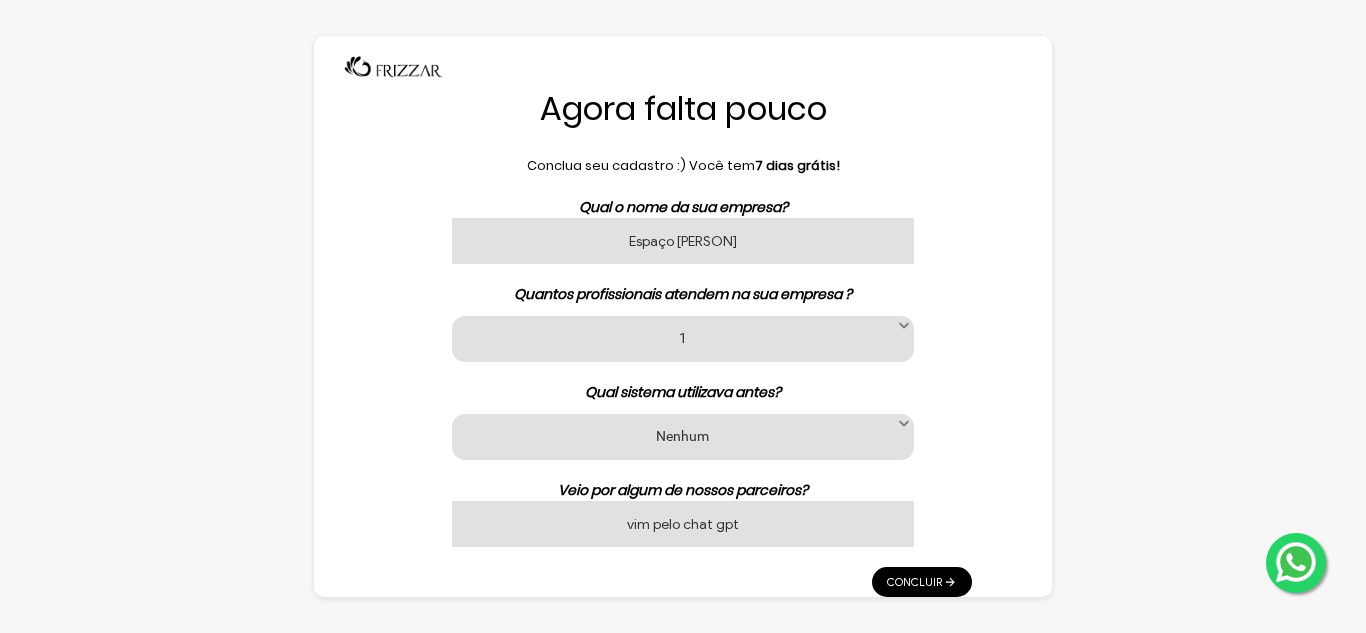 type on "vim pelo chat gpt" 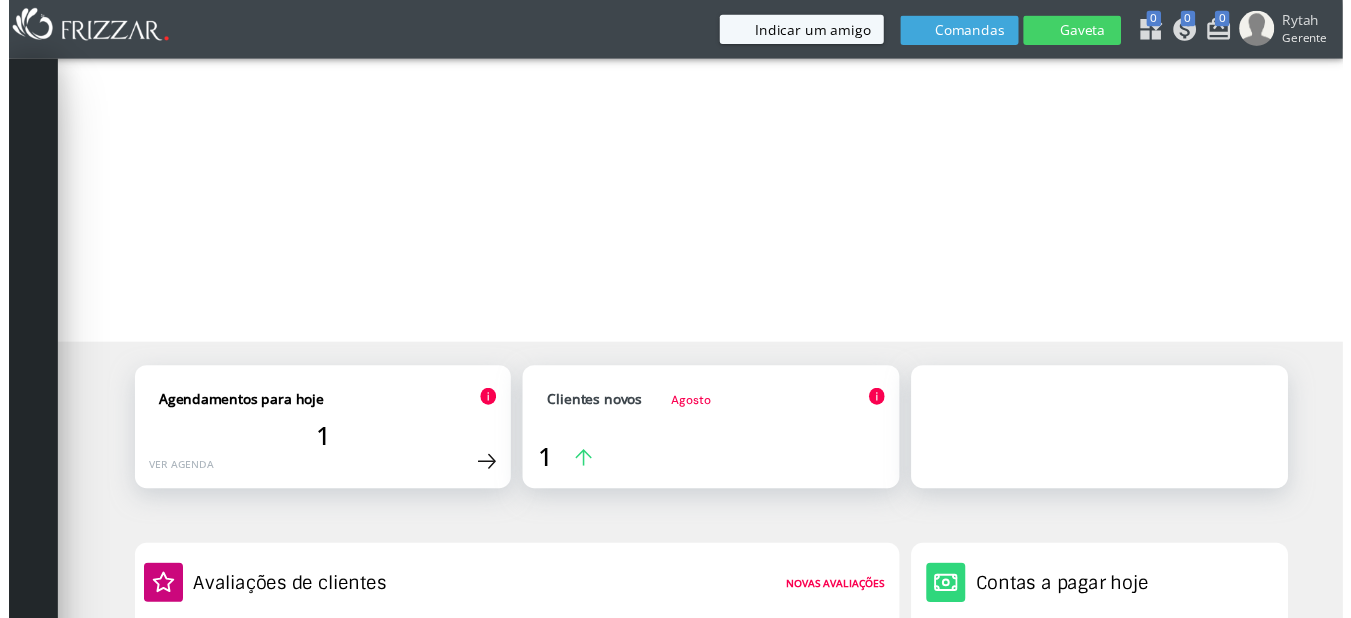 scroll, scrollTop: 0, scrollLeft: 0, axis: both 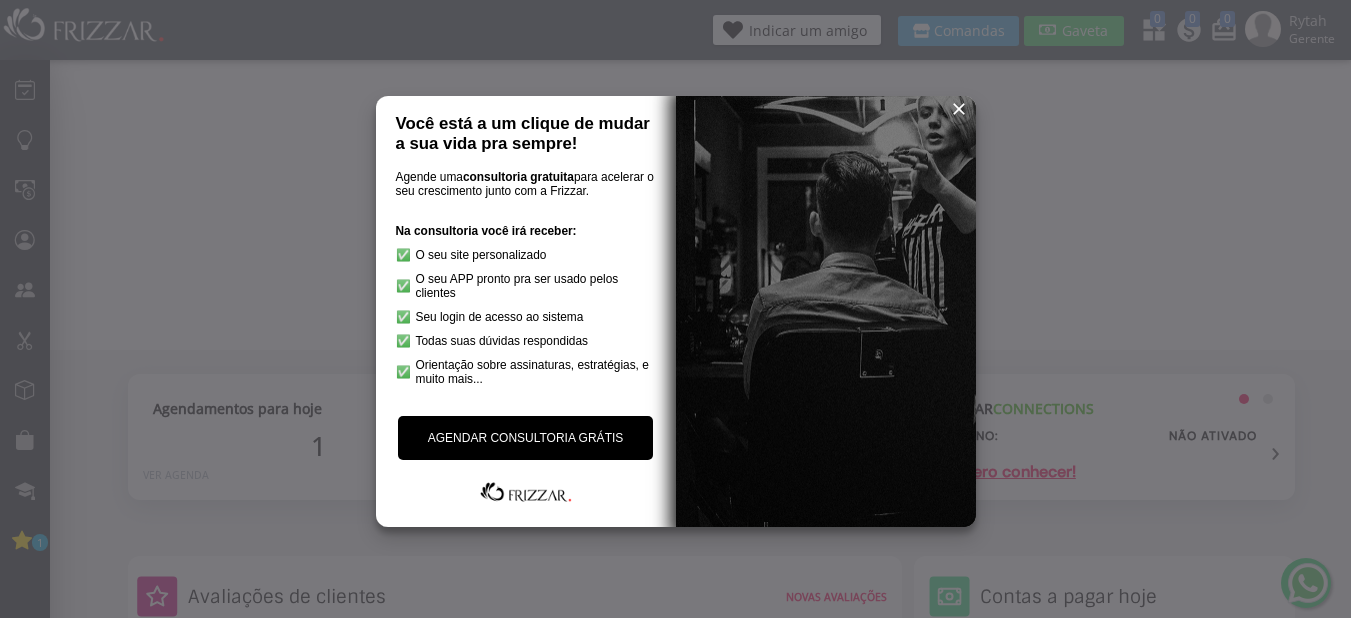 click at bounding box center [959, 109] 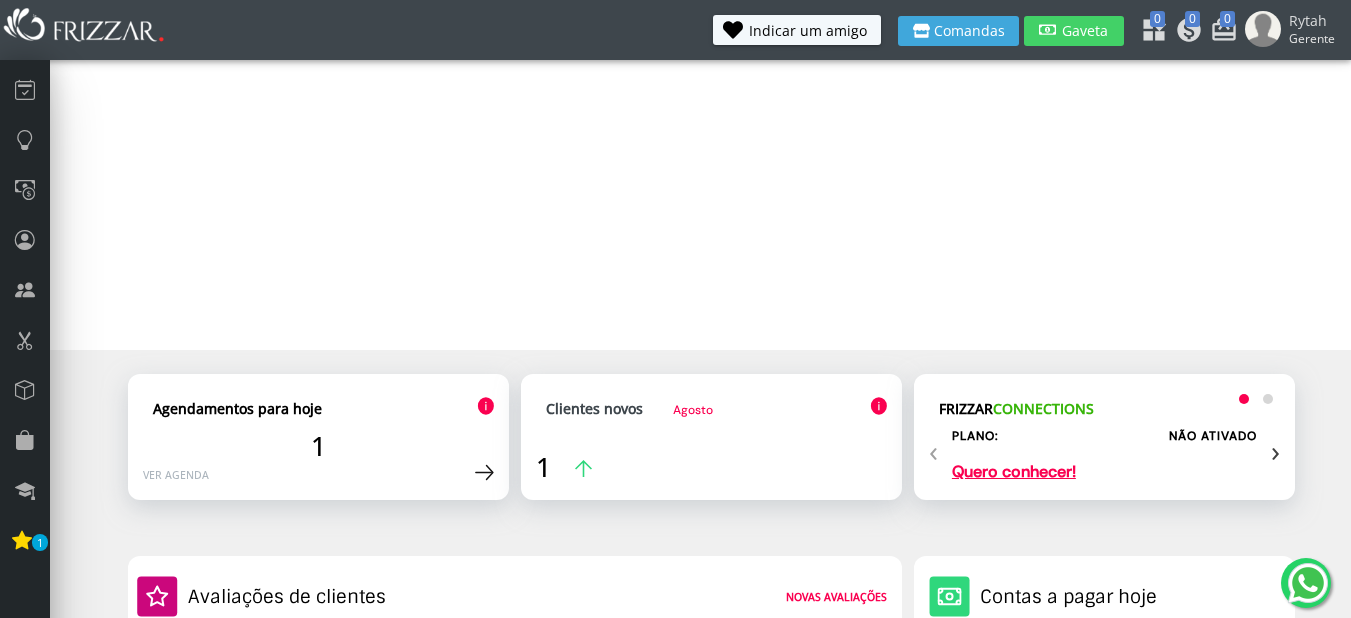 scroll, scrollTop: 541, scrollLeft: 0, axis: vertical 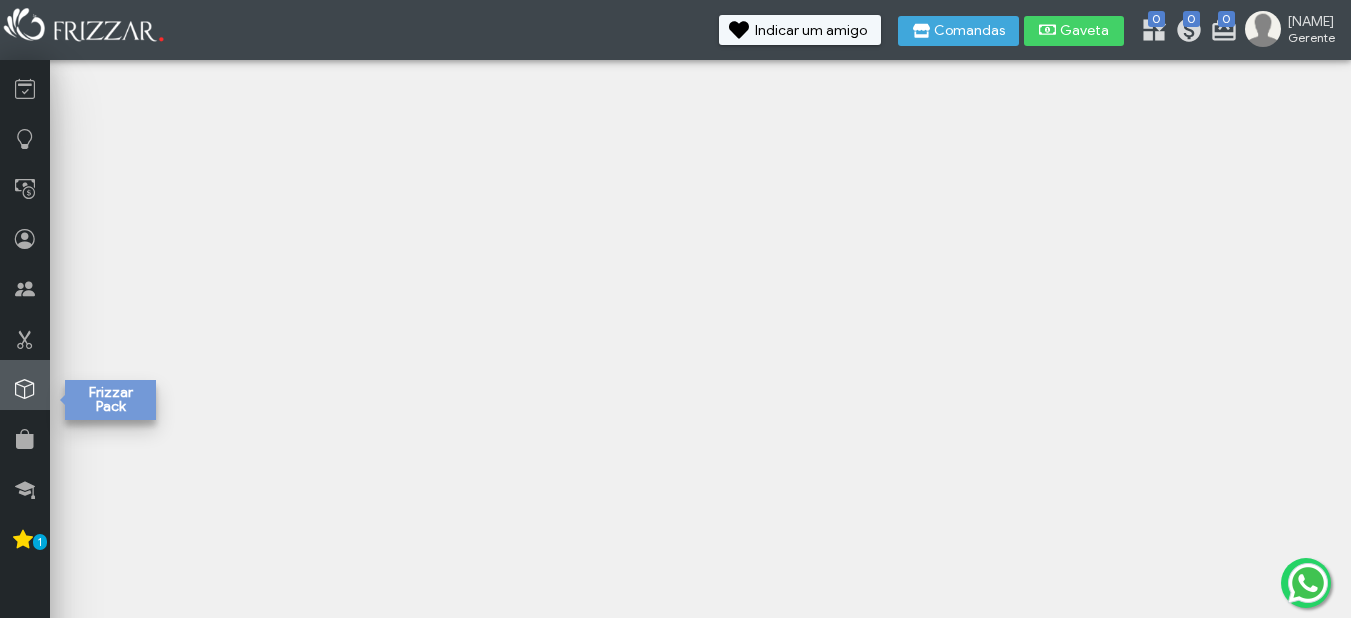 click at bounding box center [25, 389] 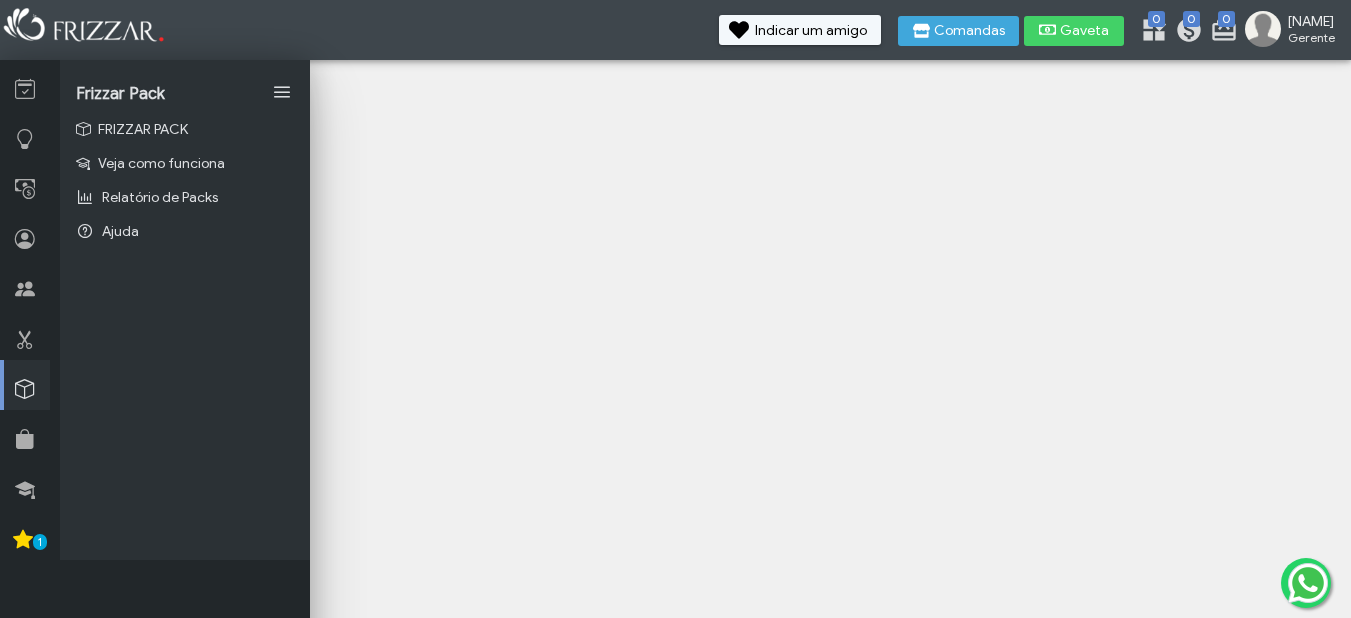 click at bounding box center [1263, 29] 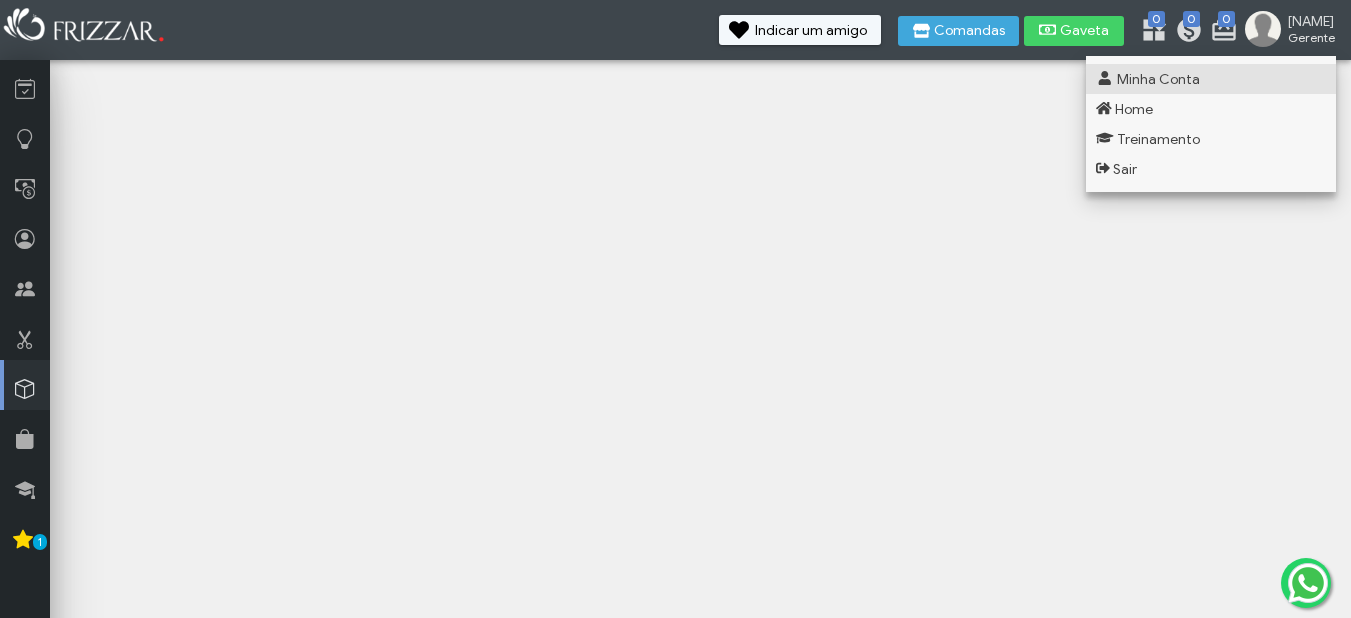 click on "Minha Conta" at bounding box center (1158, 79) 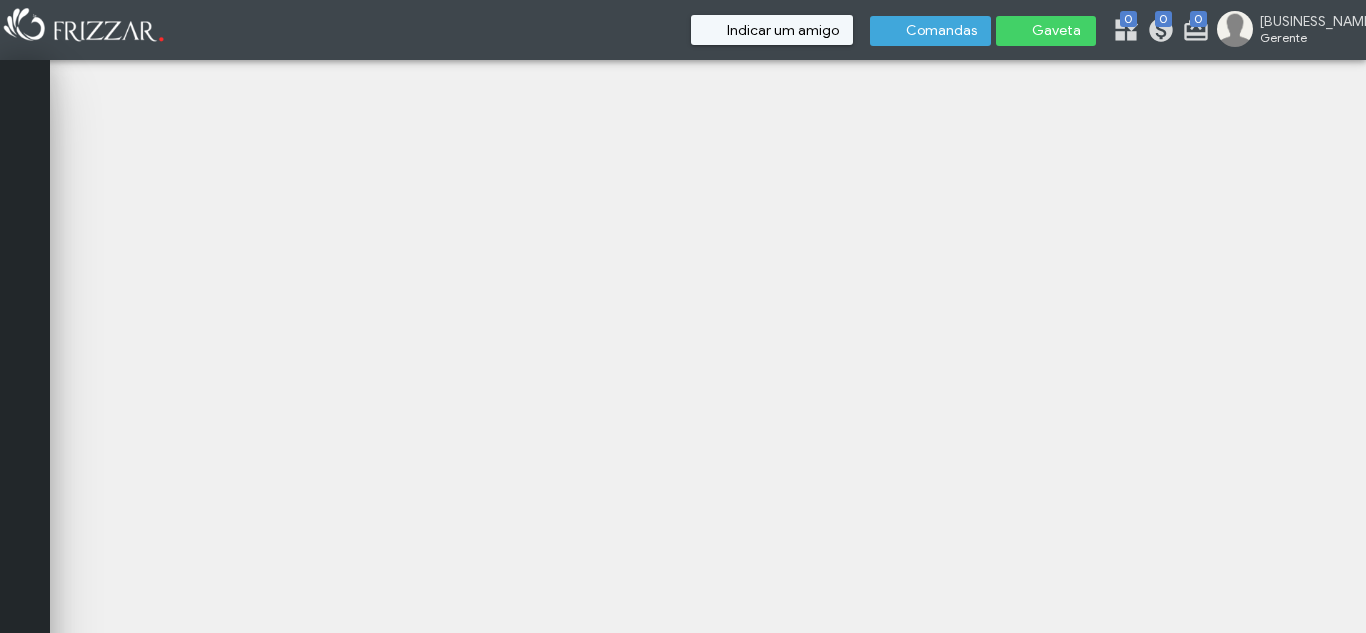 scroll, scrollTop: 0, scrollLeft: 0, axis: both 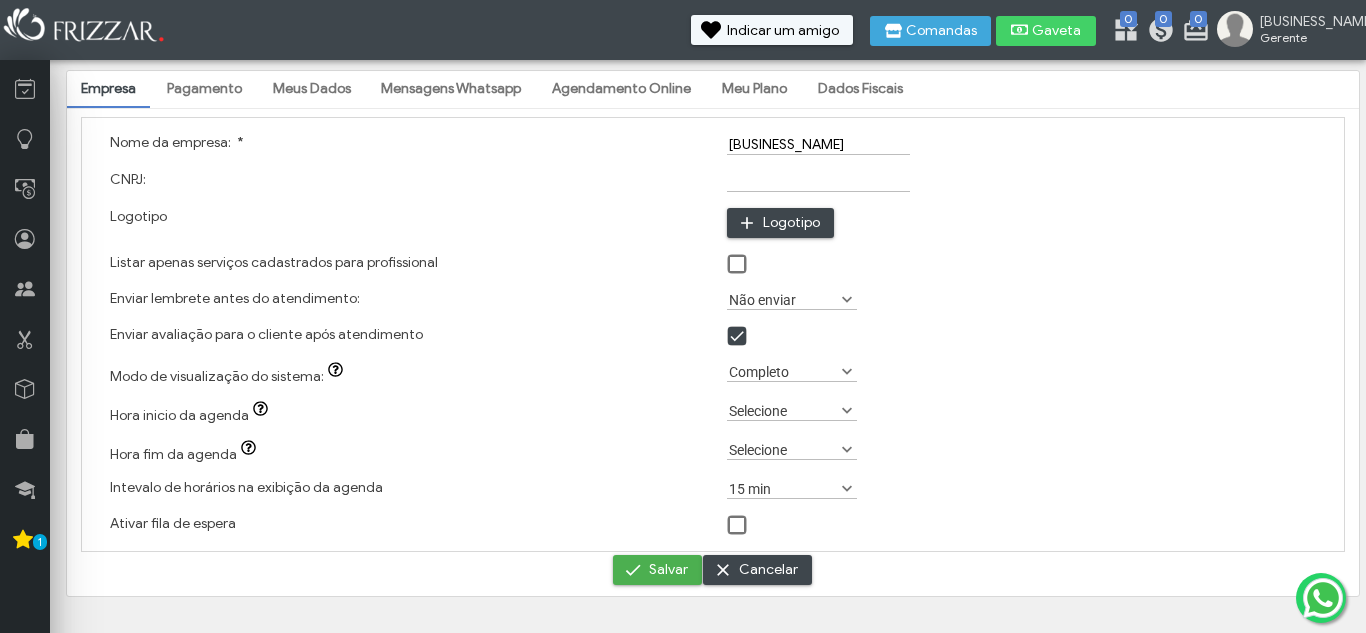 click at bounding box center (1323, 598) 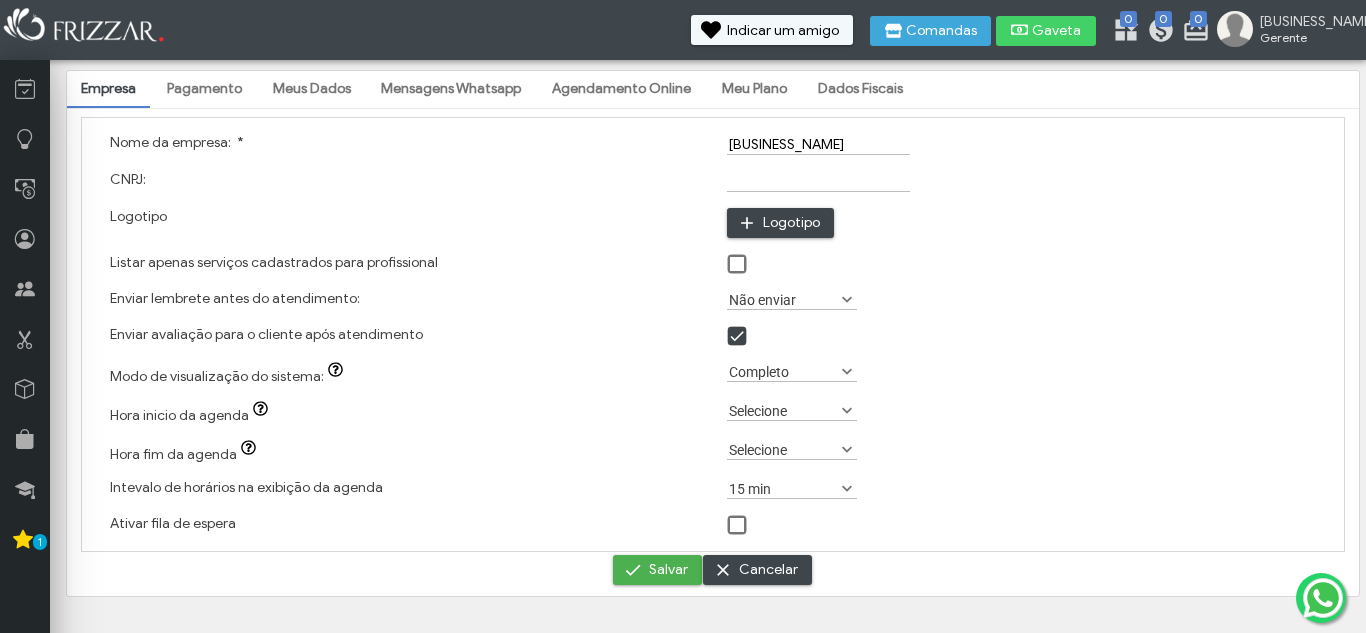 click on "Não enviar" at bounding box center [783, 299] 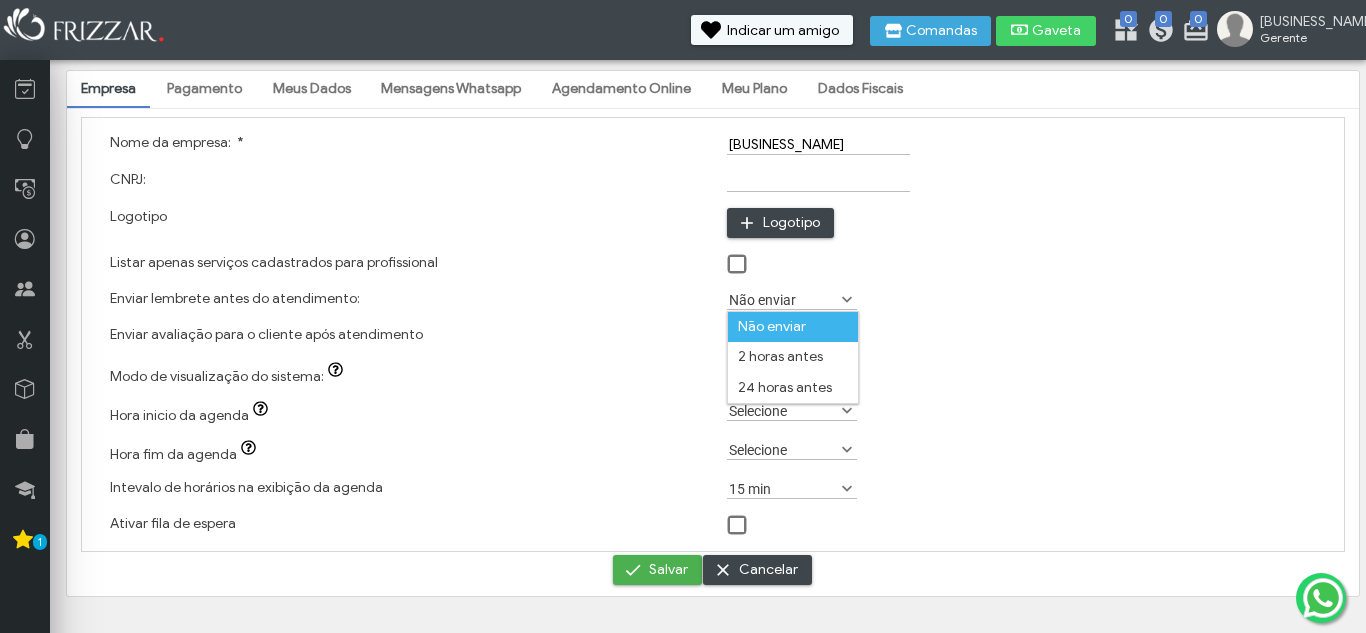scroll, scrollTop: 11, scrollLeft: 89, axis: both 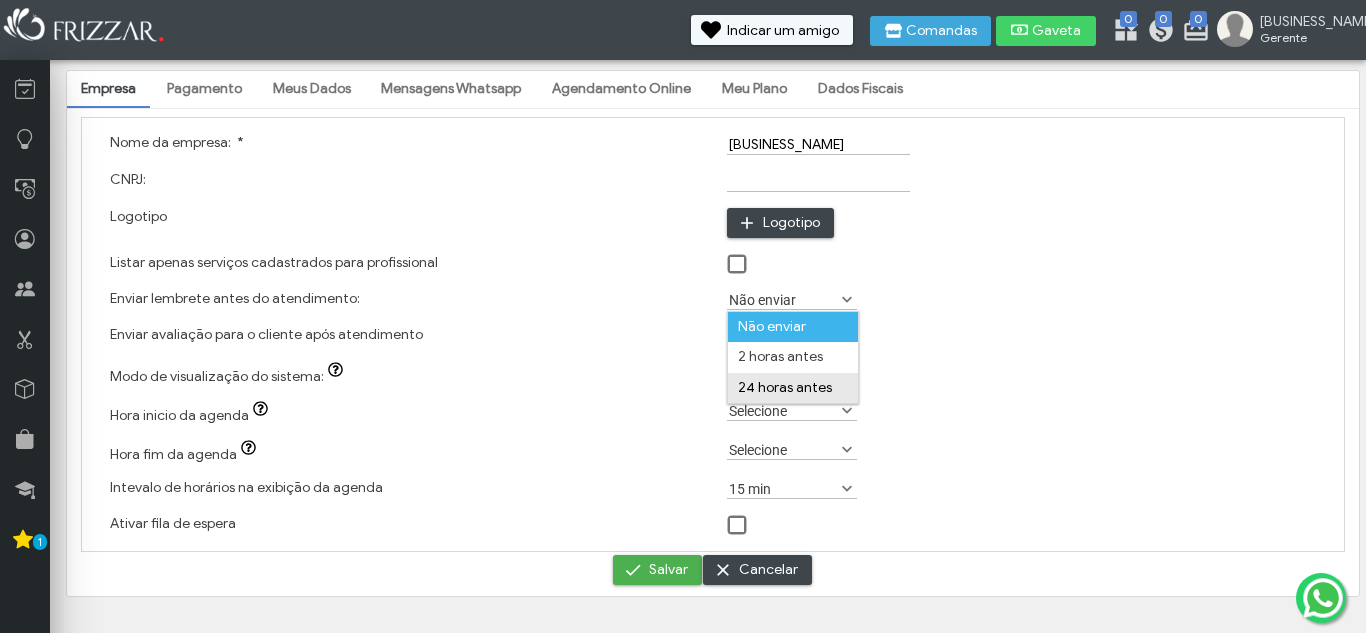 click on "24 horas antes" at bounding box center (793, 388) 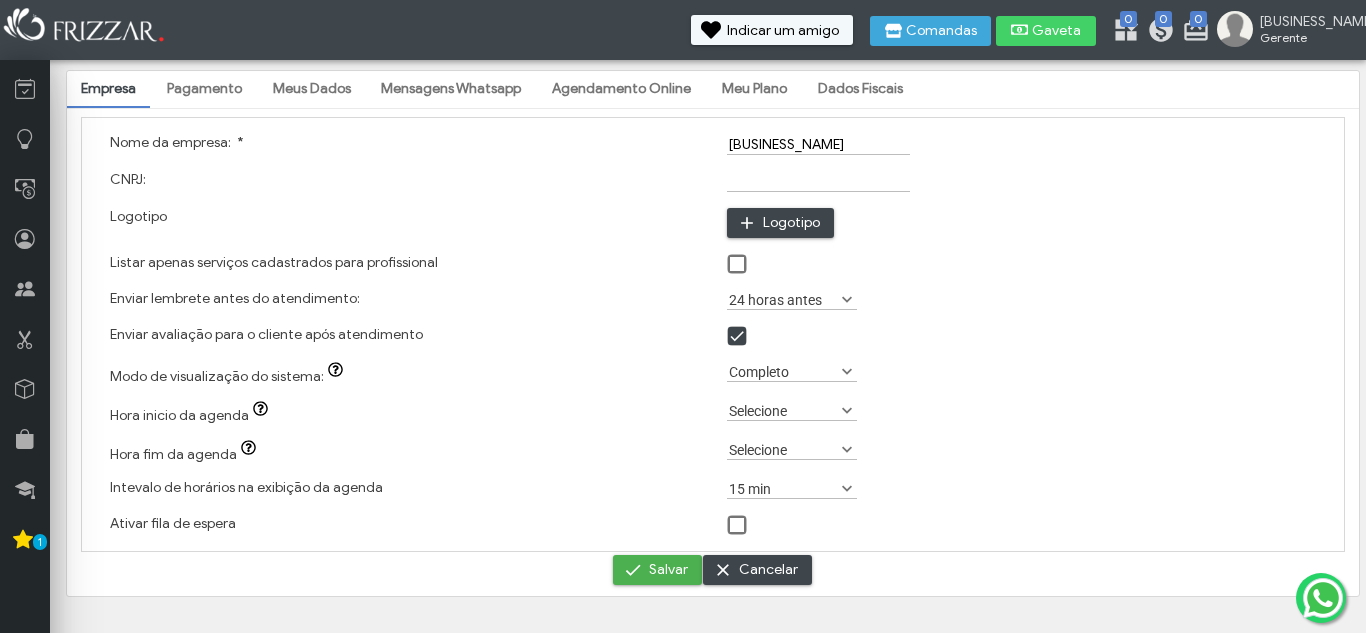 click on "Completo" at bounding box center [783, 371] 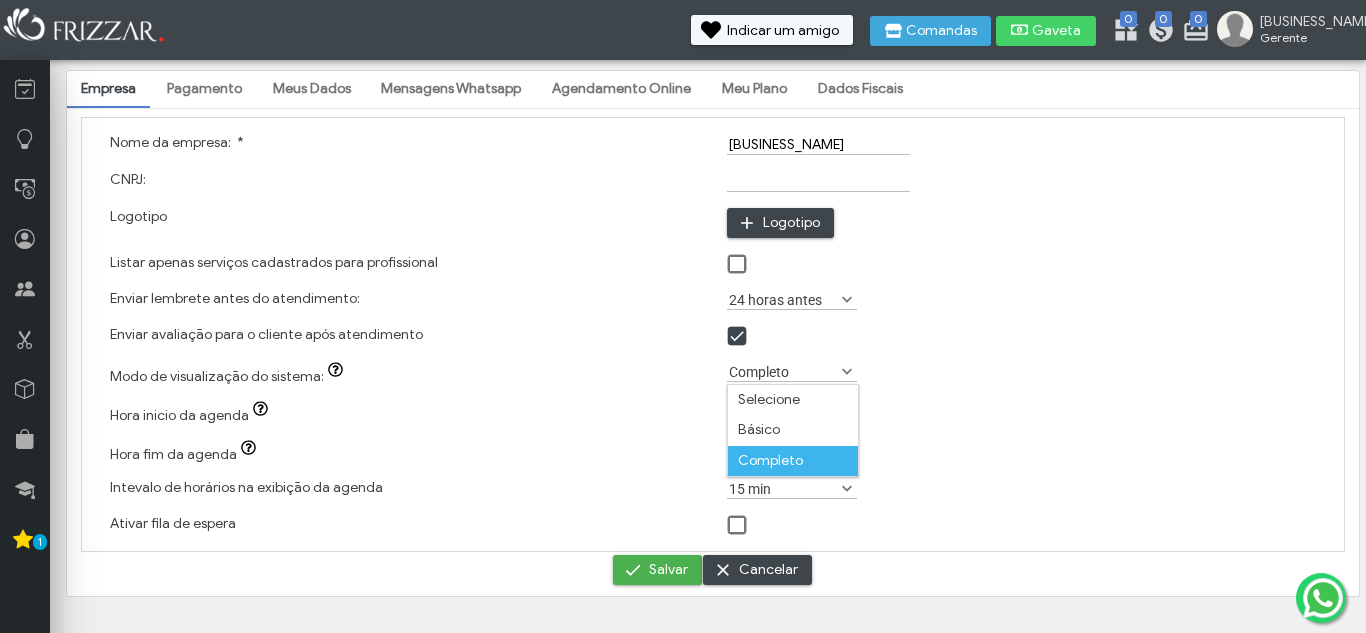 scroll, scrollTop: 11, scrollLeft: 89, axis: both 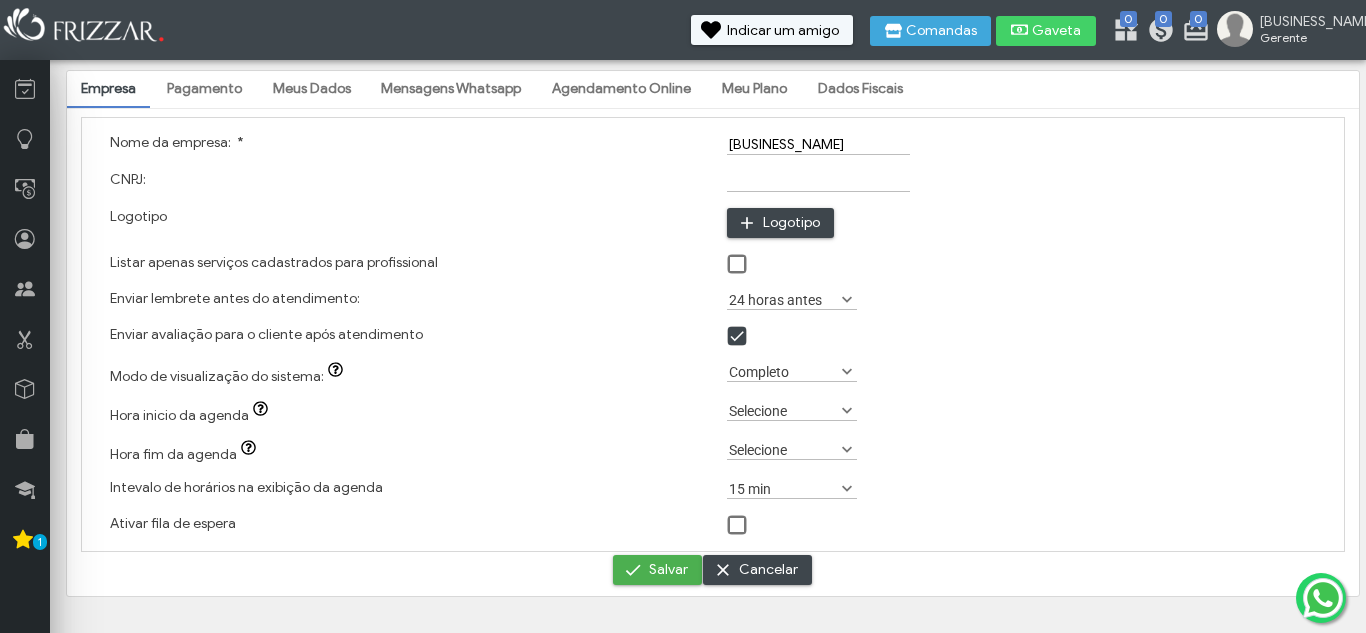 click on "Meu Plano" at bounding box center (754, 89) 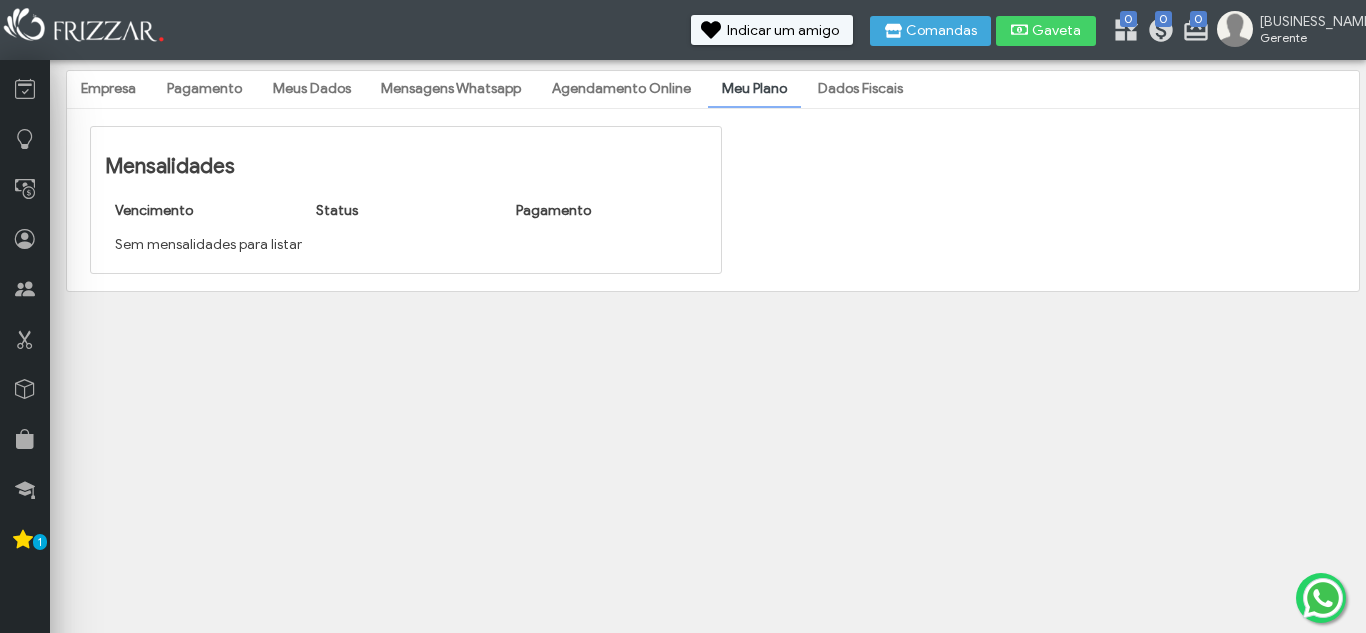 click on "Empresa" at bounding box center [108, 89] 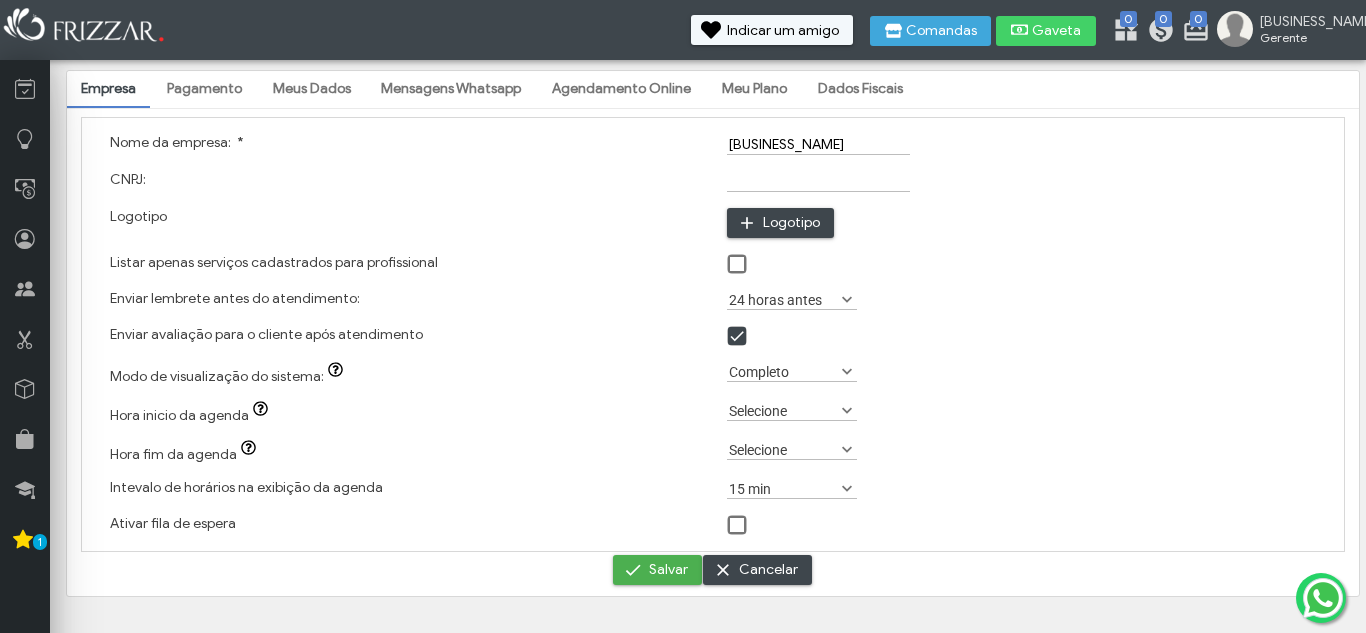 click at bounding box center (-112, 268) 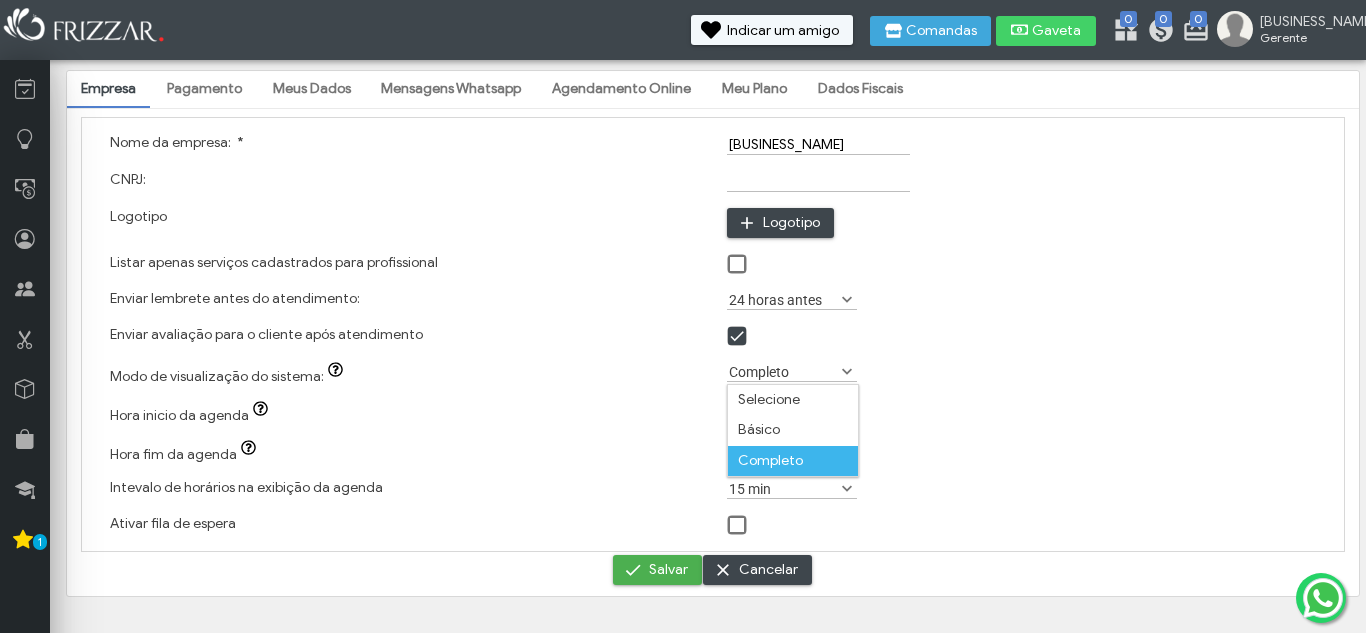 click on "Completo" at bounding box center [783, 371] 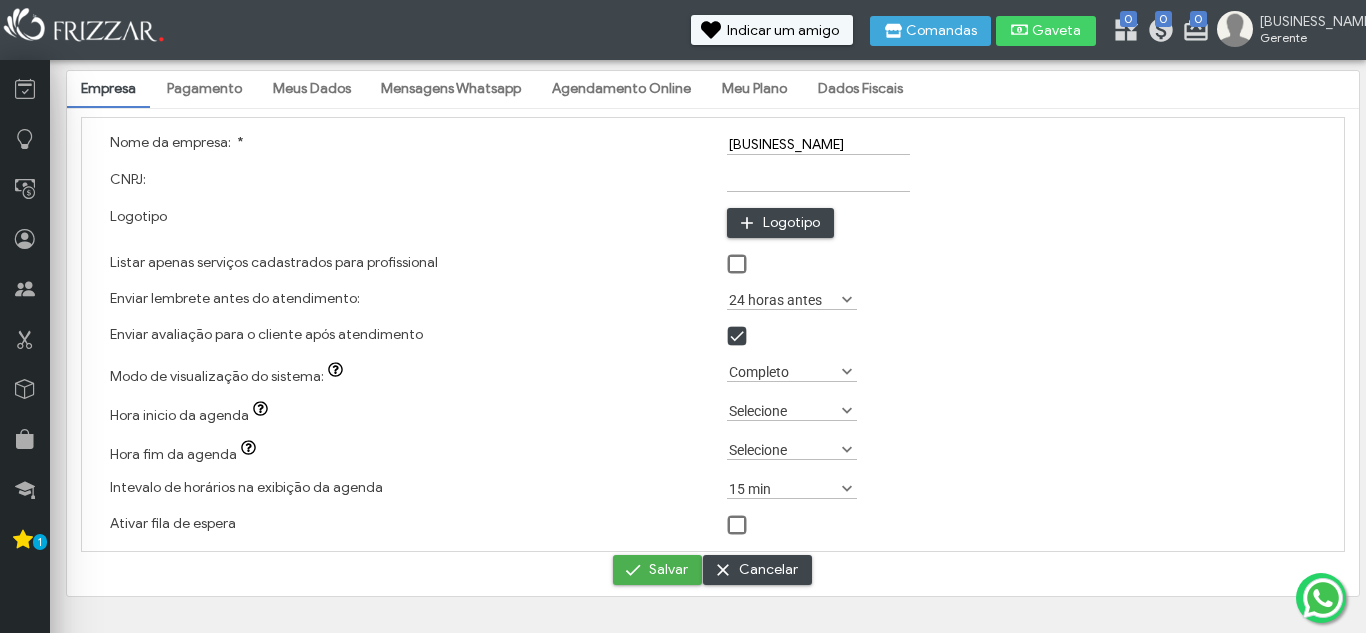click on "Selecione" at bounding box center (783, 410) 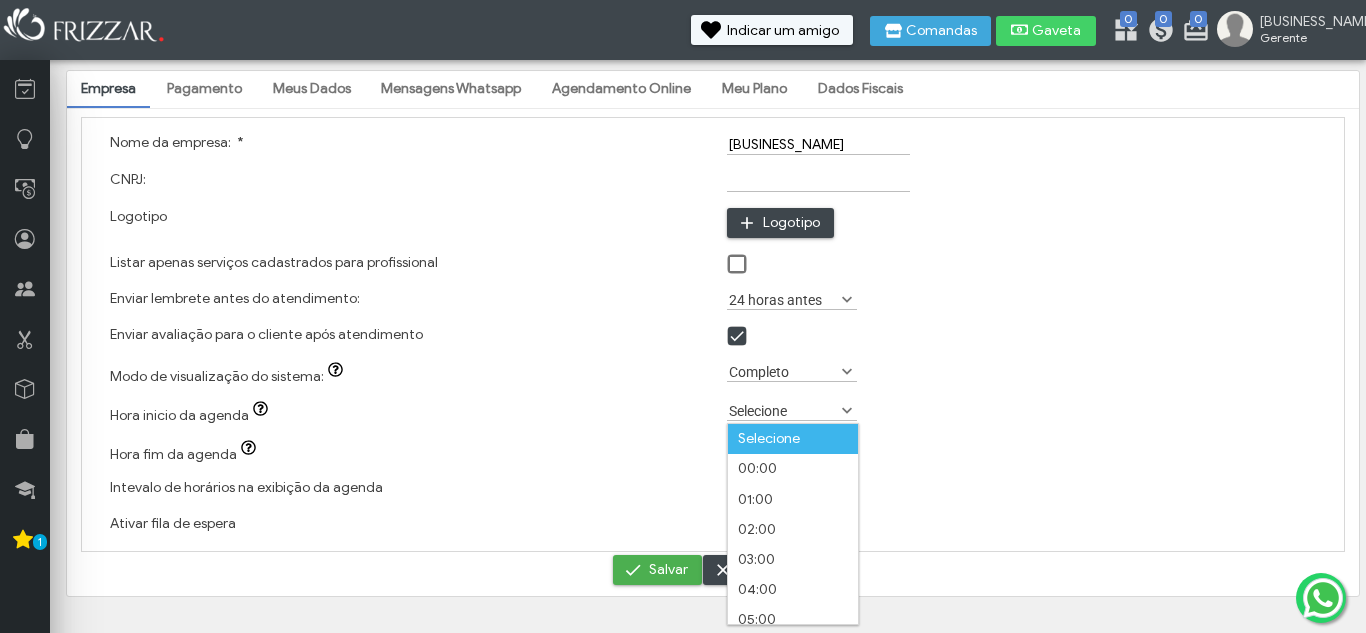 scroll, scrollTop: 11, scrollLeft: 89, axis: both 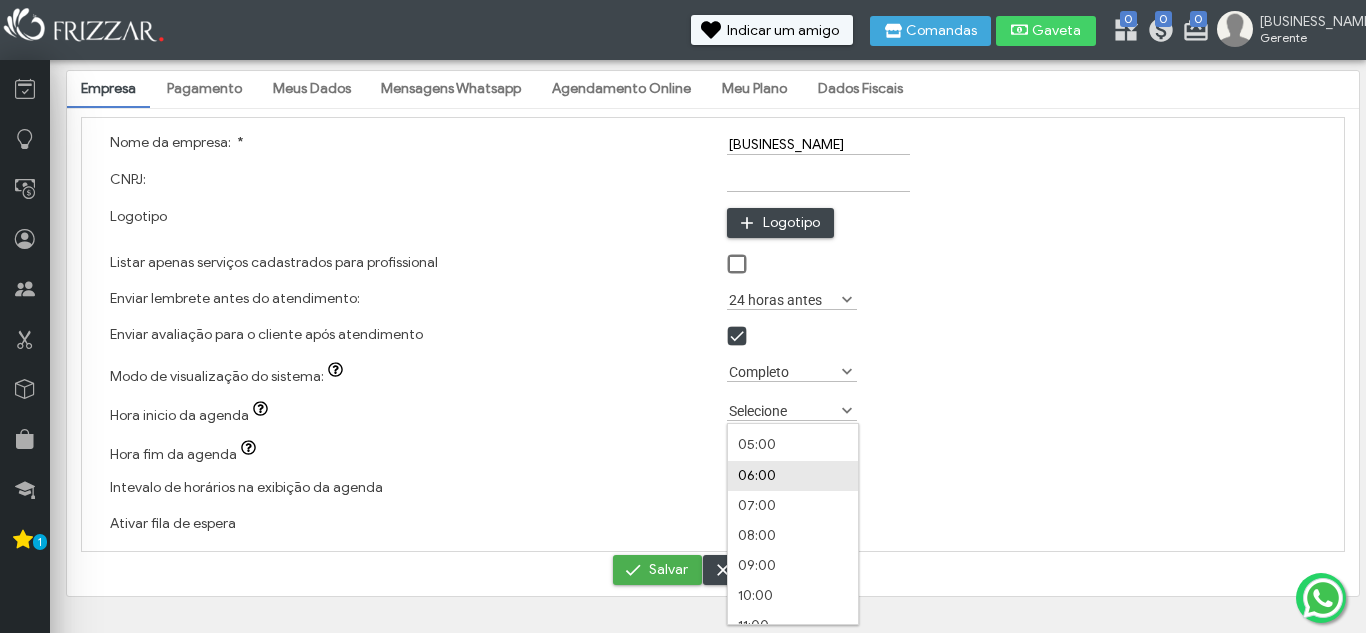 click on "06:00" at bounding box center (793, 476) 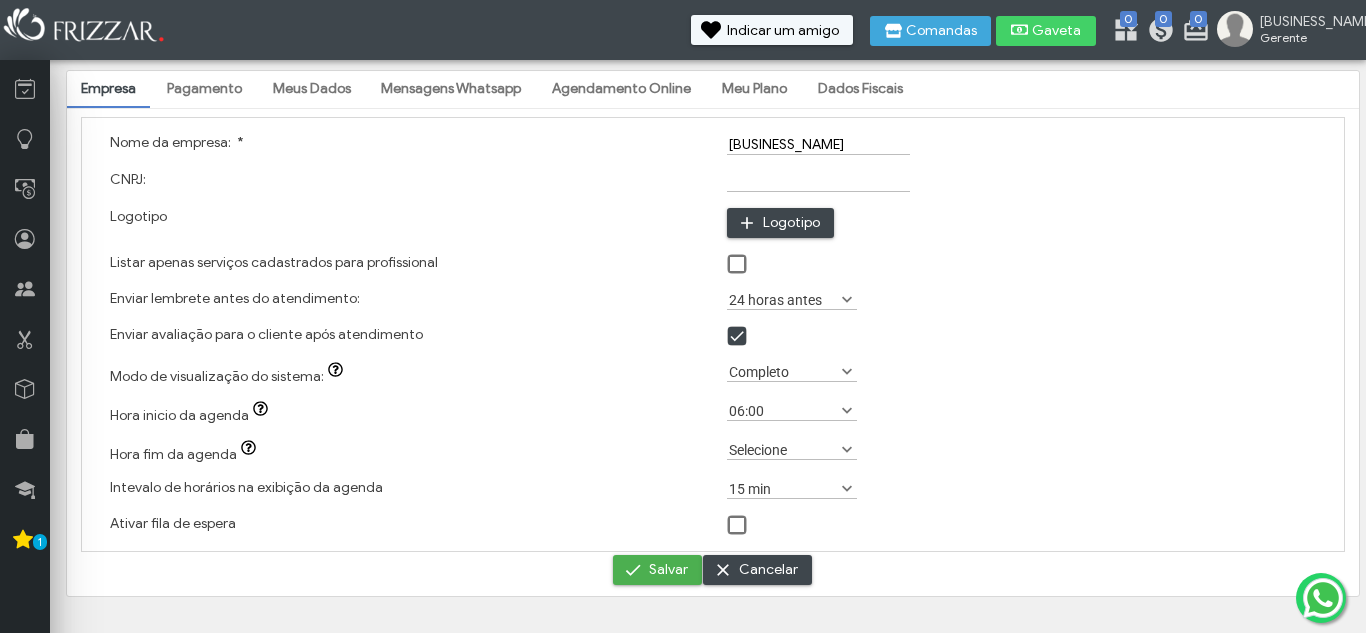 click on "Selecione" at bounding box center (783, 449) 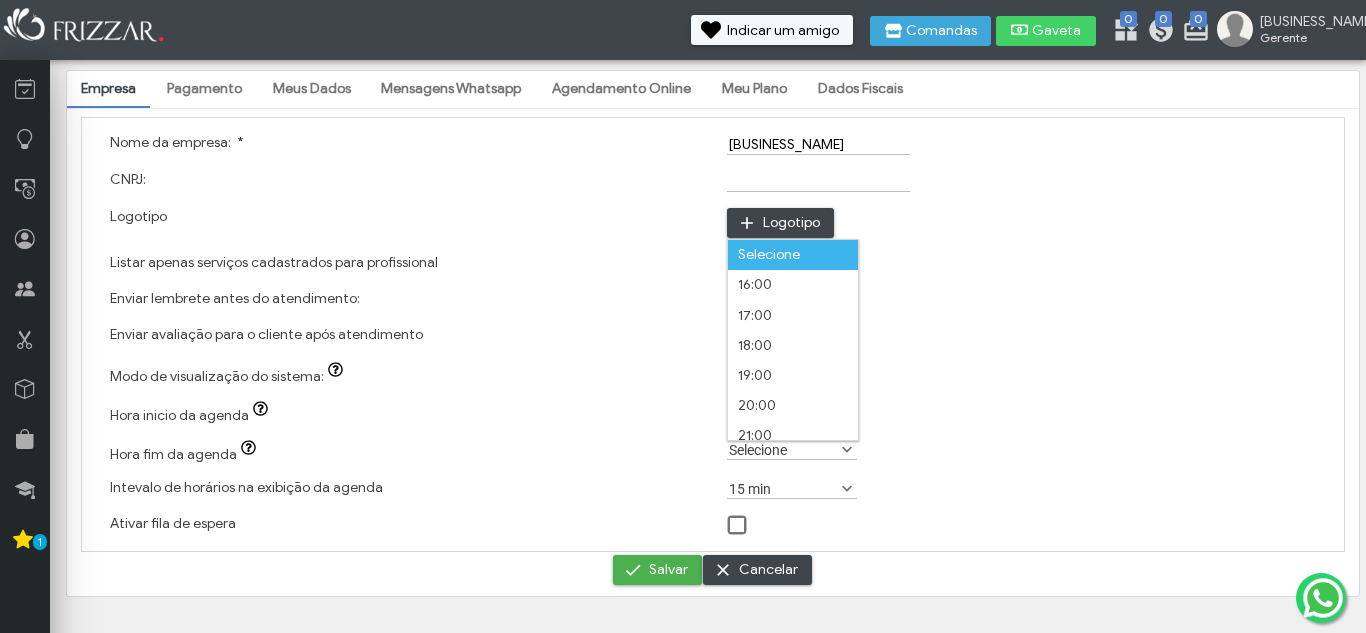 scroll, scrollTop: 11, scrollLeft: 89, axis: both 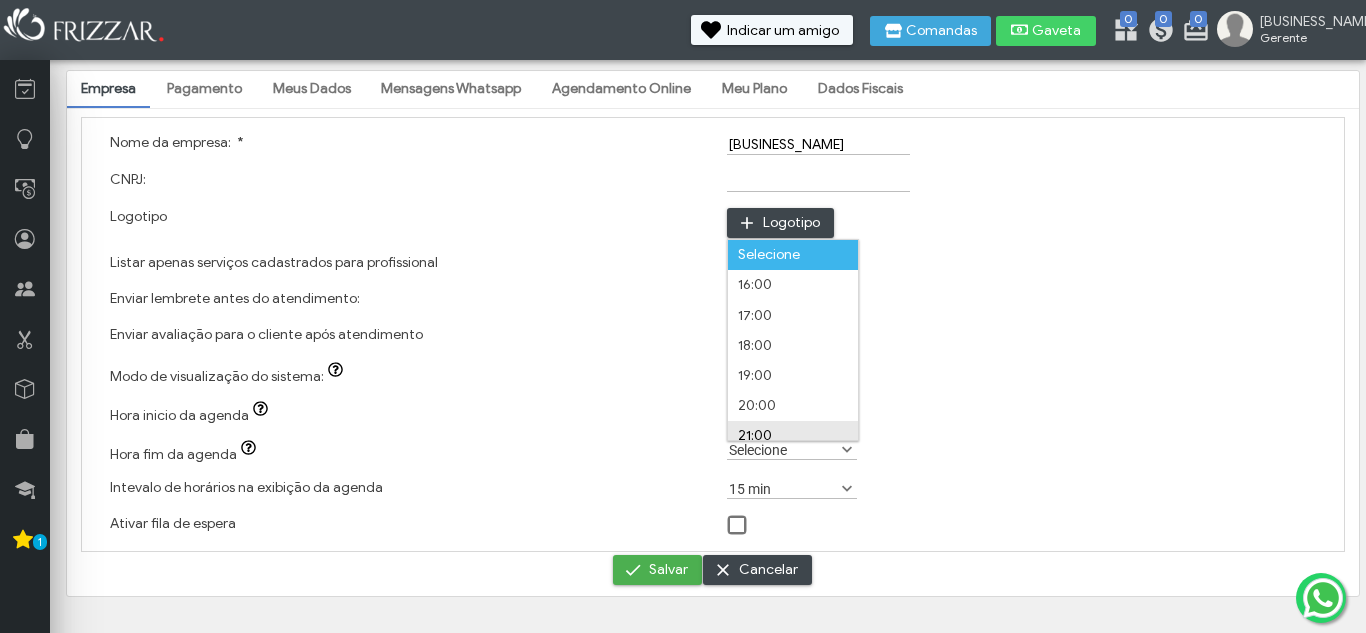 click on "21:00" at bounding box center [793, 436] 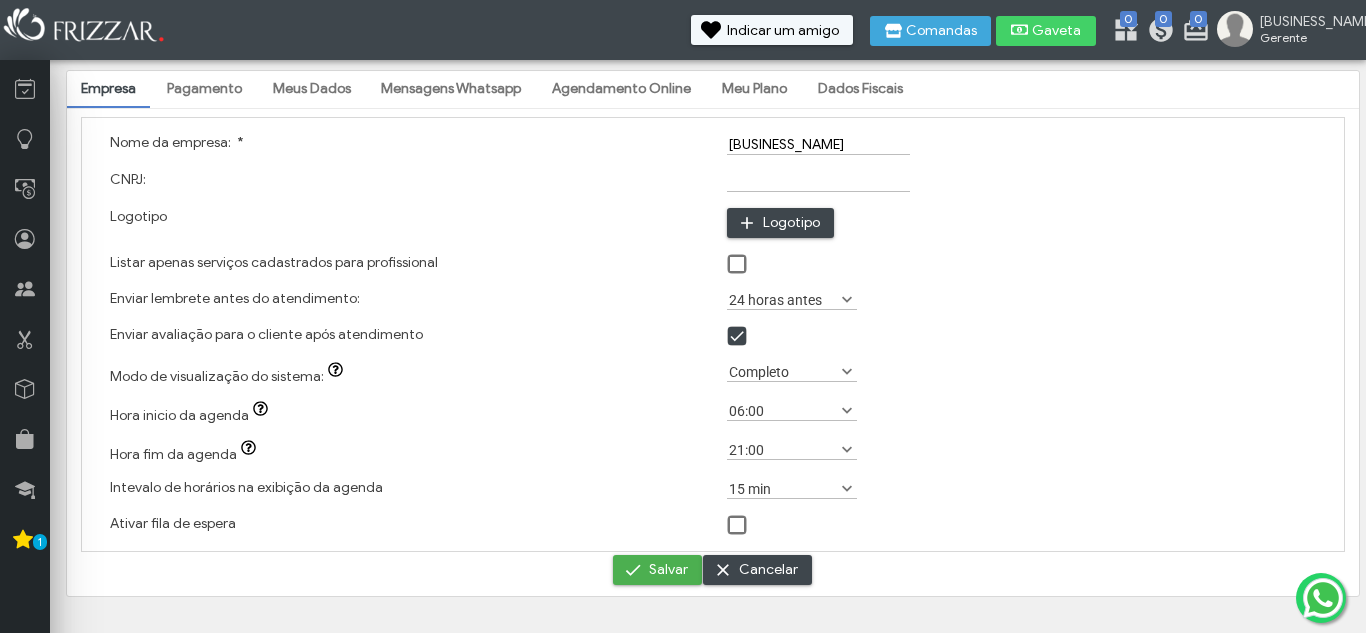 drag, startPoint x: 740, startPoint y: 526, endPoint x: 670, endPoint y: 548, distance: 73.37575 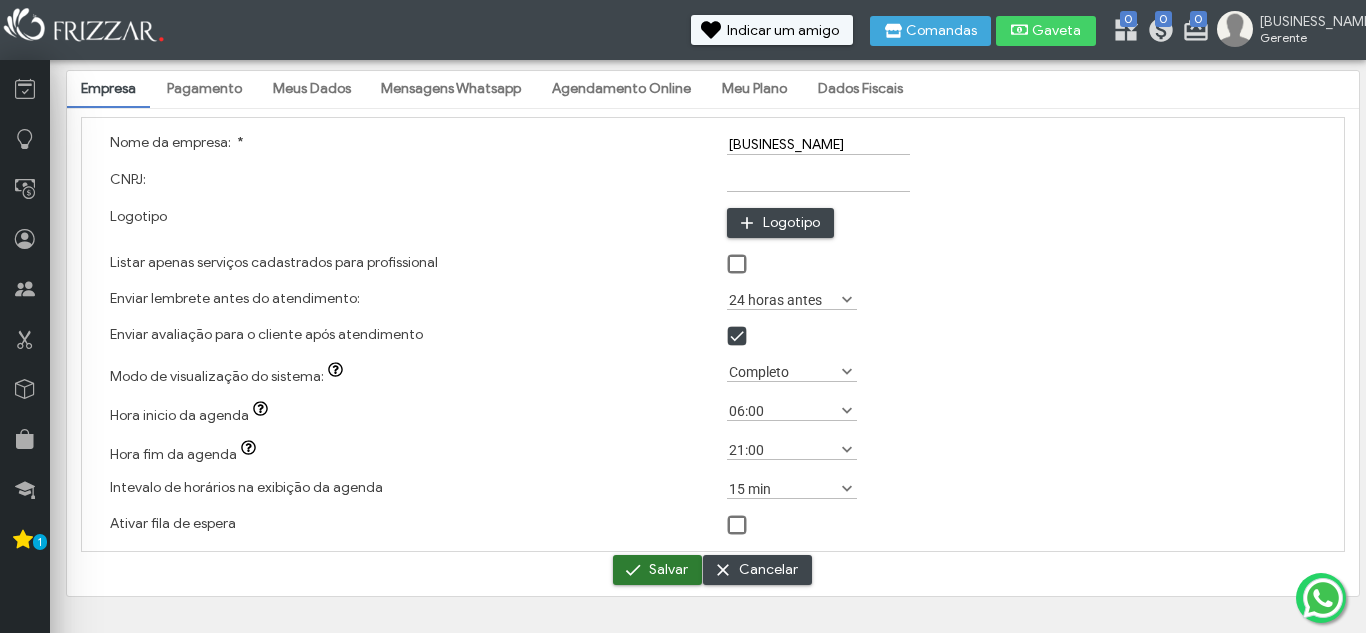 click on "Salvar" at bounding box center [668, 570] 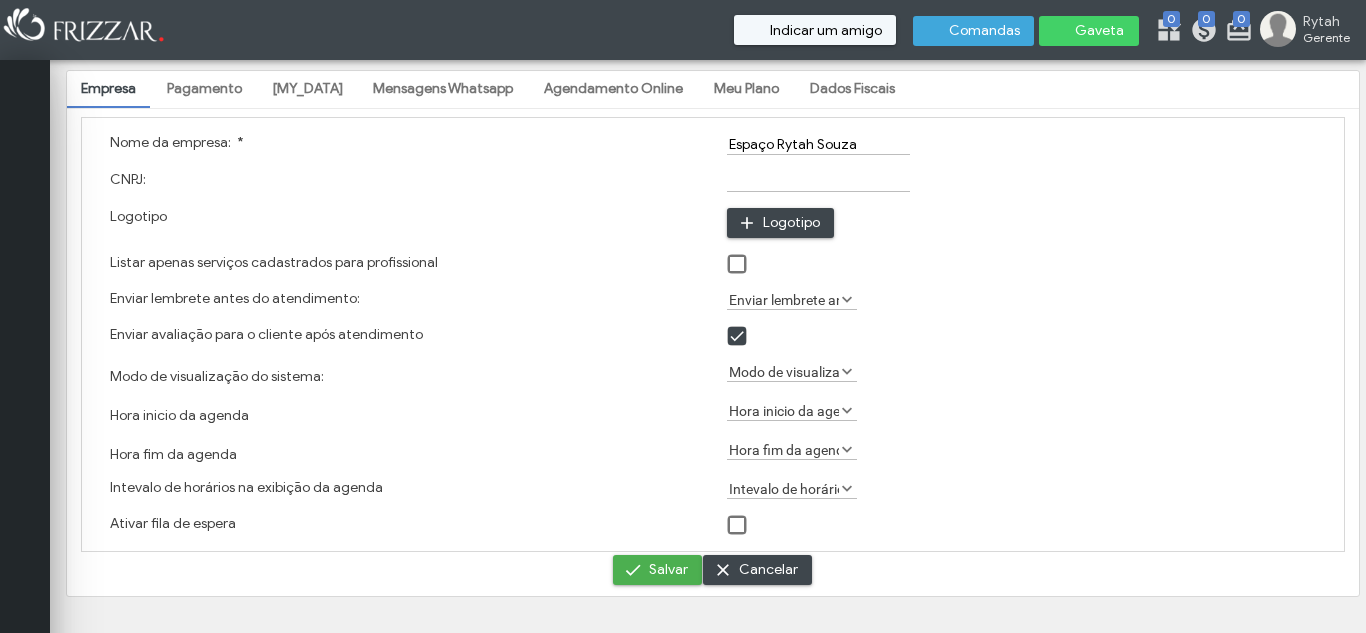 scroll, scrollTop: 0, scrollLeft: 0, axis: both 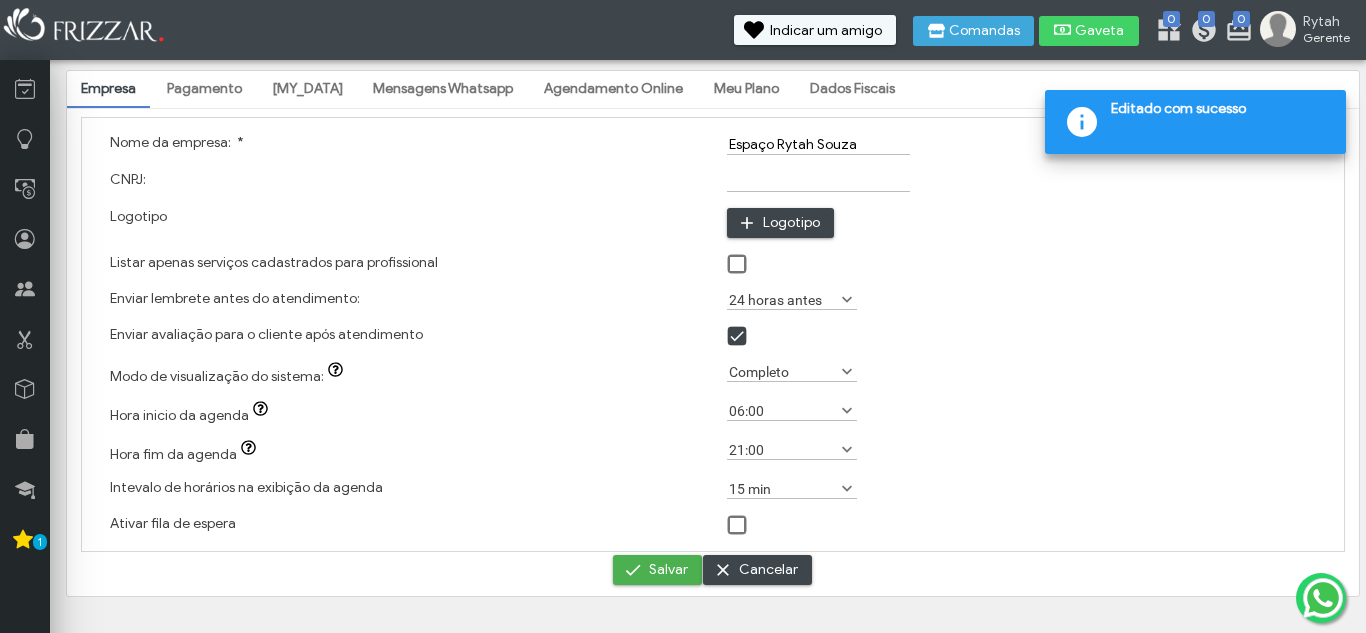 click on "Pagamento" at bounding box center [204, 89] 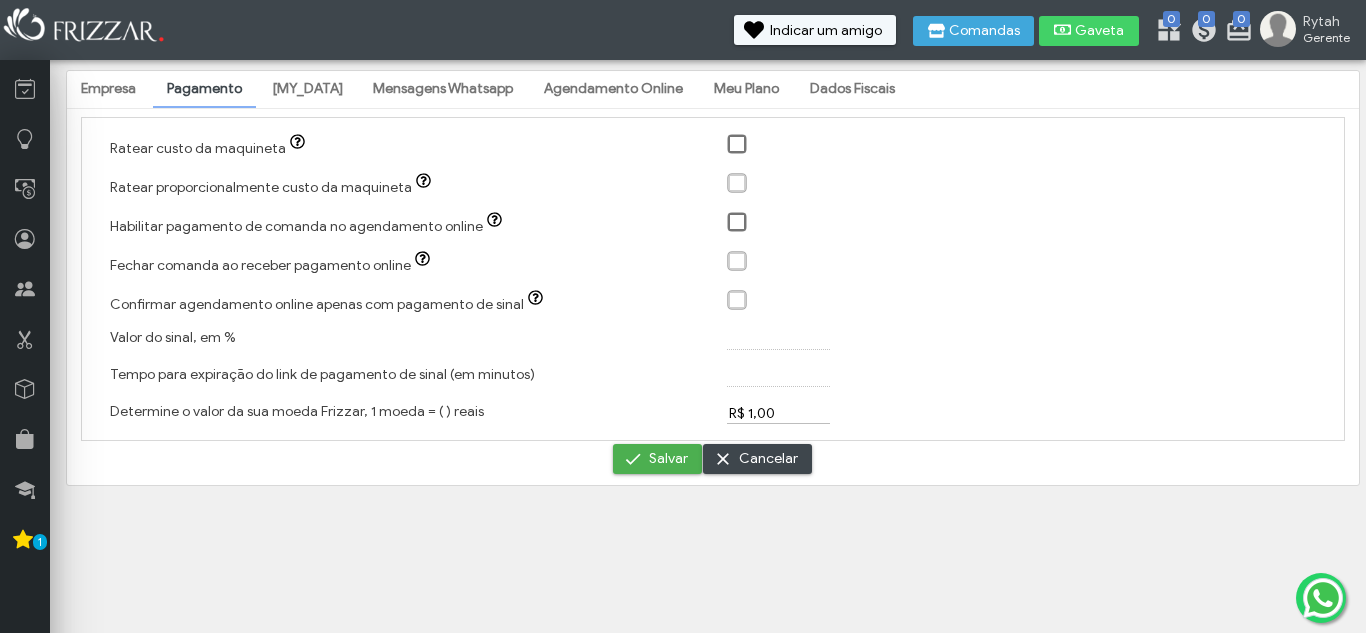 click at bounding box center (738, 145) 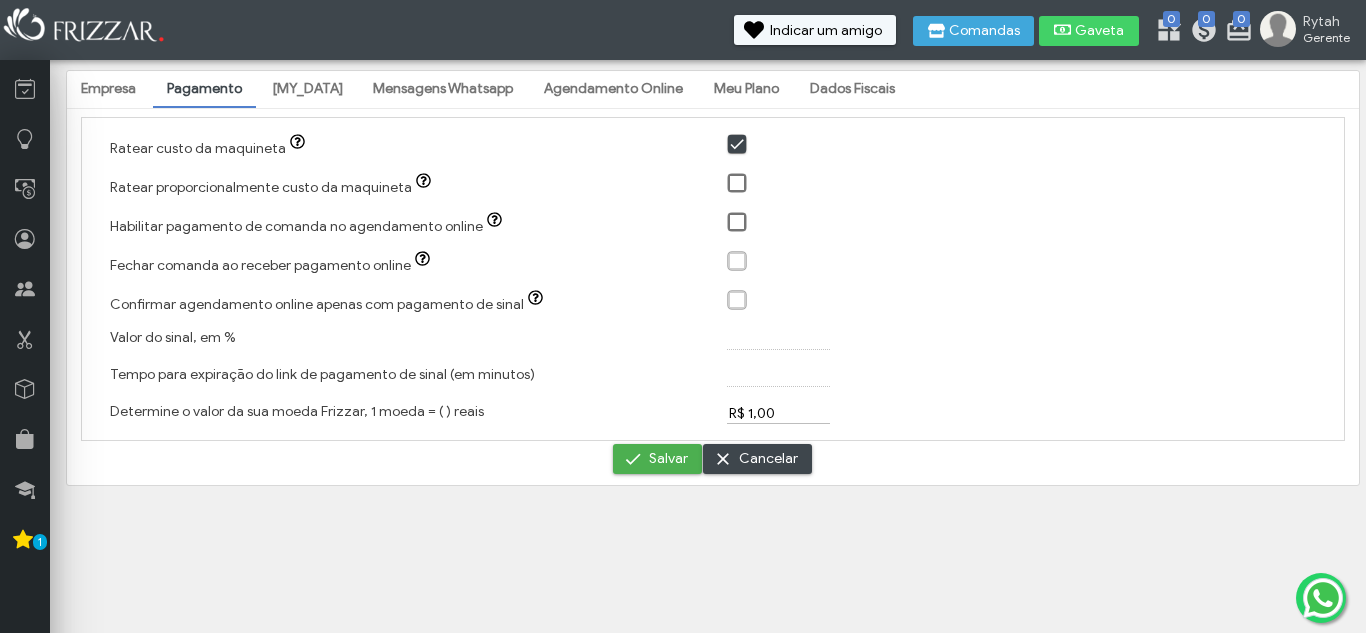 click at bounding box center [738, 145] 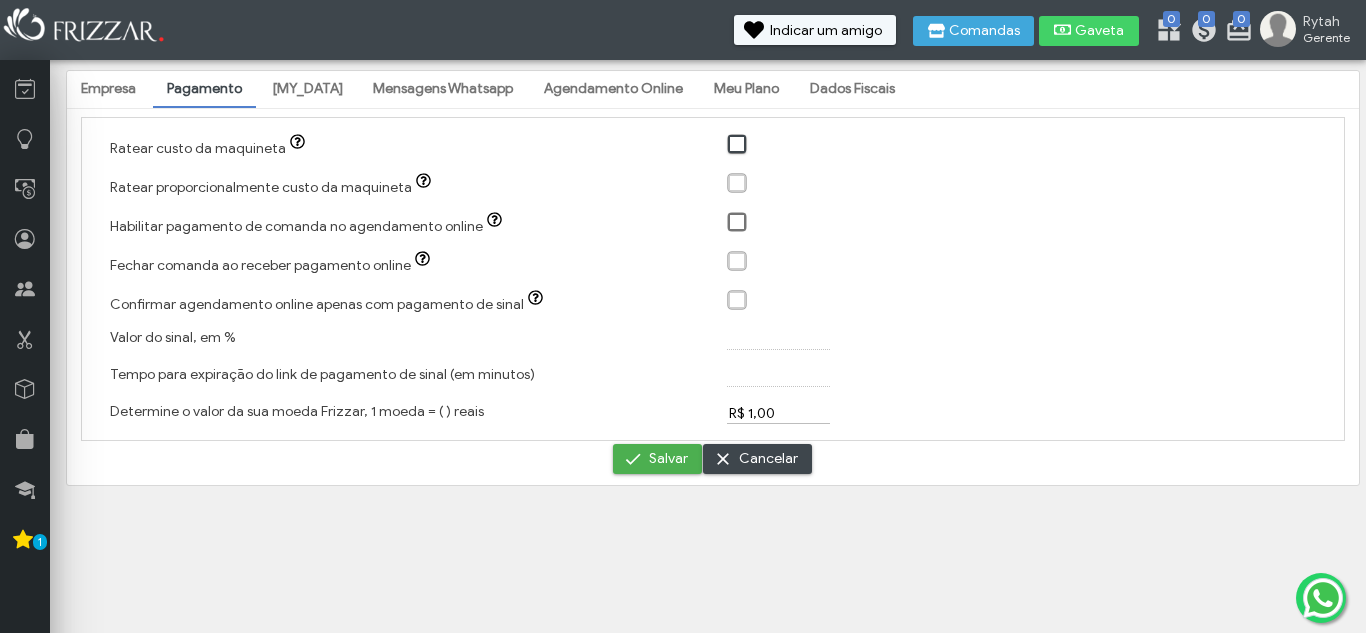 click at bounding box center [738, 223] 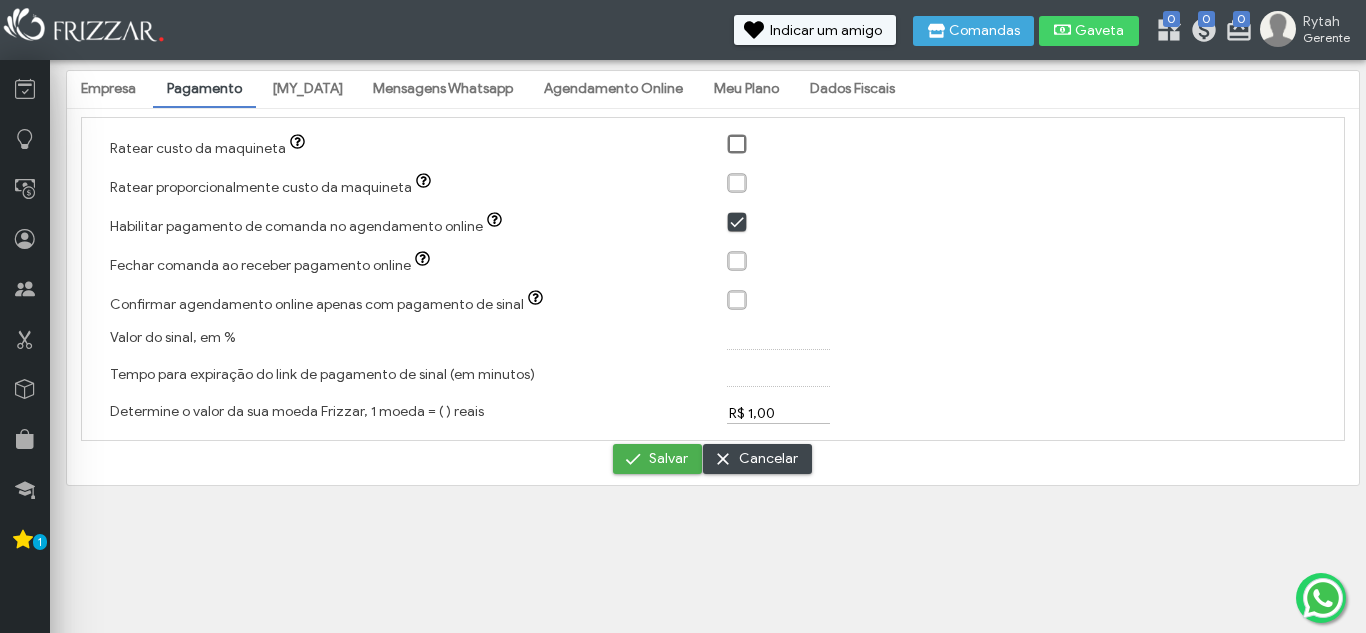 scroll, scrollTop: 10, scrollLeft: 11, axis: both 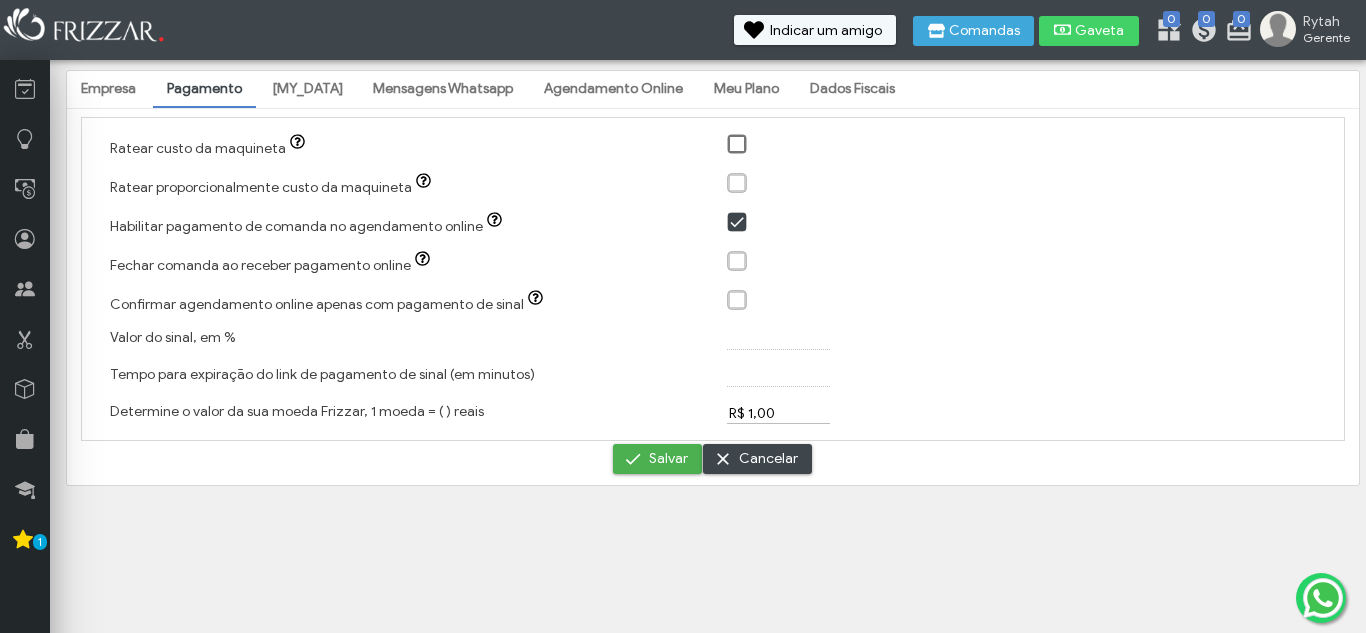 click at bounding box center (737, 261) 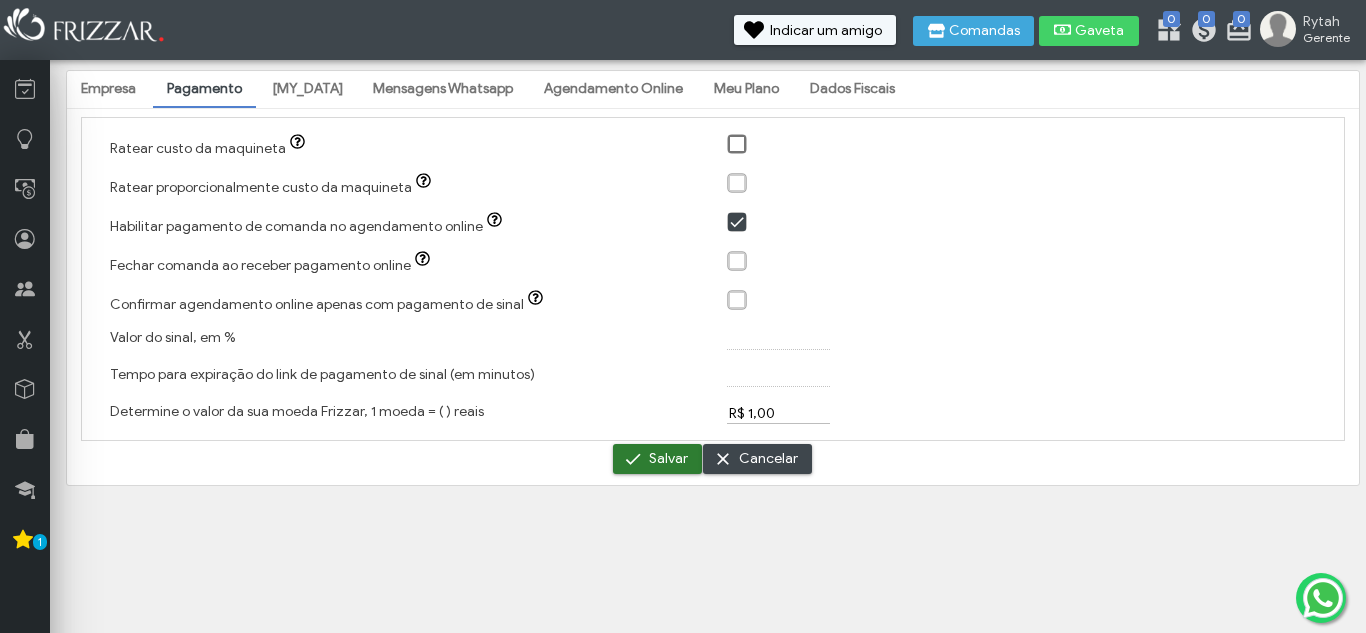 click on "Salvar" at bounding box center [668, 459] 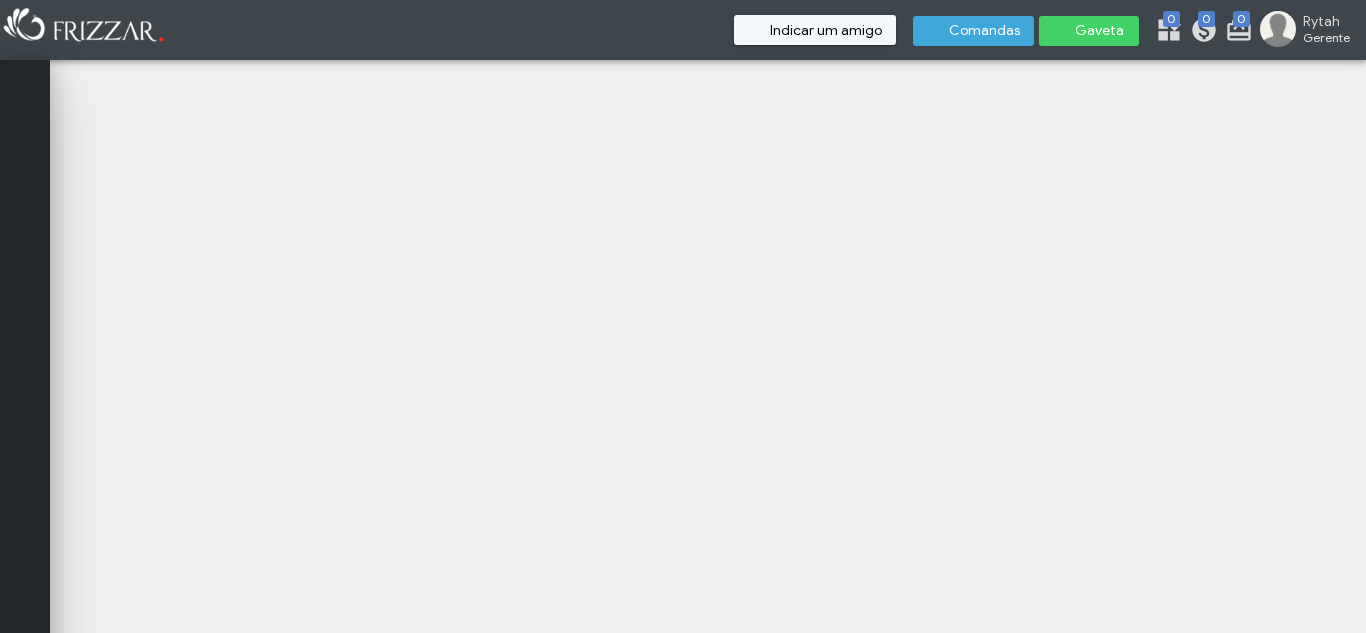 scroll, scrollTop: 0, scrollLeft: 0, axis: both 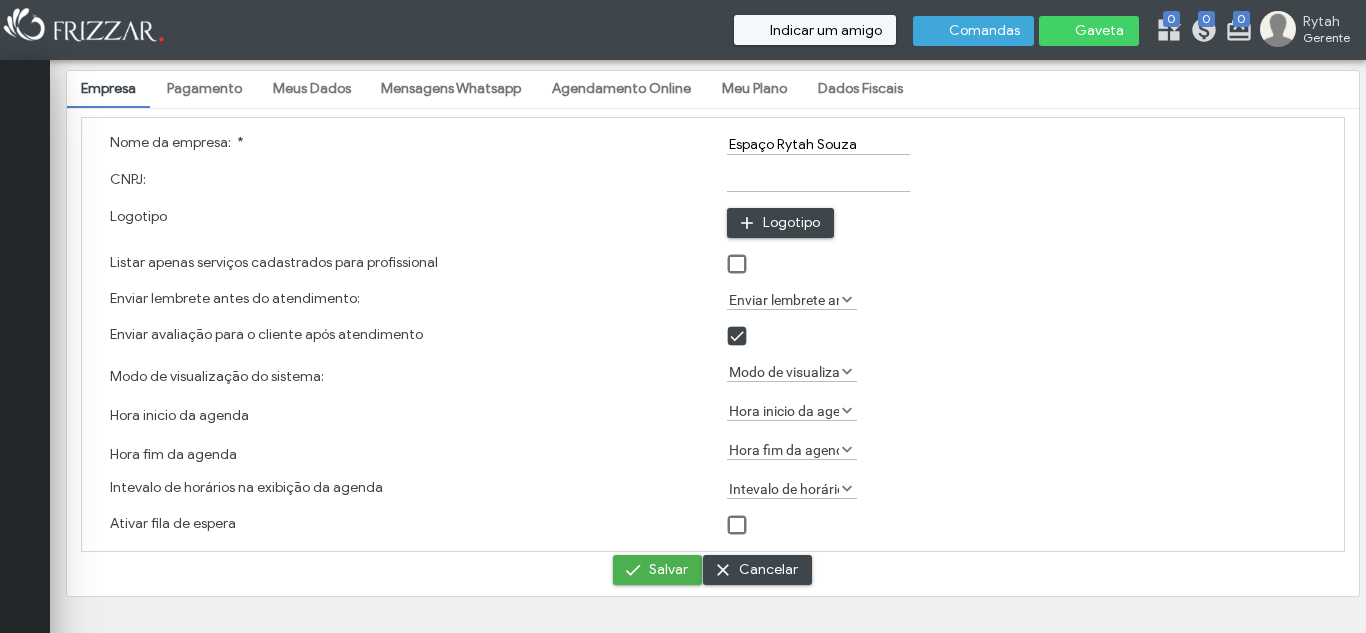click on "Pagamento" at bounding box center [204, 89] 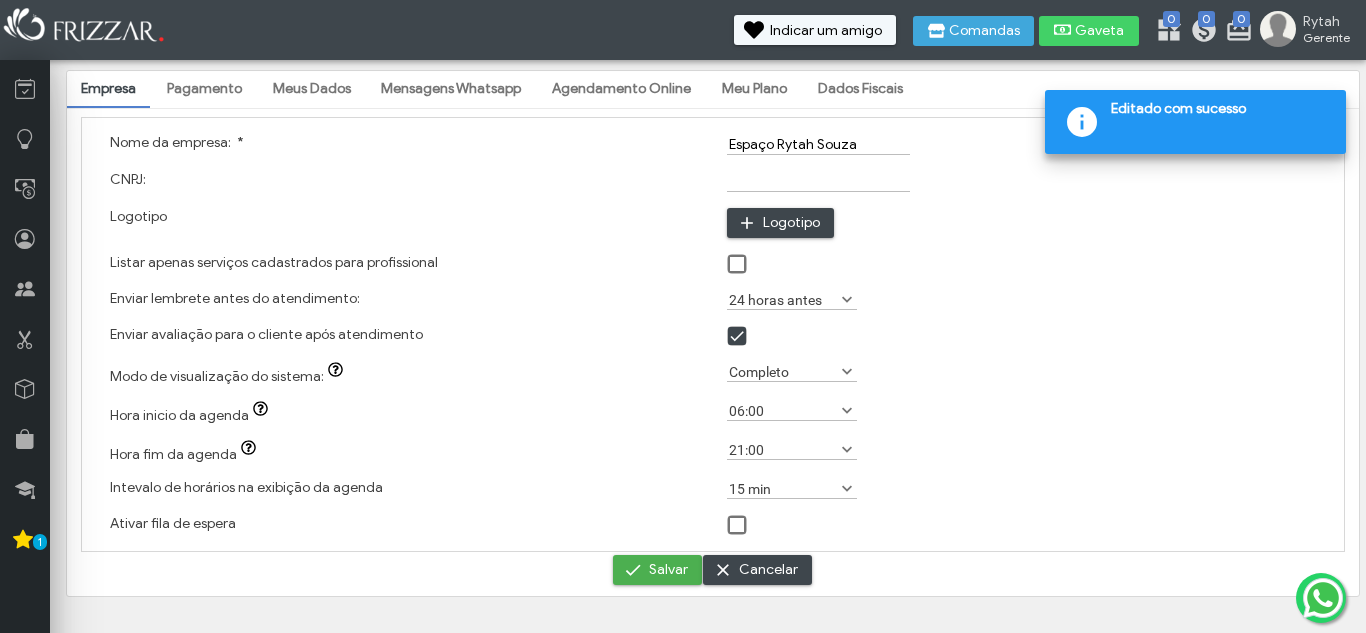 click on "Pagamento" at bounding box center (204, 89) 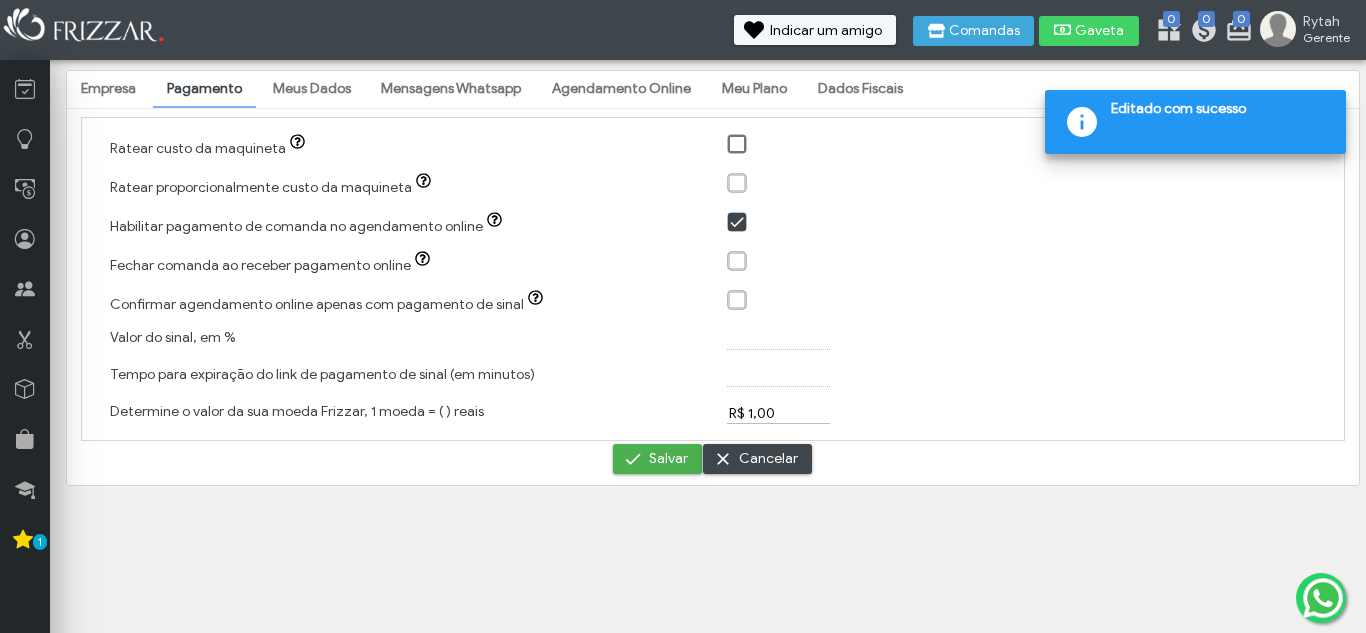 click on "Meus Dados" at bounding box center [312, 89] 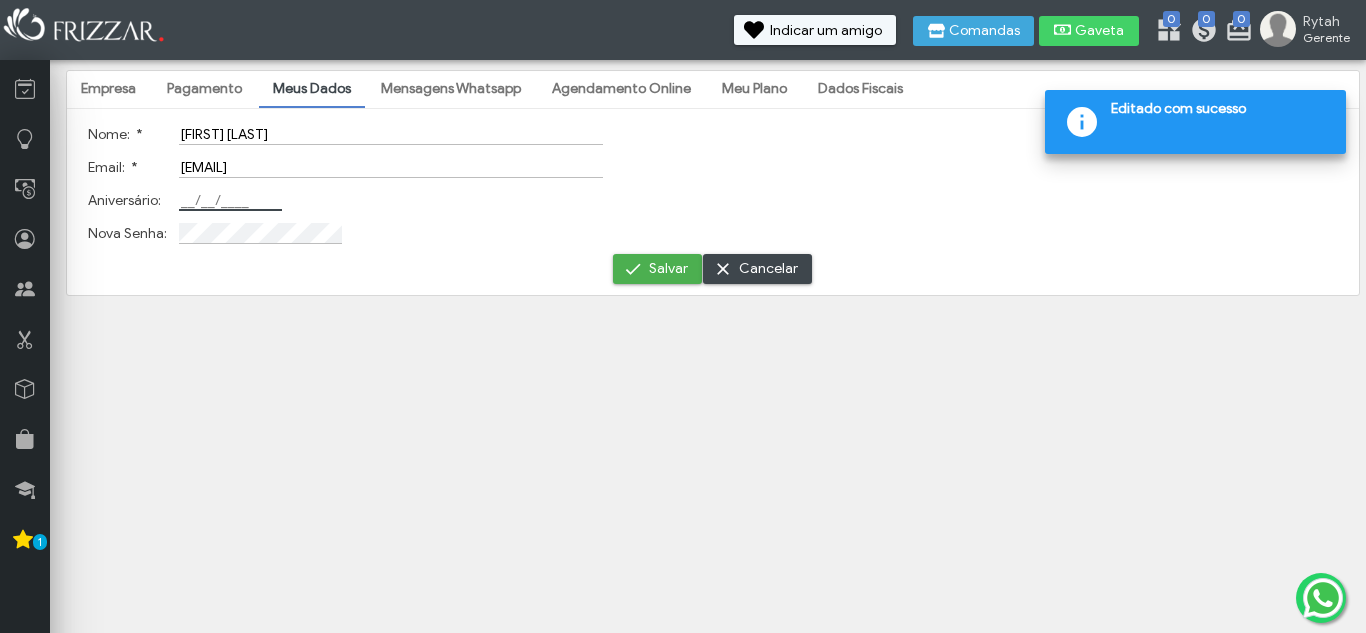 click on "Aniversário:" at bounding box center [230, 200] 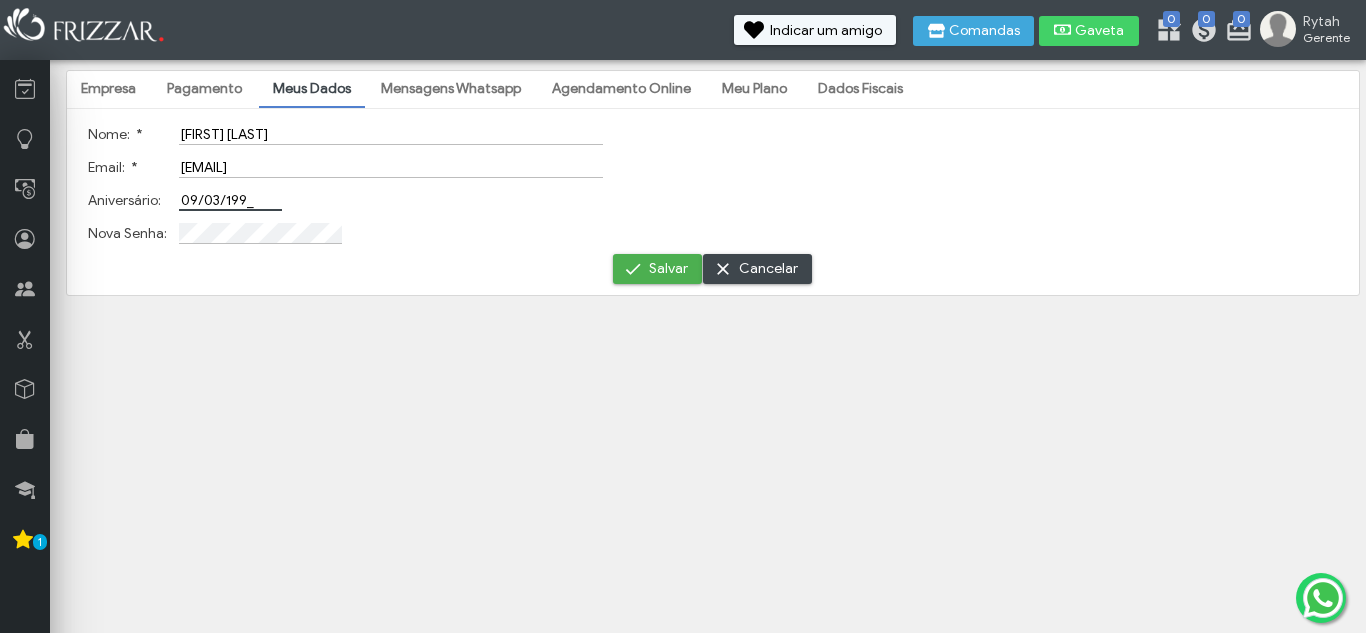 type on "09/03/1995" 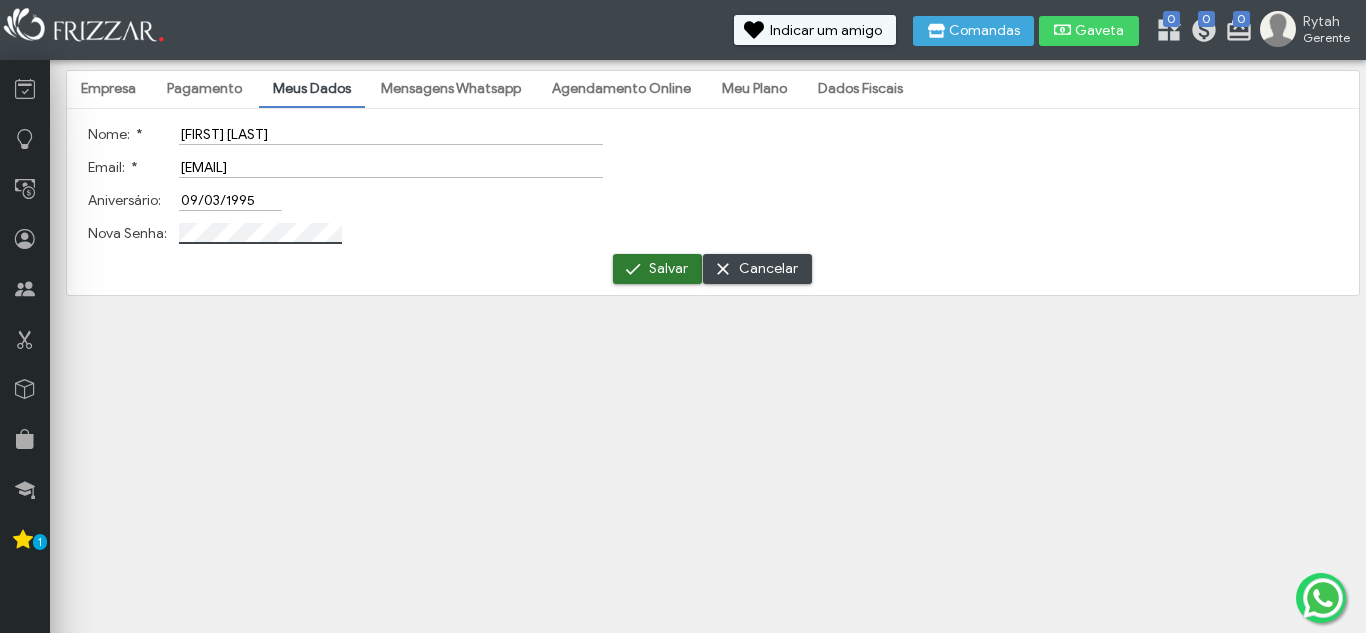 click at bounding box center [633, 269] 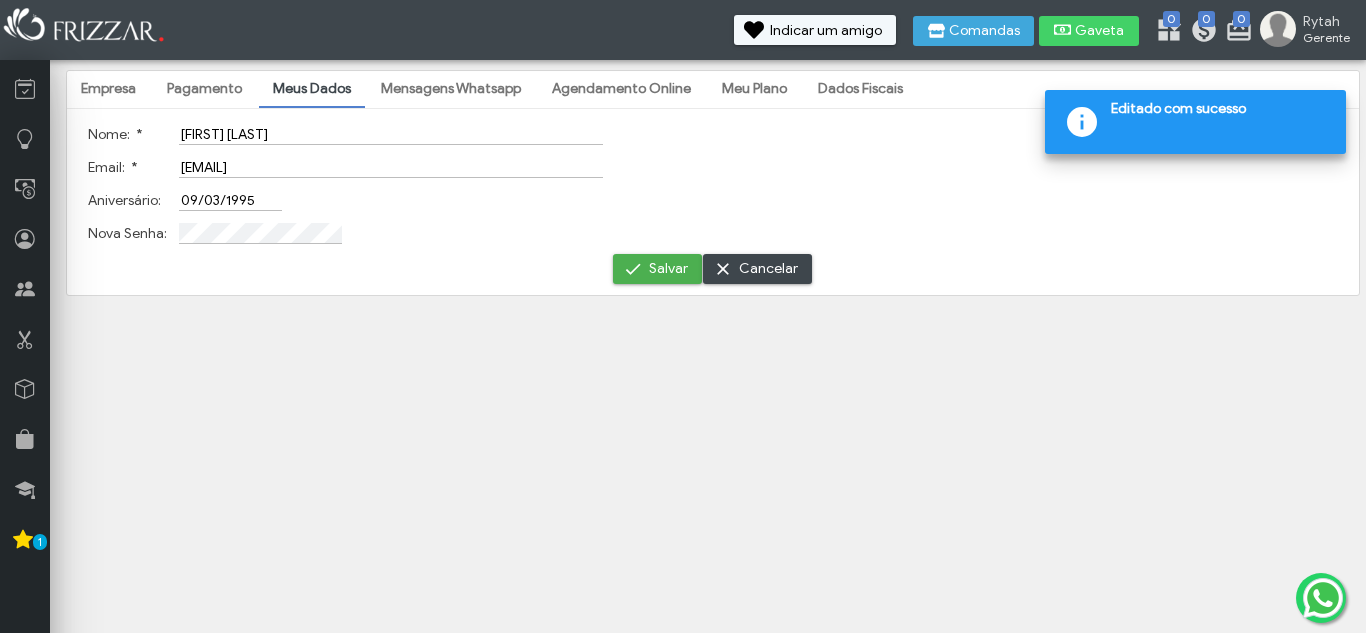 click on "Mensagens Whatsapp" at bounding box center [451, 89] 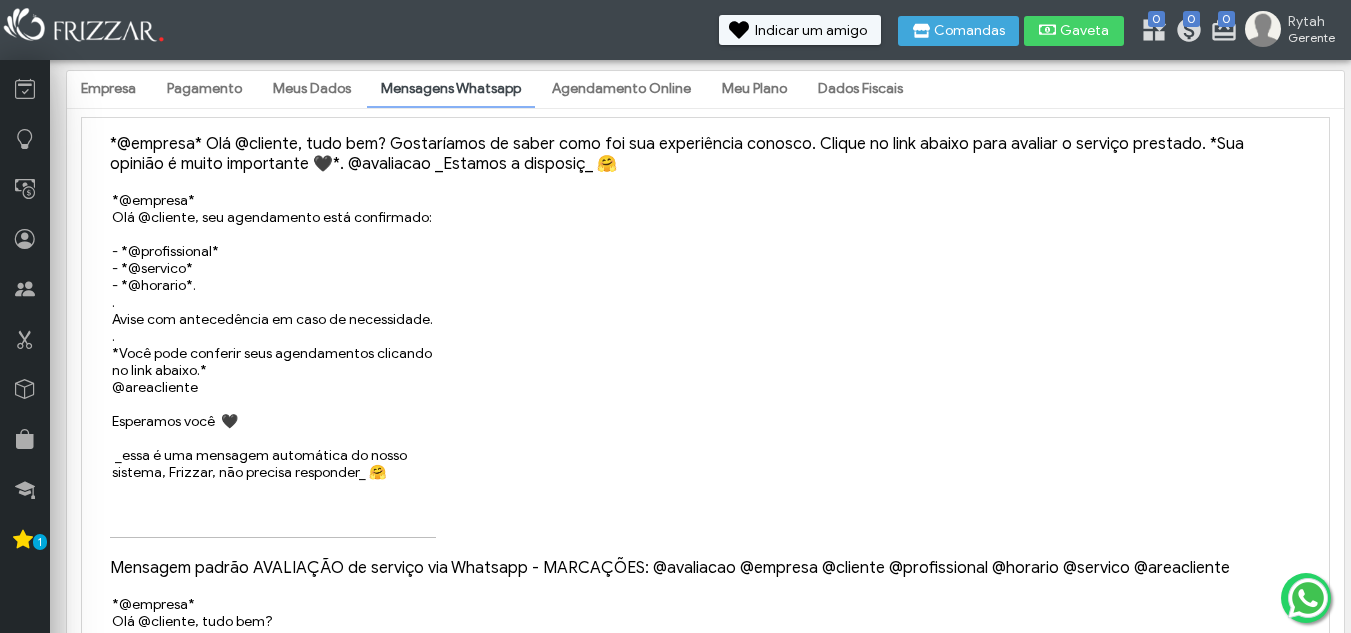 scroll, scrollTop: 483, scrollLeft: 0, axis: vertical 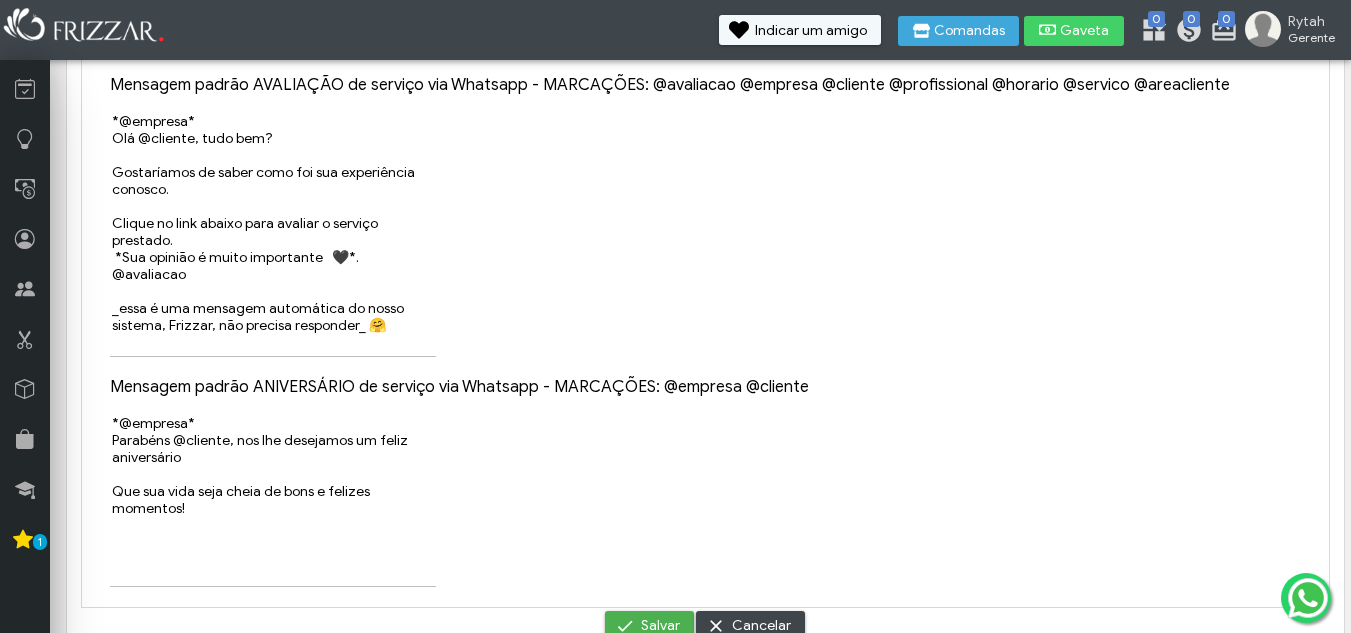 click on "*@empresa*
Olá @cliente, tudo bem?
Gostaríamos de saber como foi sua experiência conosco.
Clique no link abaixo para avaliar o serviço prestado.
*Sua opinião é muito importante   🖤*.
@avaliacao
_essa é uma mensagem automática do nosso sistema, Frizzar, não precisa responder_ 🤗" at bounding box center (273, 234) 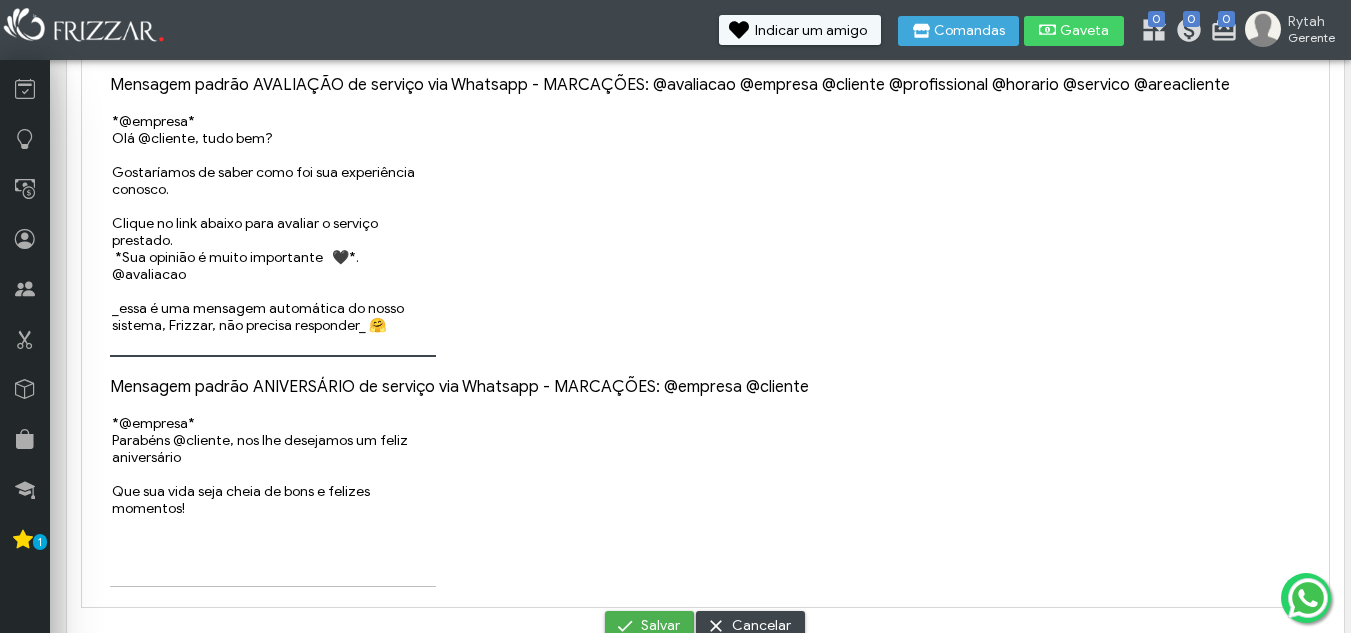 click on "*@empresa*
Olá @cliente, tudo bem?
Gostaríamos de saber como foi sua experiência conosco.
Clique no link abaixo para avaliar o serviço prestado.
*Sua opinião é muito importante   🖤*.
@avaliacao
_essa é uma mensagem automática do nosso sistema, Frizzar, não precisa responder_ 🤗" at bounding box center (273, 234) 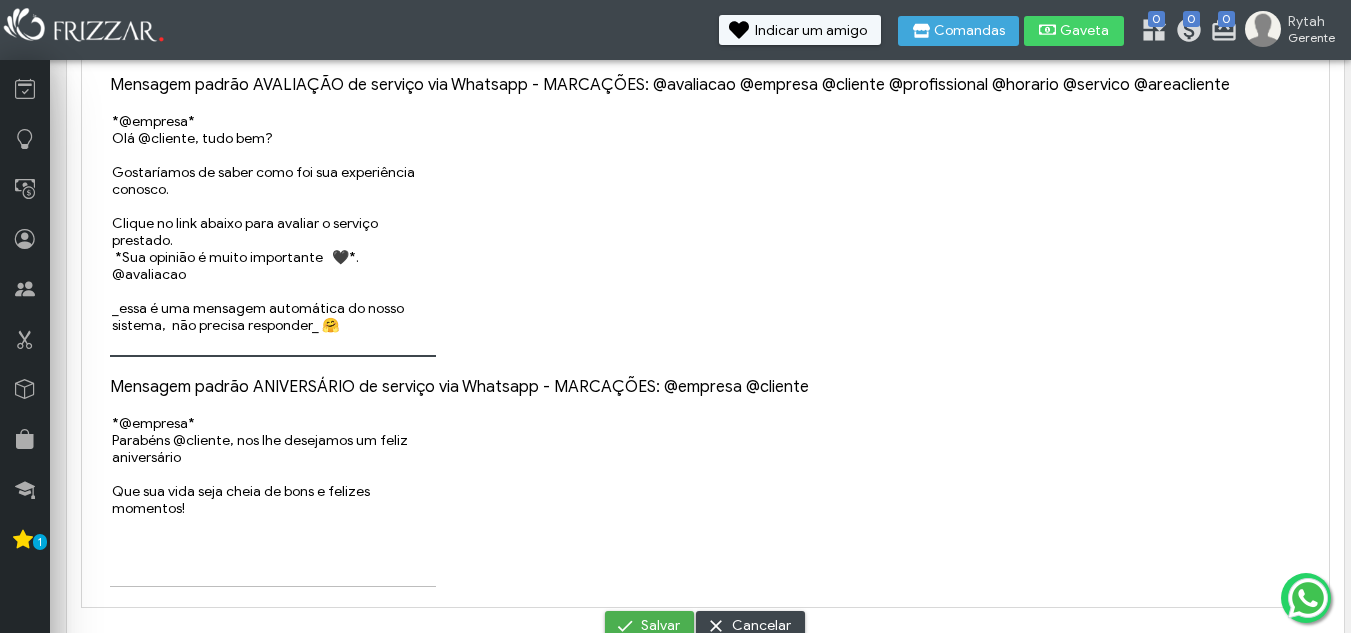 scroll, scrollTop: 1, scrollLeft: 0, axis: vertical 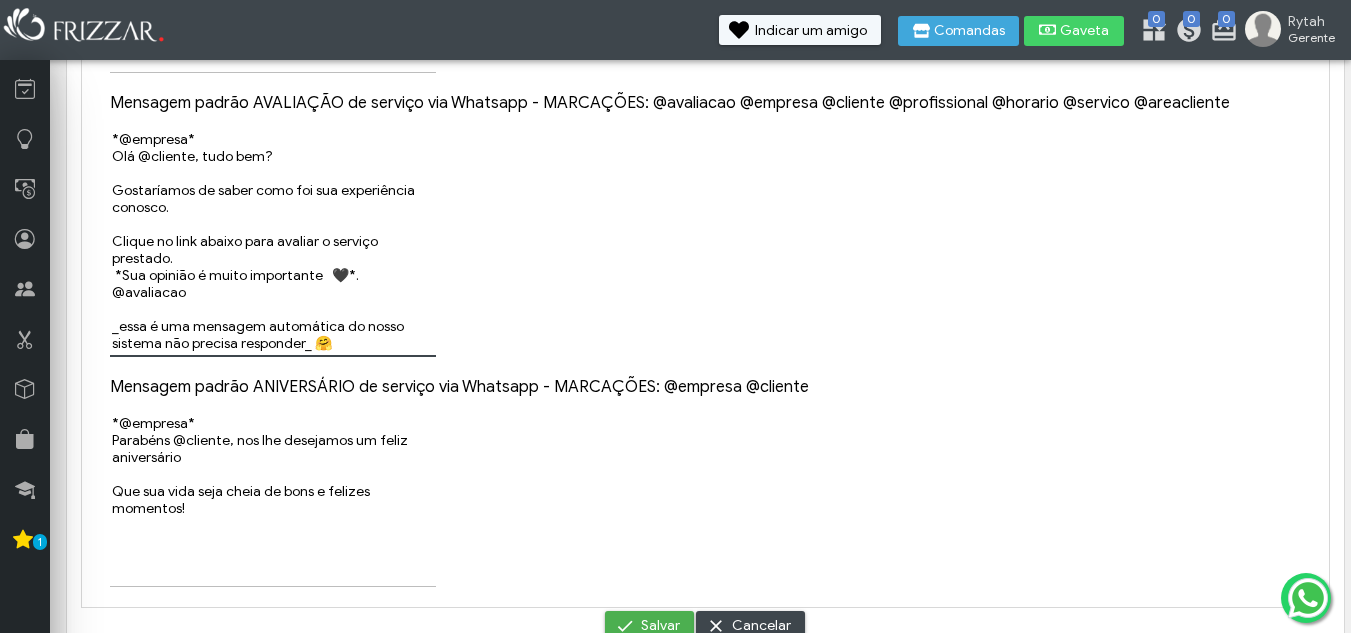 click on "*@empresa*
Olá @cliente, tudo bem?
Gostaríamos de saber como foi sua experiência conosco.
Clique no link abaixo para avaliar o serviço prestado.
*Sua opinião é muito importante   🖤*.
@avaliacao
_essa é uma mensagem automática do nosso sistema, Frizzar, não precisa responder_ 🤗" at bounding box center [273, 243] 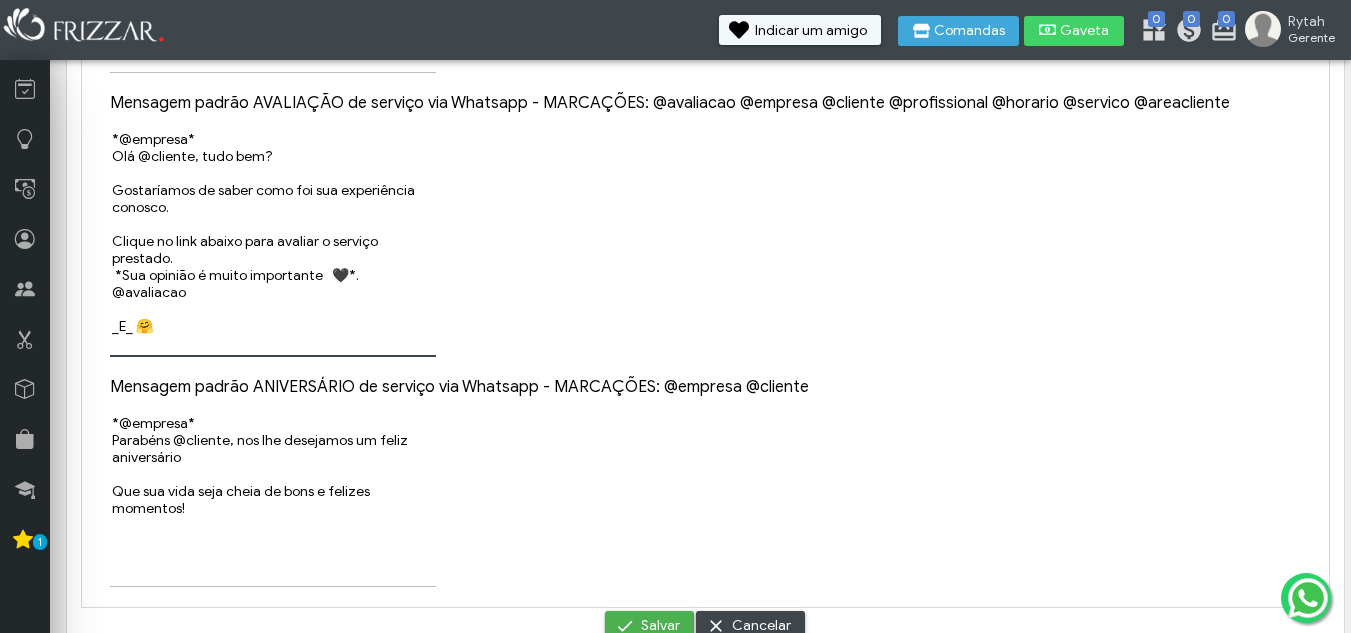 scroll, scrollTop: 448, scrollLeft: 0, axis: vertical 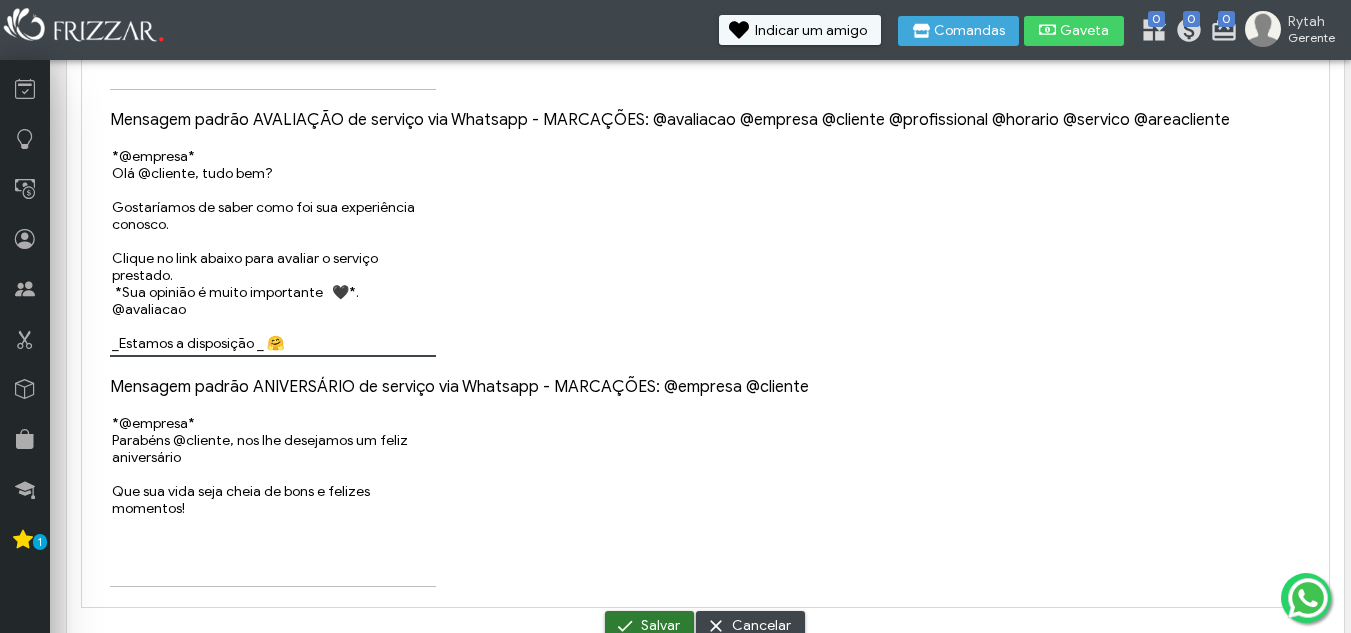 type on "*@empresa*
Olá @cliente, tudo bem?
Gostaríamos de saber como foi sua experiência conosco.
Clique no link abaixo para avaliar o serviço prestado.
*Sua opinião é muito importante   🖤*.
@avaliacao
_Estamos a disposição _ 🤗" 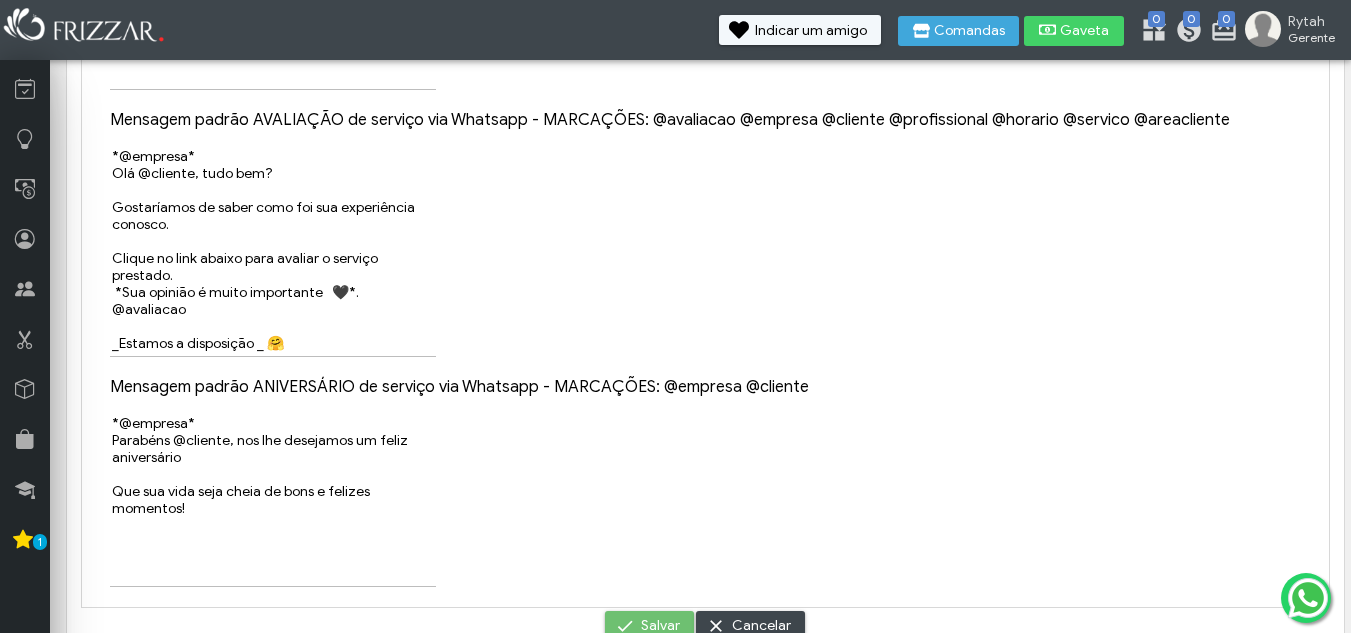 click on "Salvar" at bounding box center (660, 626) 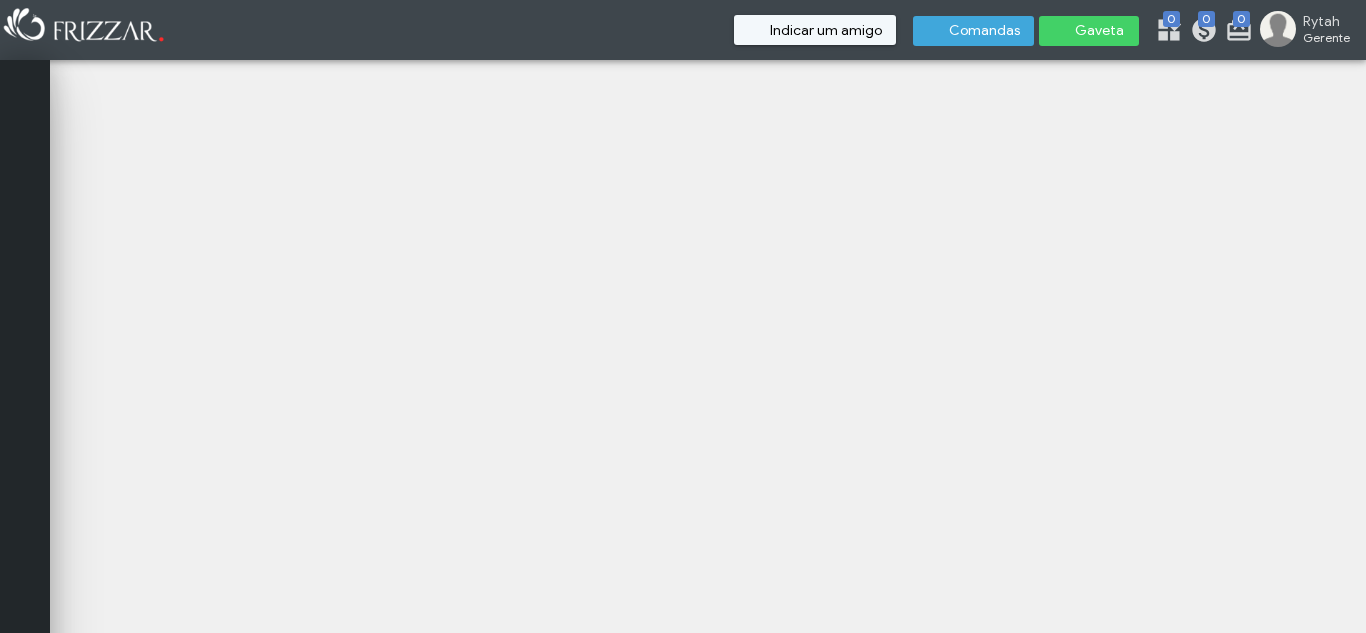 scroll, scrollTop: 0, scrollLeft: 0, axis: both 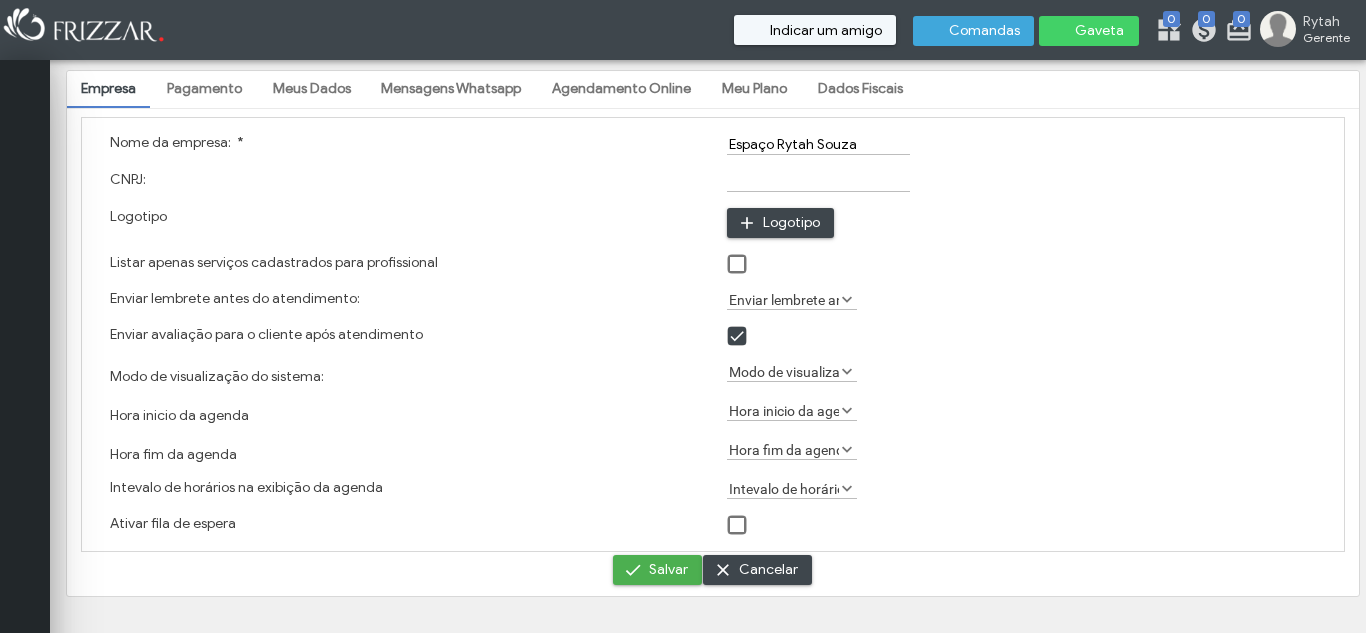 click on "Agendamento Online" at bounding box center [621, 89] 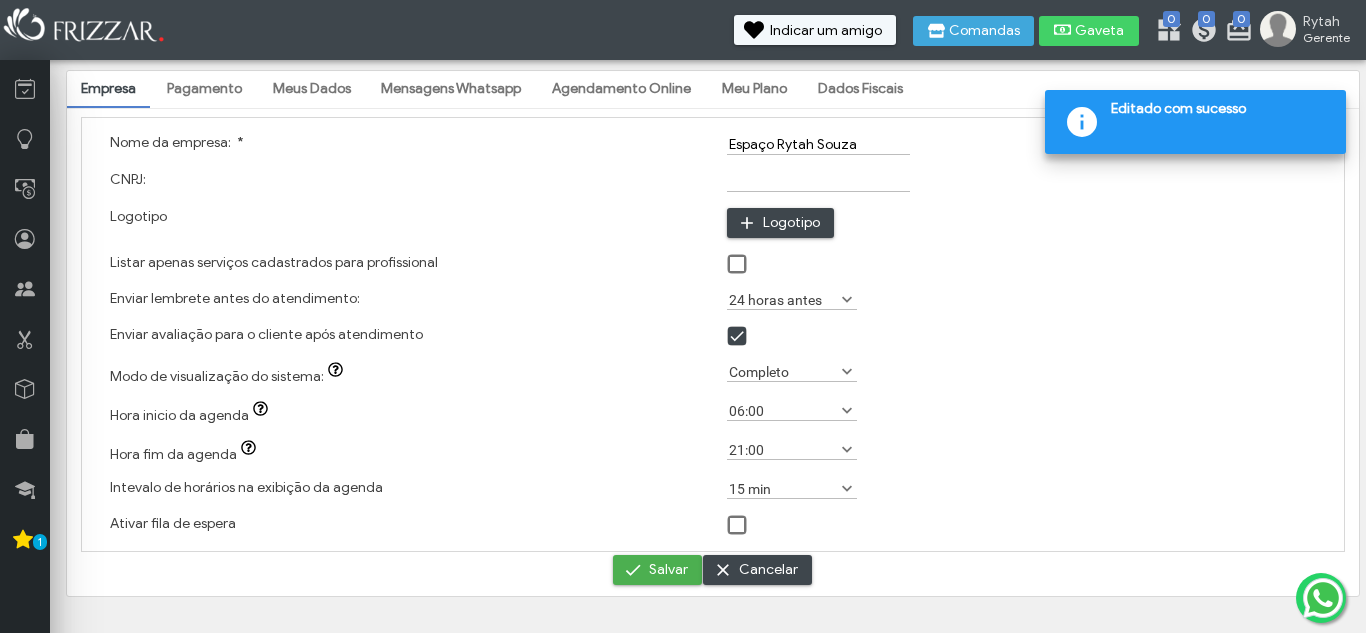 click on "Agendamento Online" at bounding box center (621, 89) 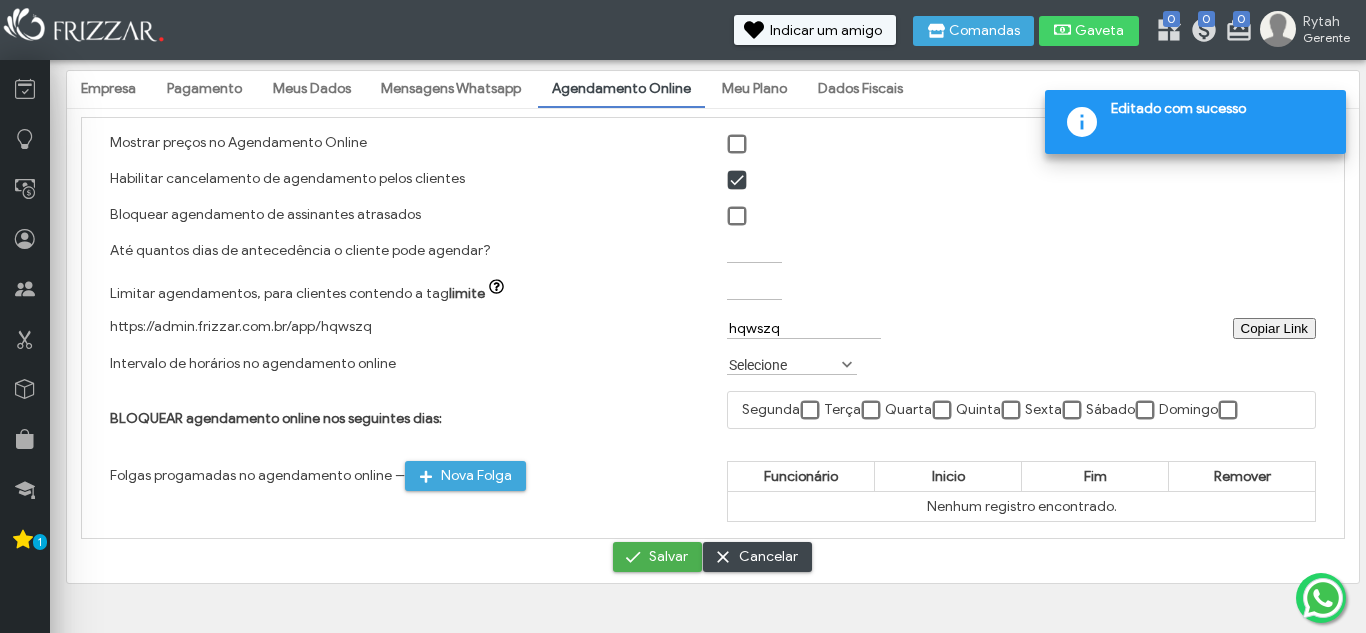 click at bounding box center (738, 145) 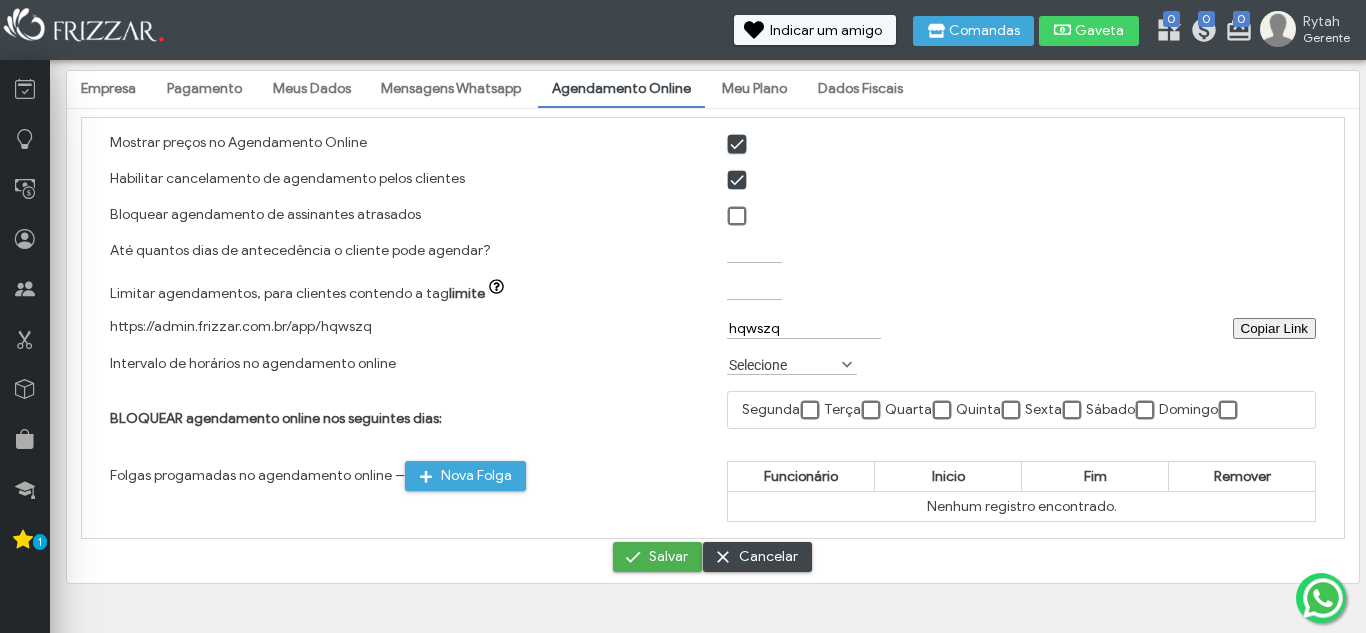 click at bounding box center (738, 217) 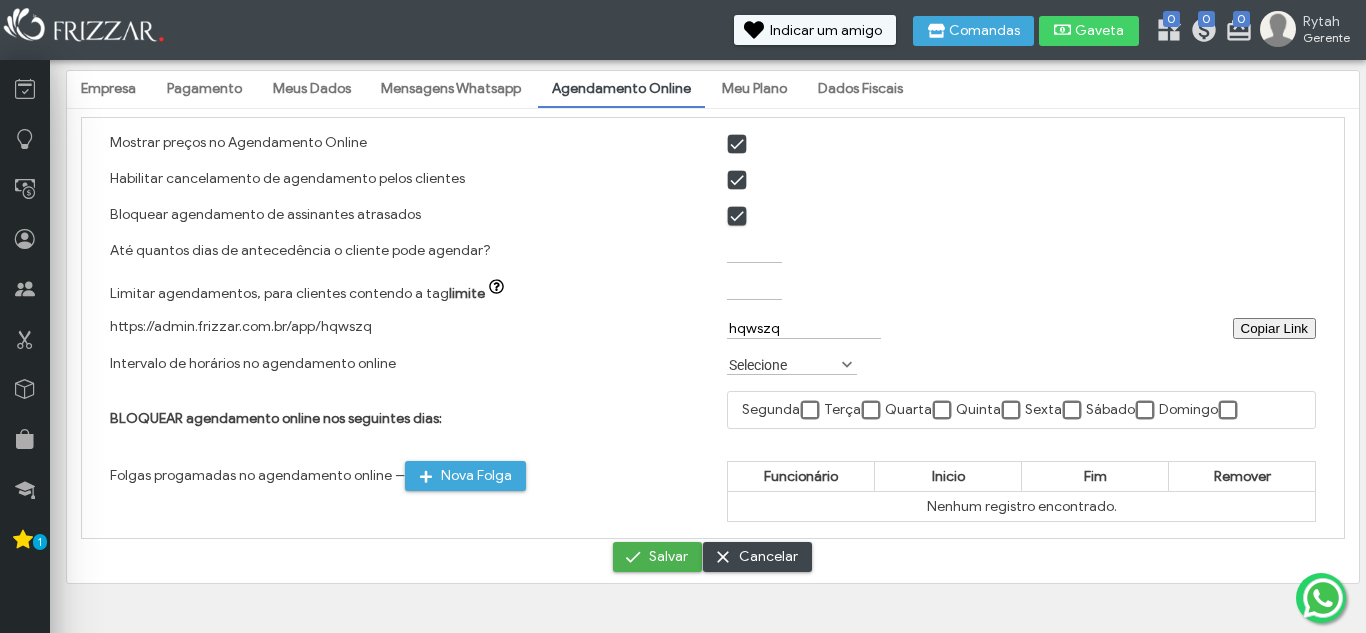 scroll, scrollTop: 10, scrollLeft: 11, axis: both 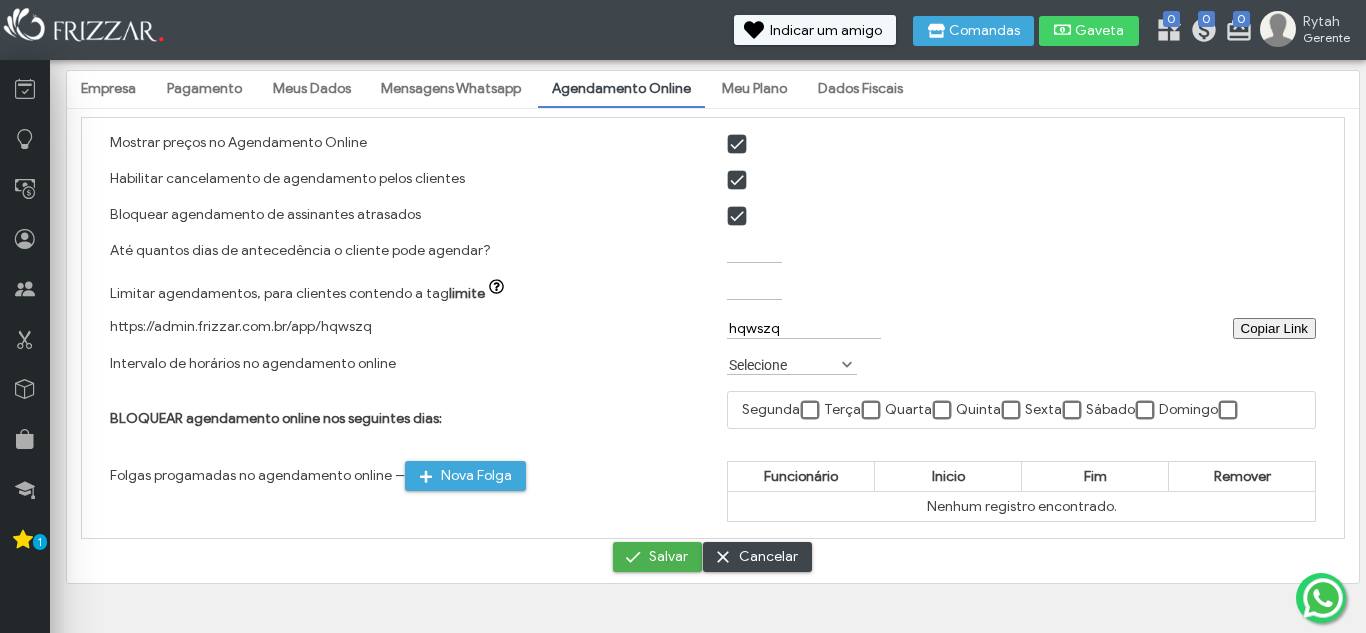 click at bounding box center (1021, 252) 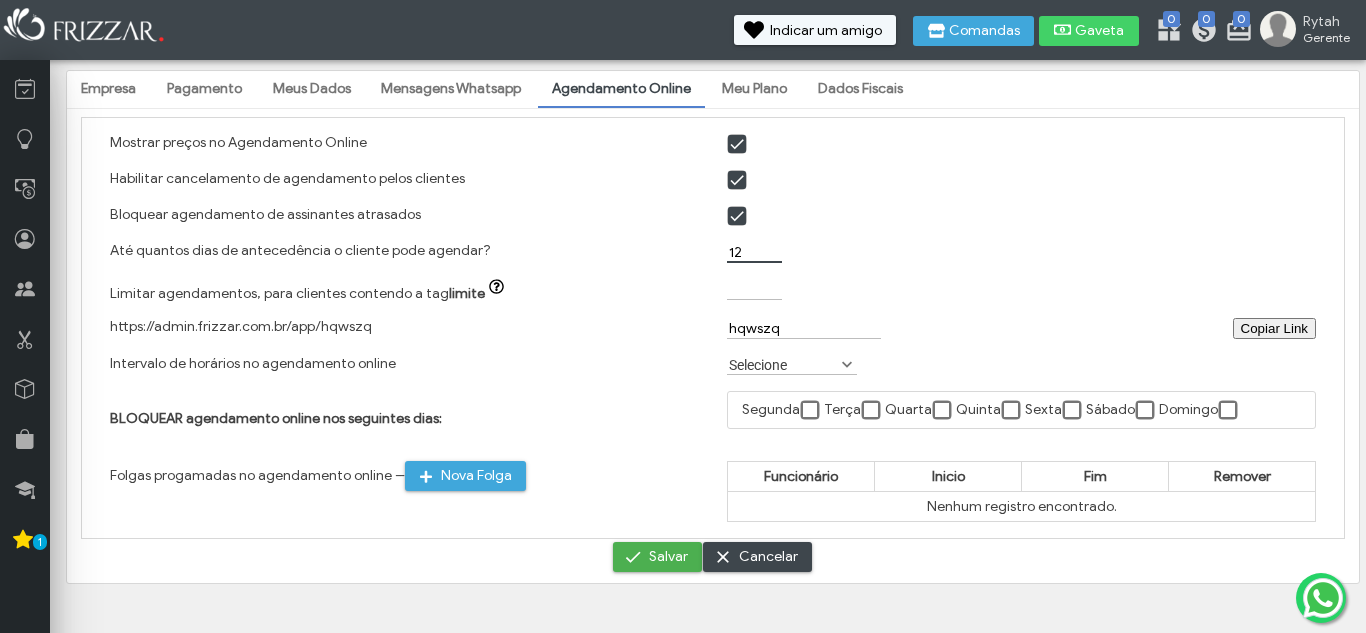 type on "120" 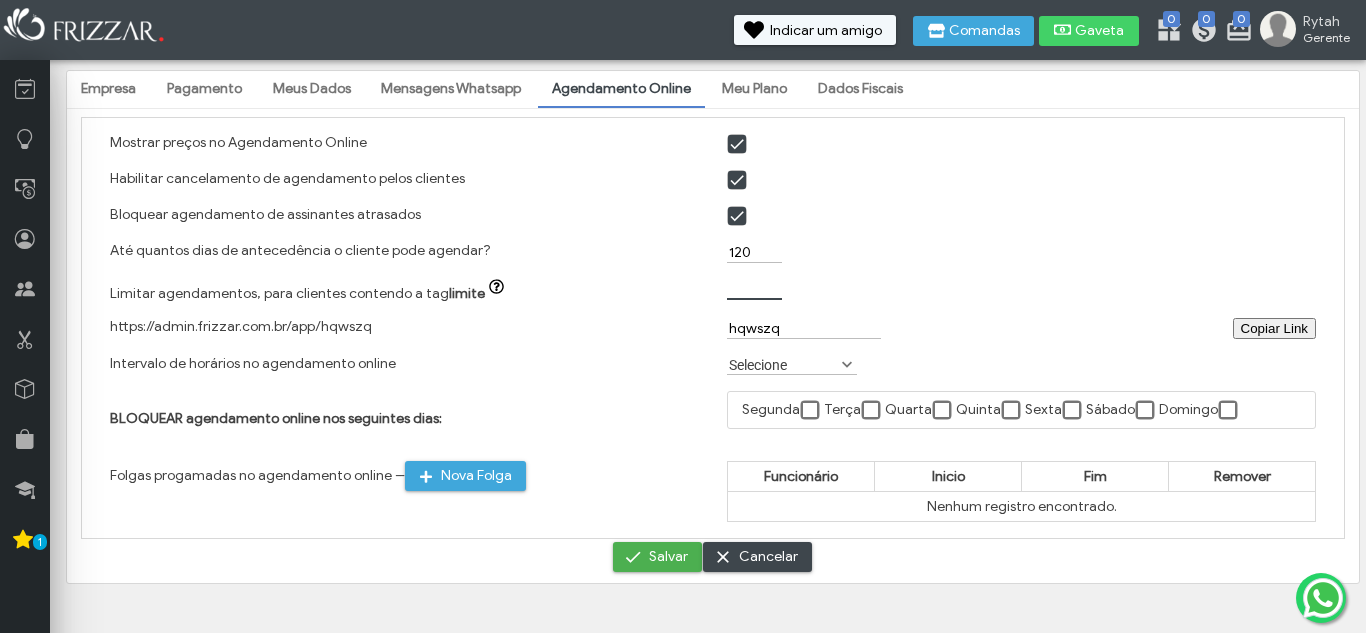 click on "Limitar agendamentos, para clientes contendo a tag   limite ui-button" at bounding box center [754, 289] 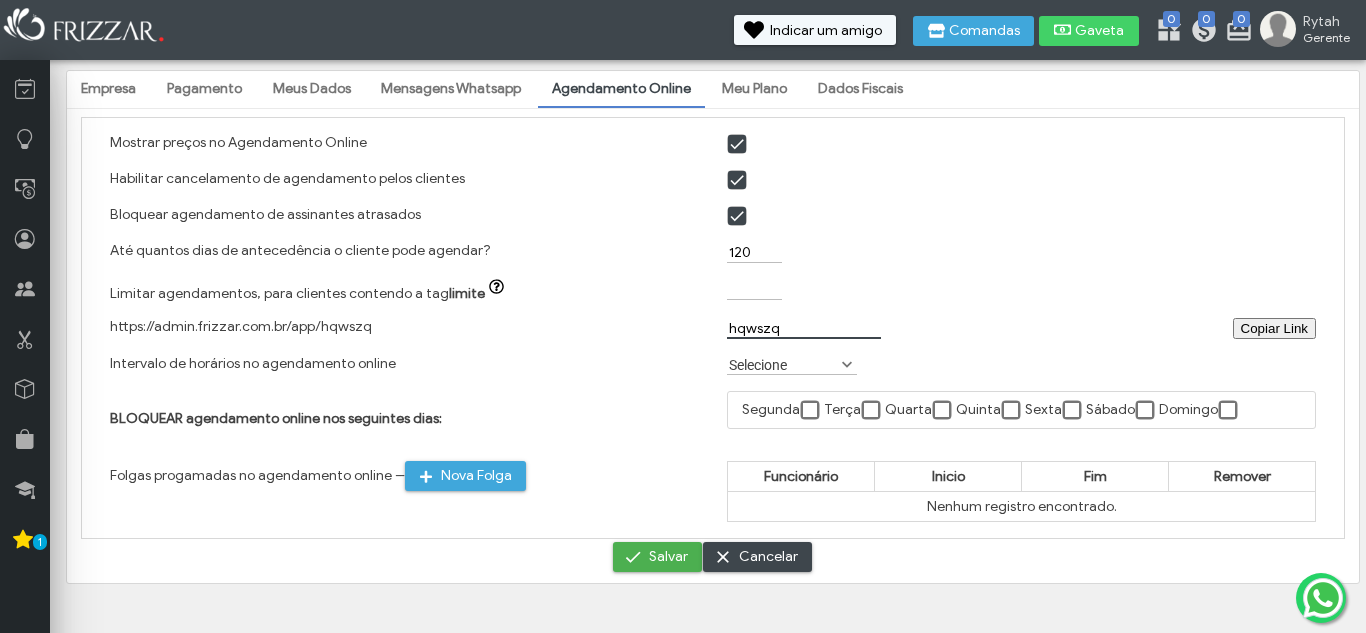drag, startPoint x: 796, startPoint y: 331, endPoint x: 706, endPoint y: 336, distance: 90.13878 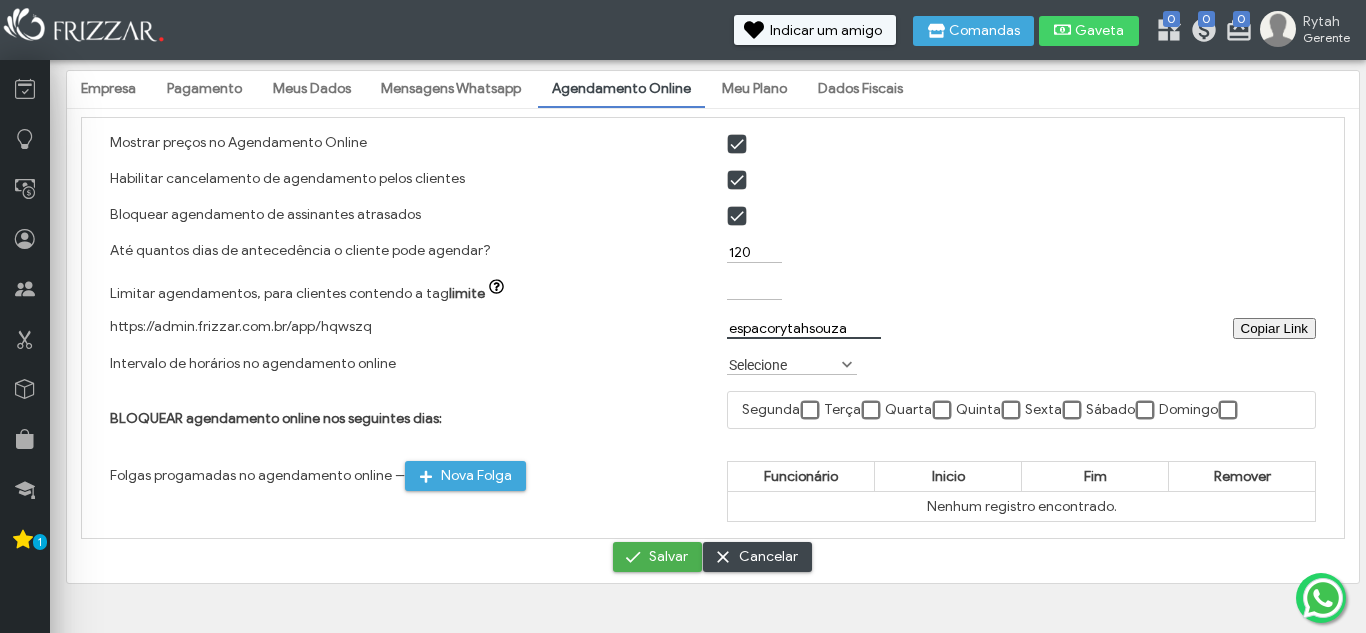 type on "espacorytahsouza" 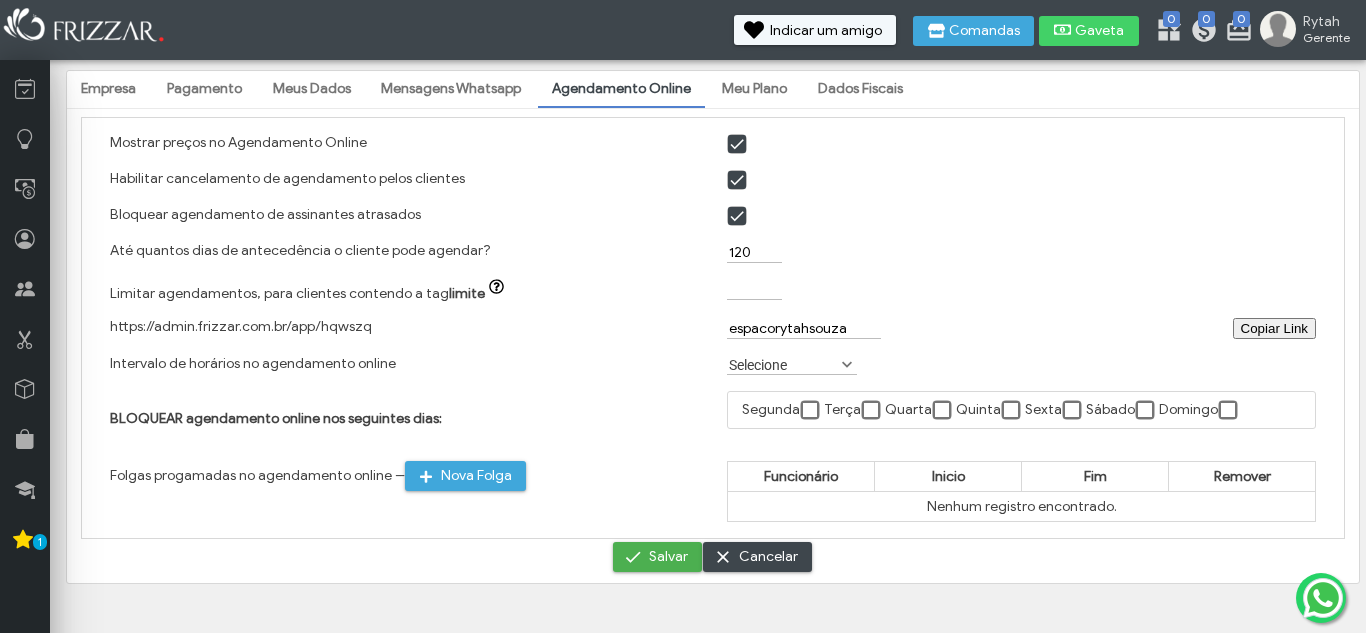 click on "Selecione" at bounding box center [783, 364] 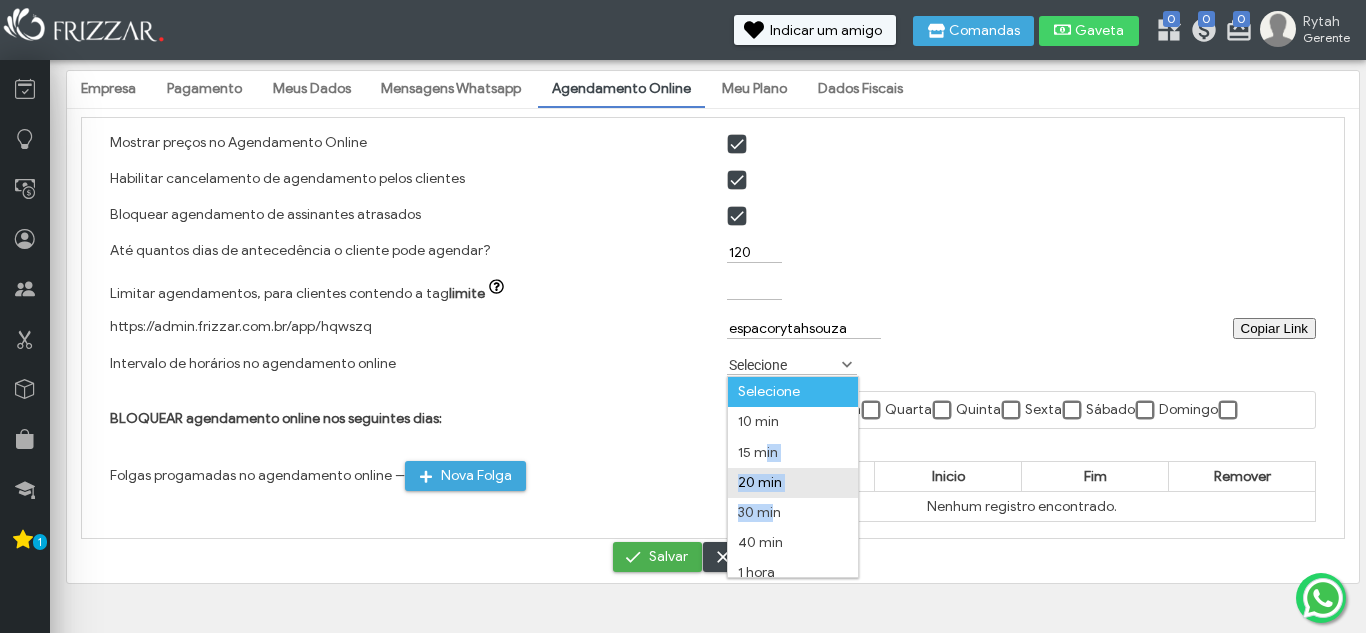 drag, startPoint x: 761, startPoint y: 444, endPoint x: 777, endPoint y: 505, distance: 63.06346 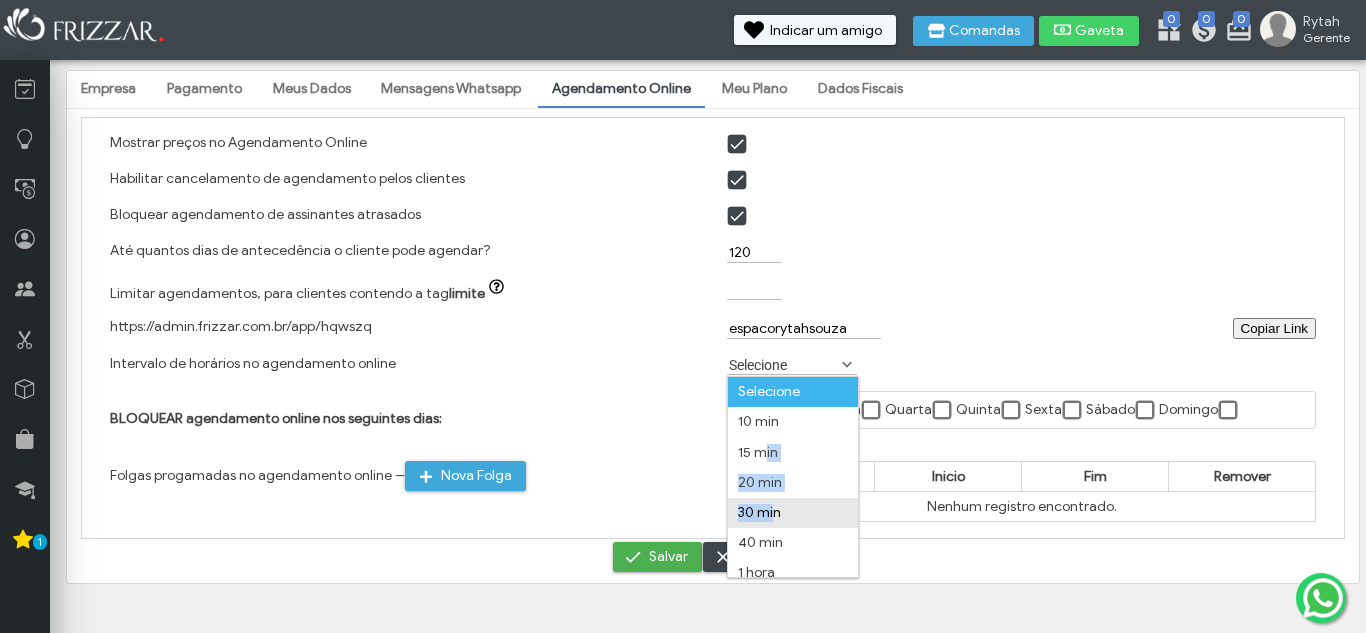 click on "30 min" at bounding box center (793, 513) 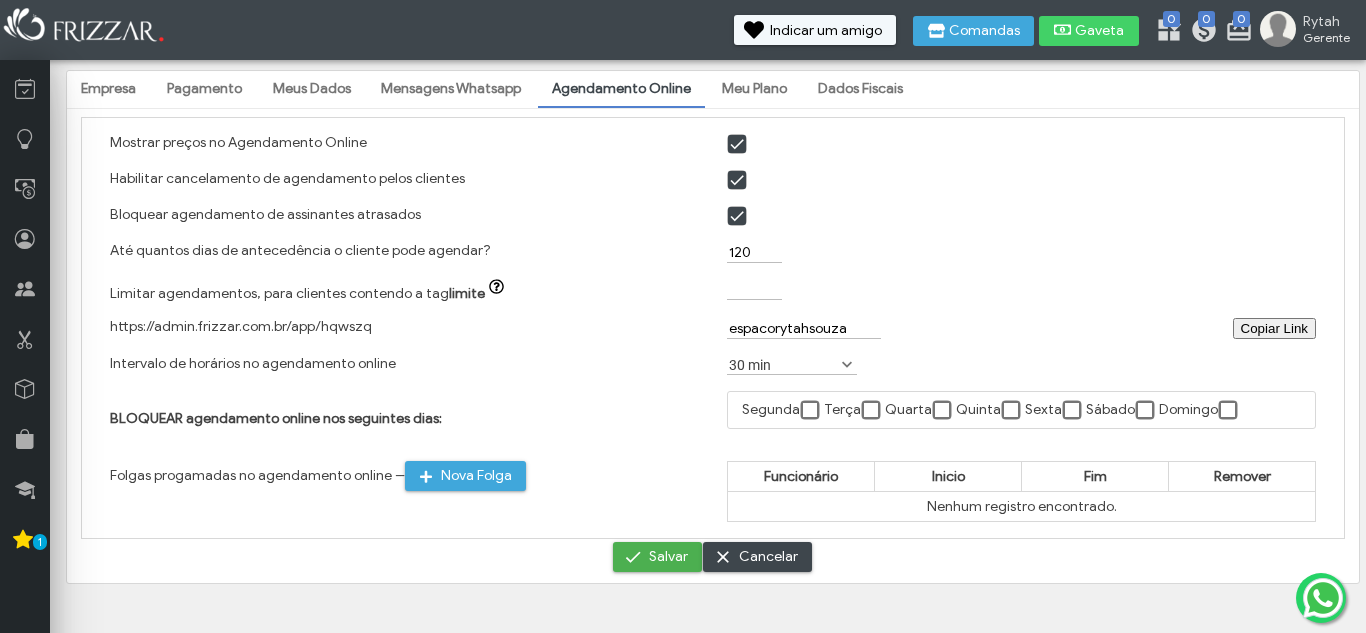 click on "Segunda Terça Quarta Quinta Sexta Sábado Domingo" at bounding box center (1021, 410) 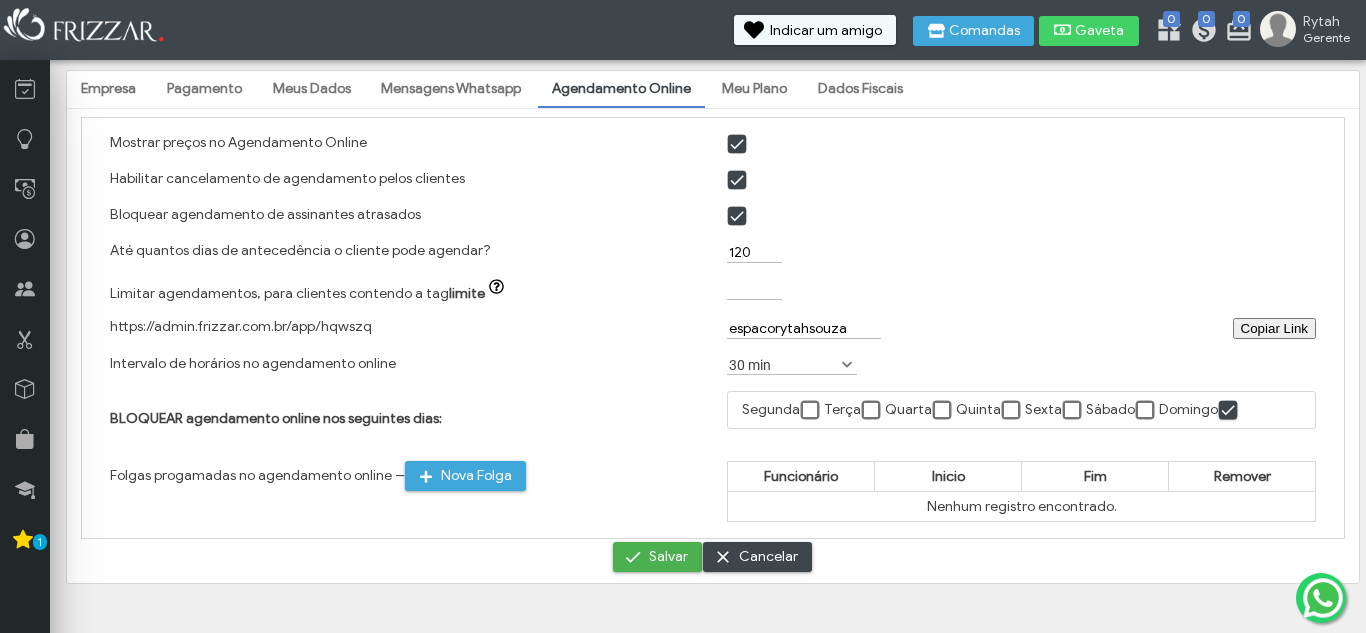 click at bounding box center (1073, 411) 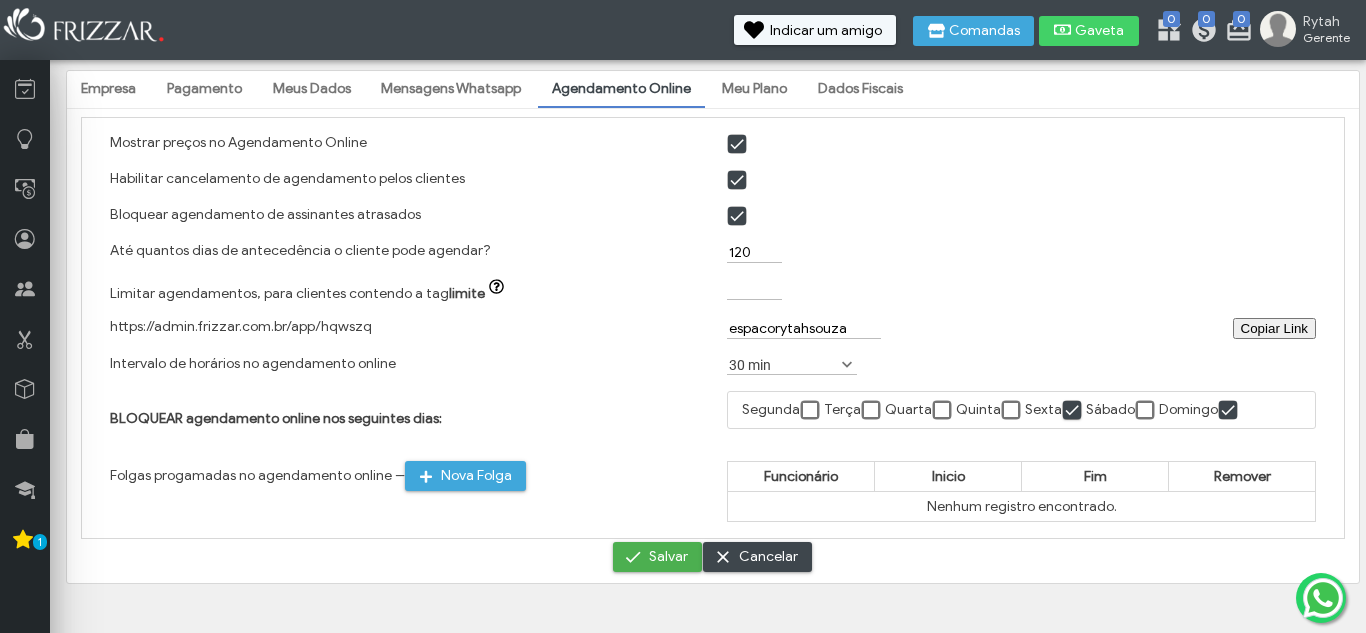 scroll, scrollTop: 10, scrollLeft: 11, axis: both 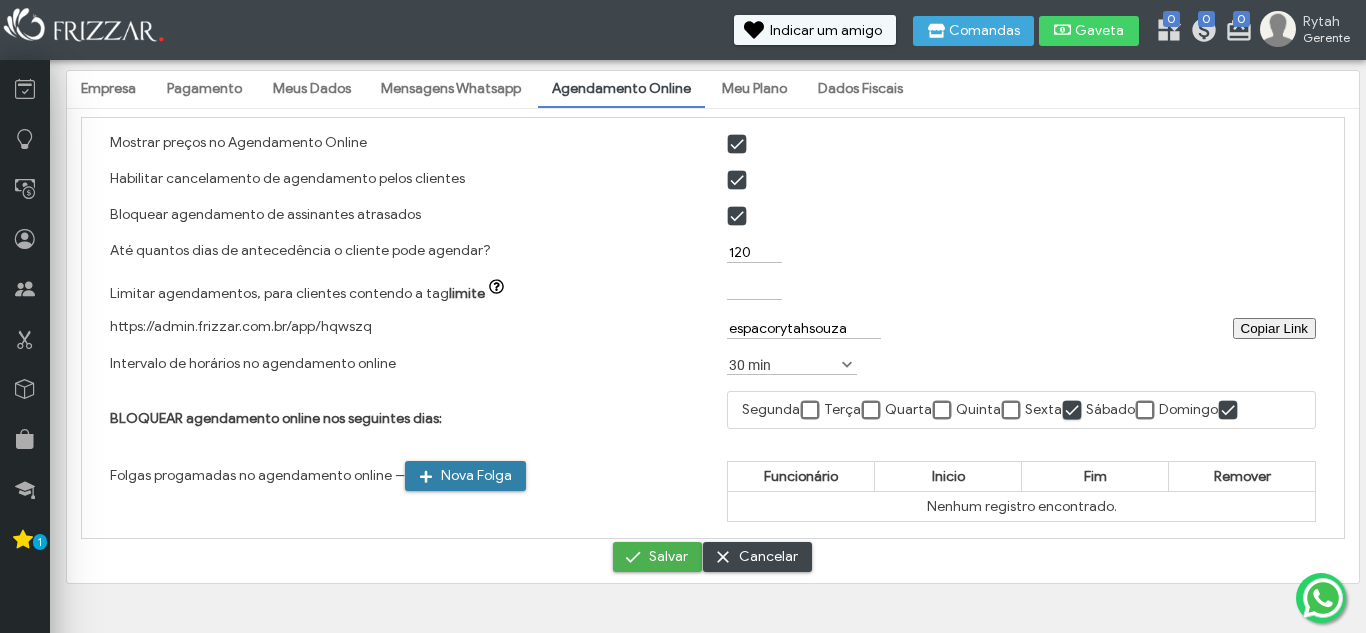 click on "Nova Folga" at bounding box center (476, 476) 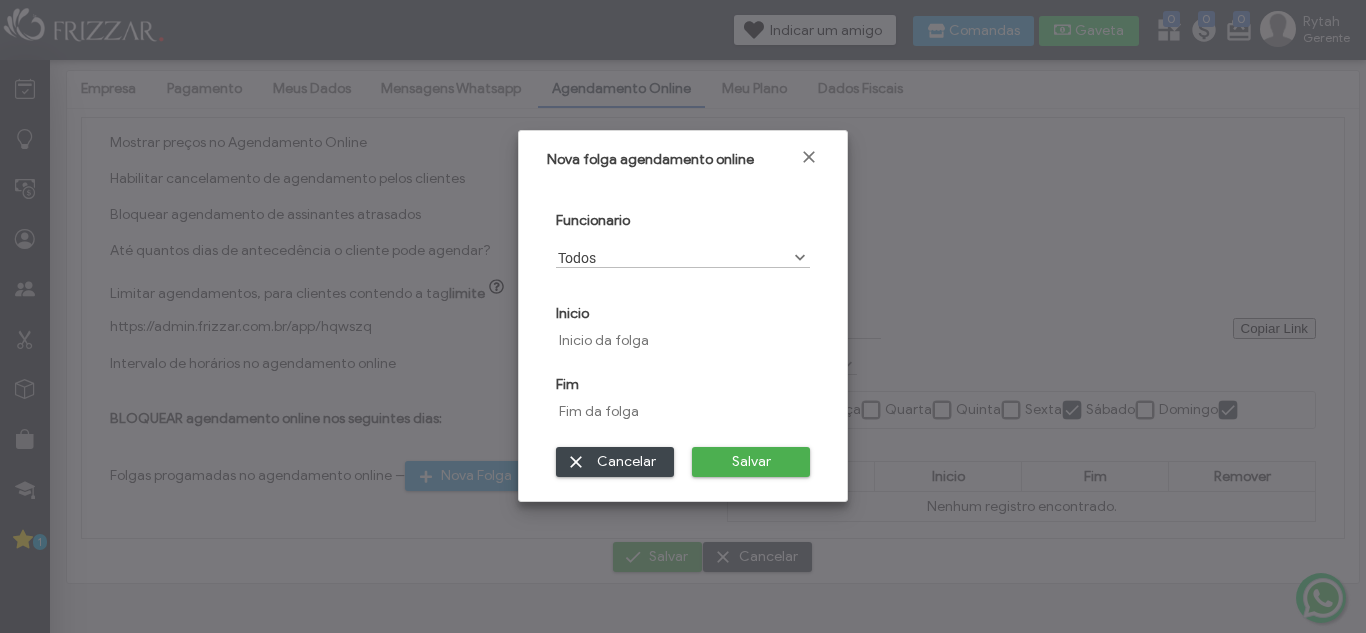 scroll, scrollTop: 11, scrollLeft: 89, axis: both 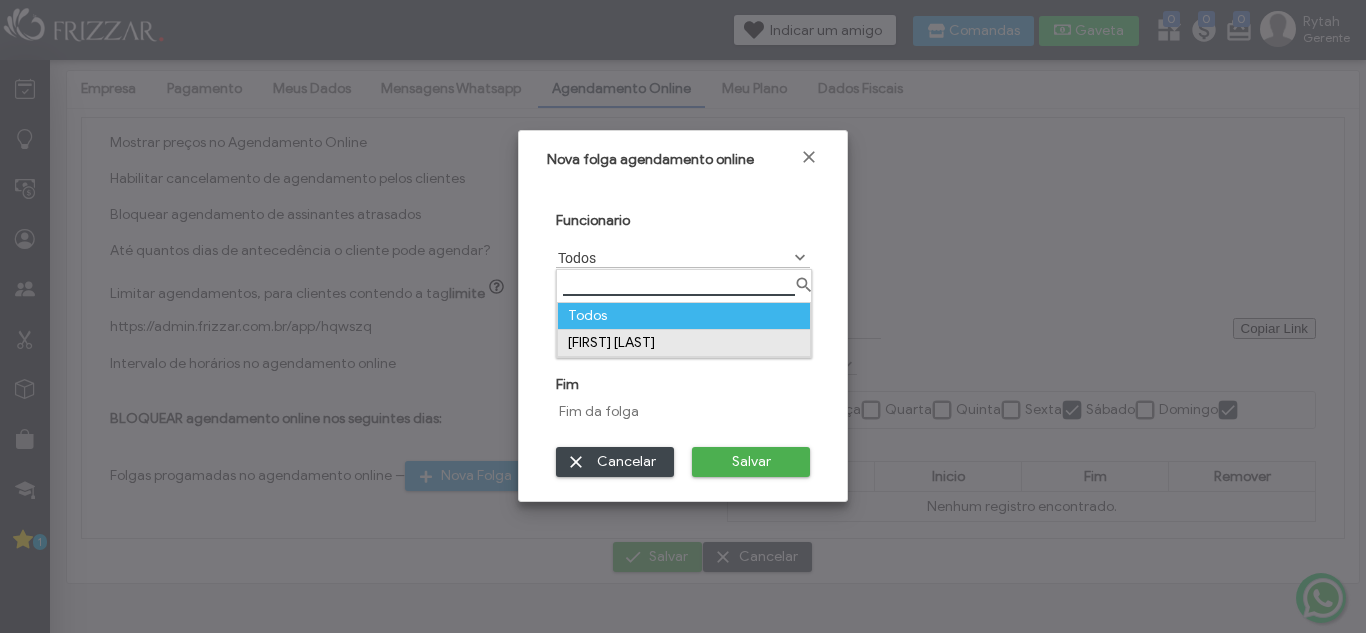 click on "Rytah Souza" at bounding box center [684, 343] 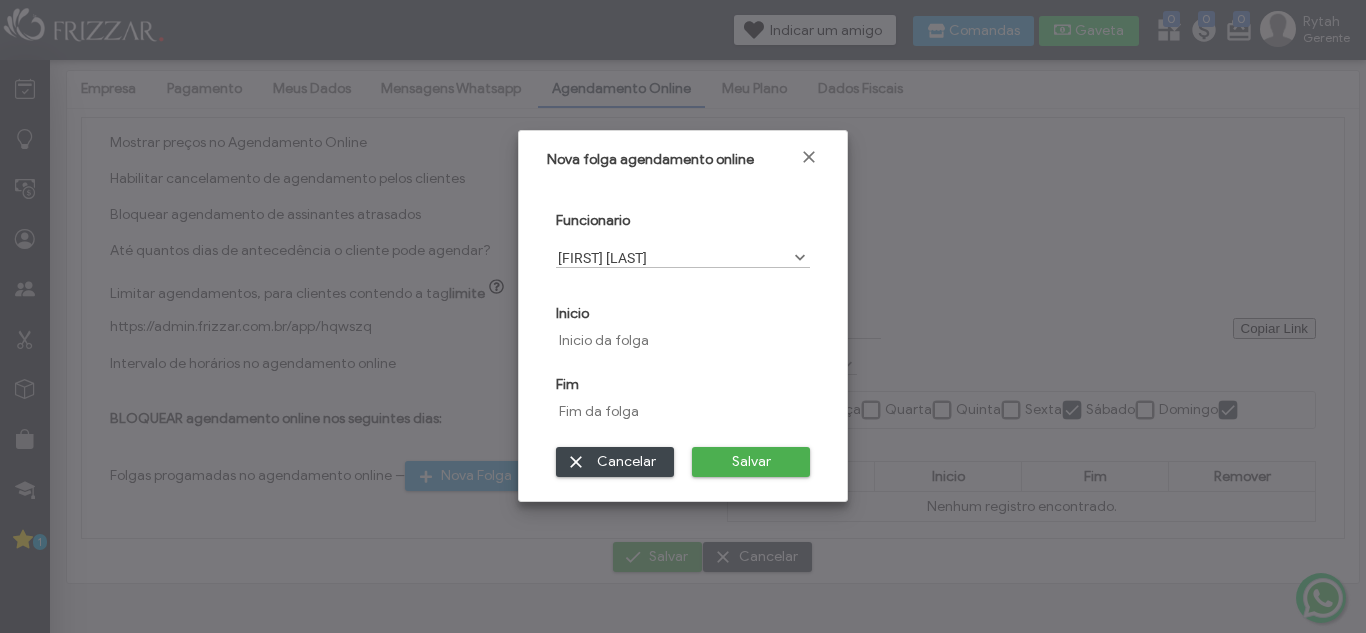click on "Inicio" at bounding box center [683, 322] 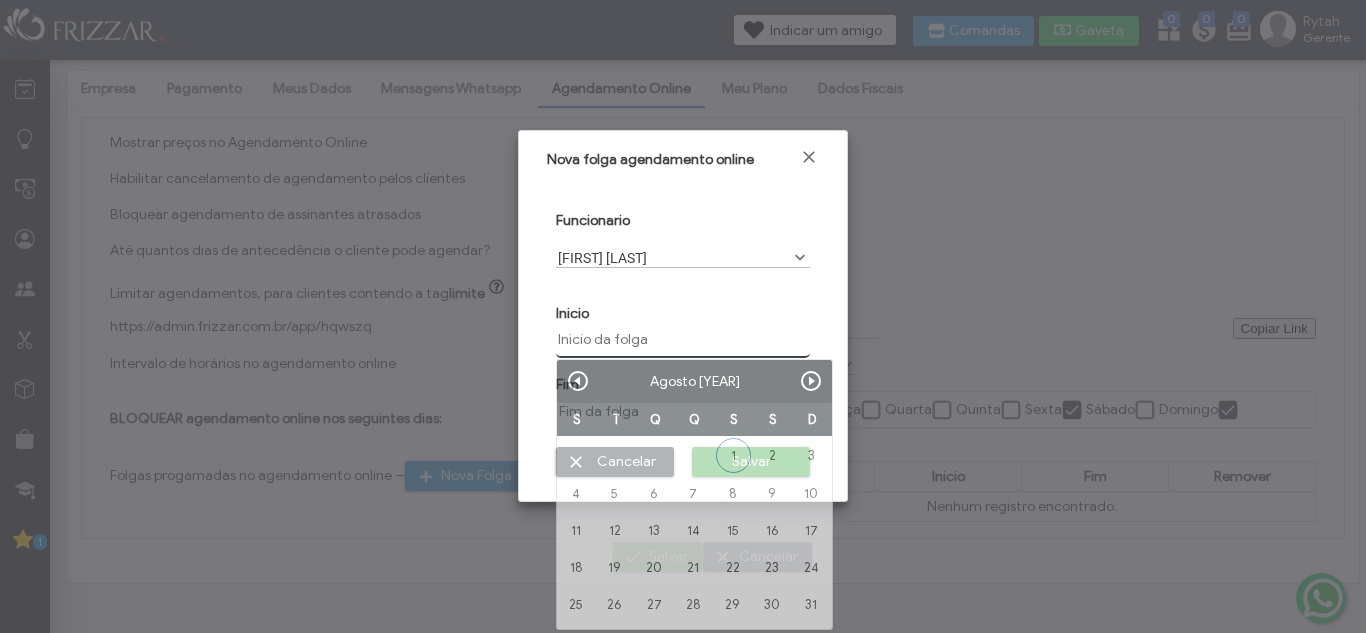 click at bounding box center (683, 340) 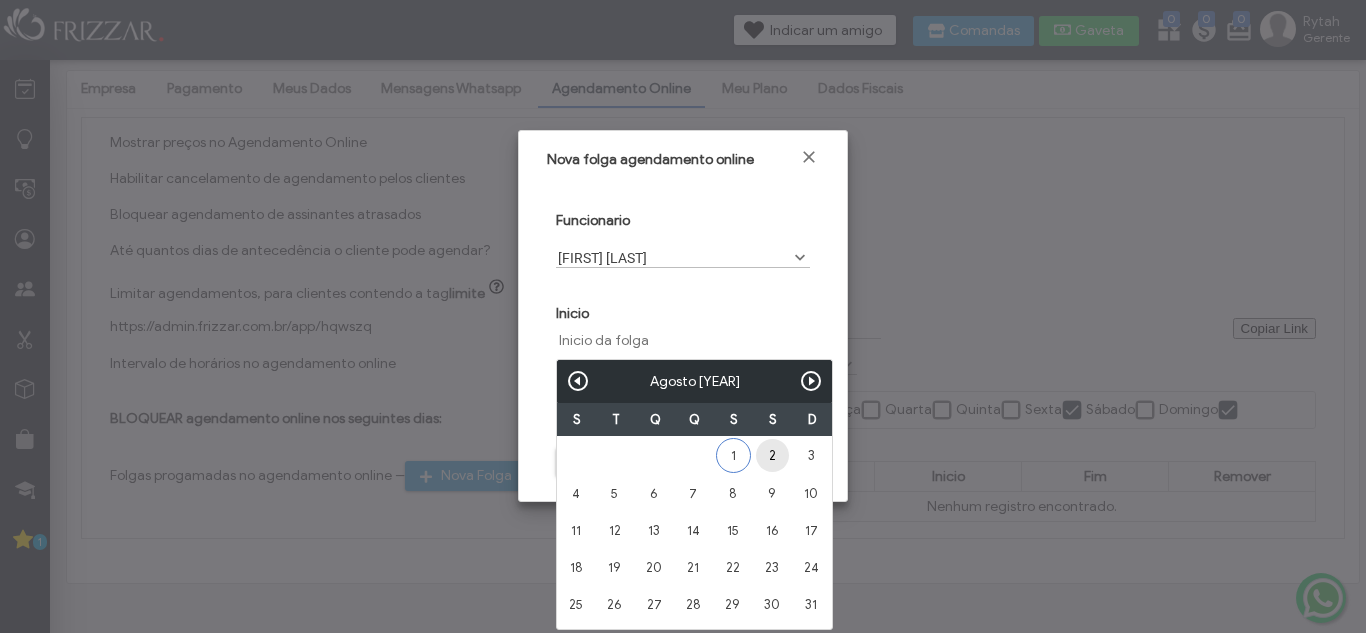 click on "2" at bounding box center [772, 455] 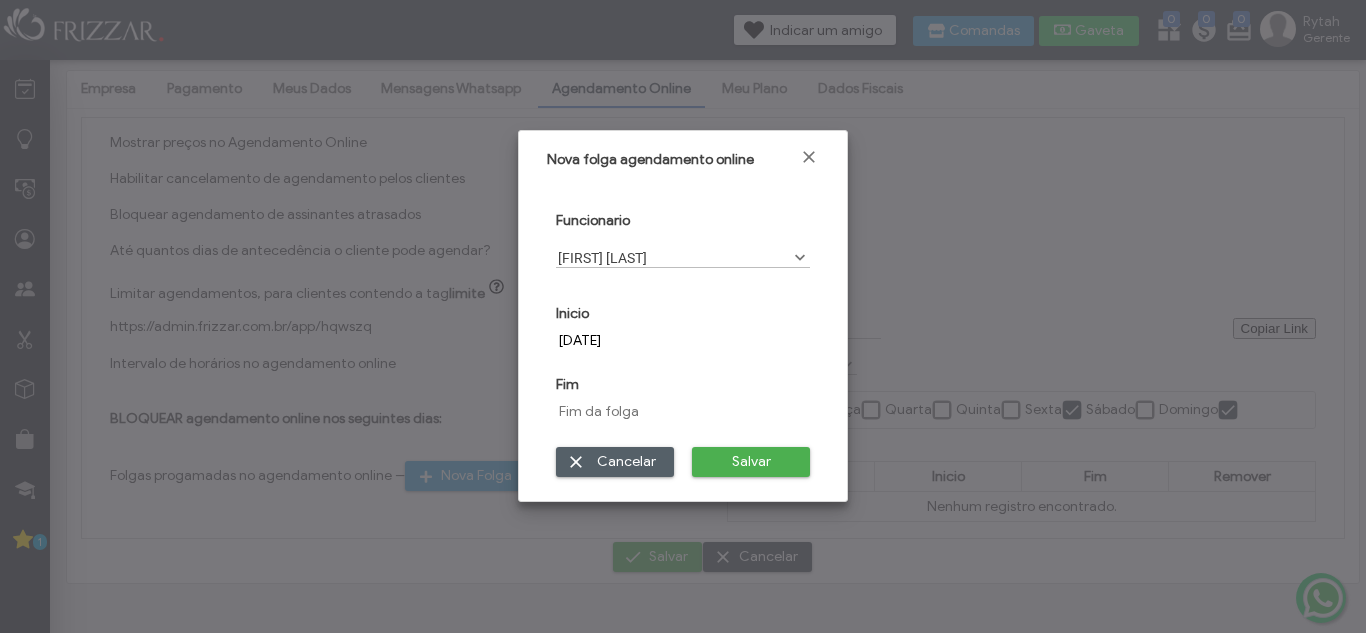 click on "Cancelar" at bounding box center (626, 462) 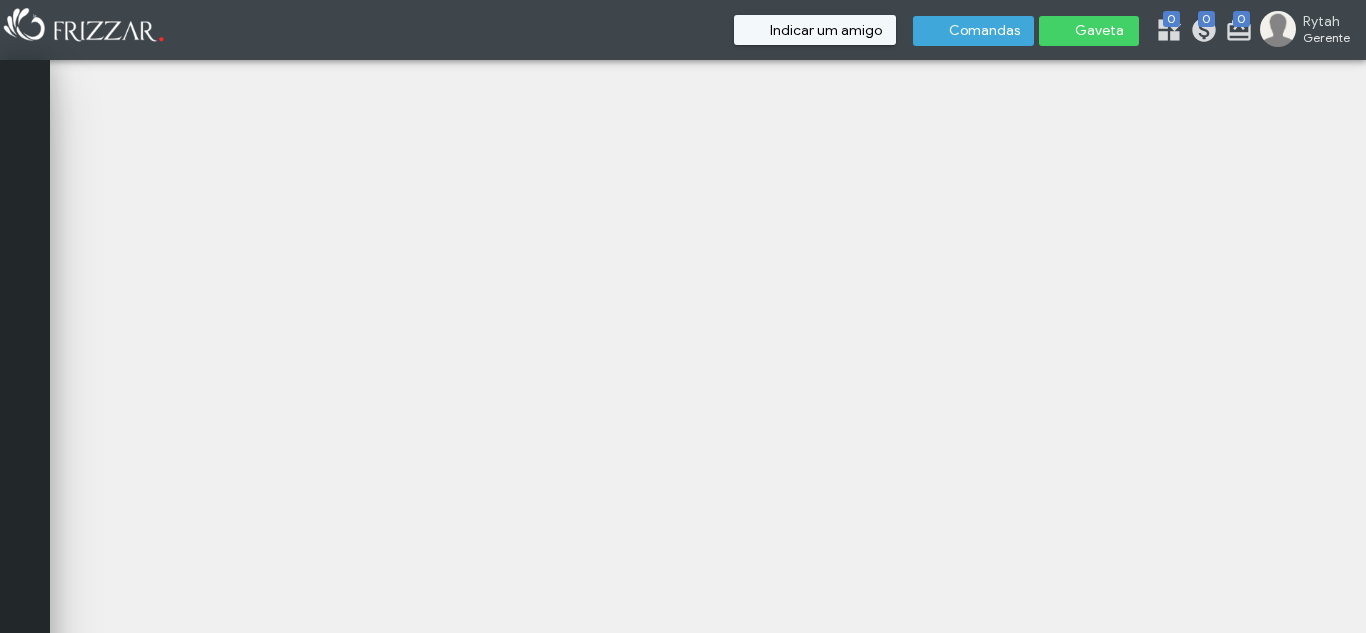scroll, scrollTop: 0, scrollLeft: 0, axis: both 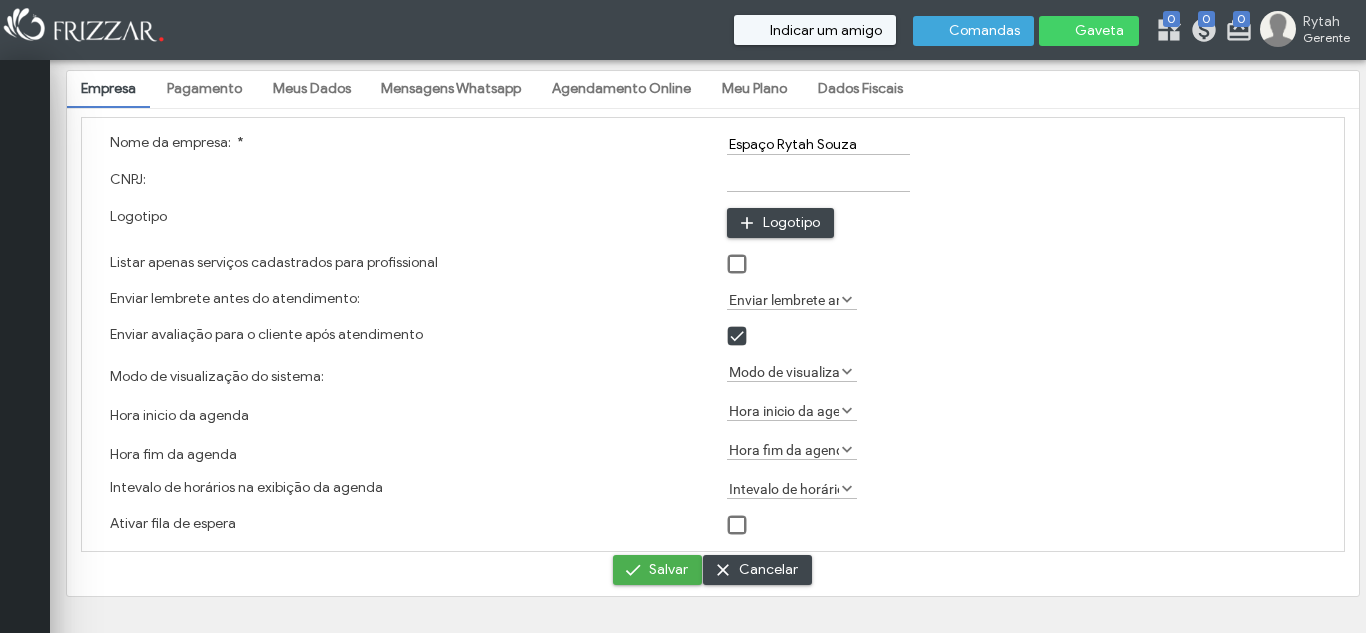 click on "Agendamento Online" at bounding box center (621, 89) 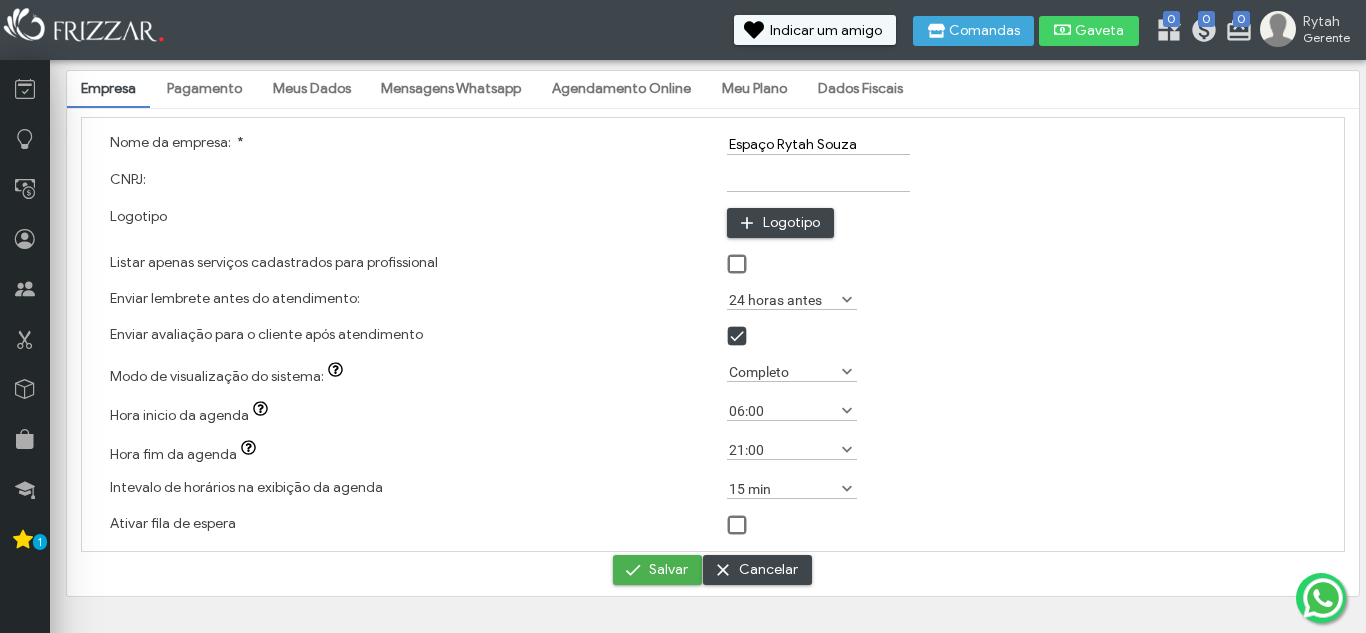 click on "Agendamento Online" at bounding box center (621, 89) 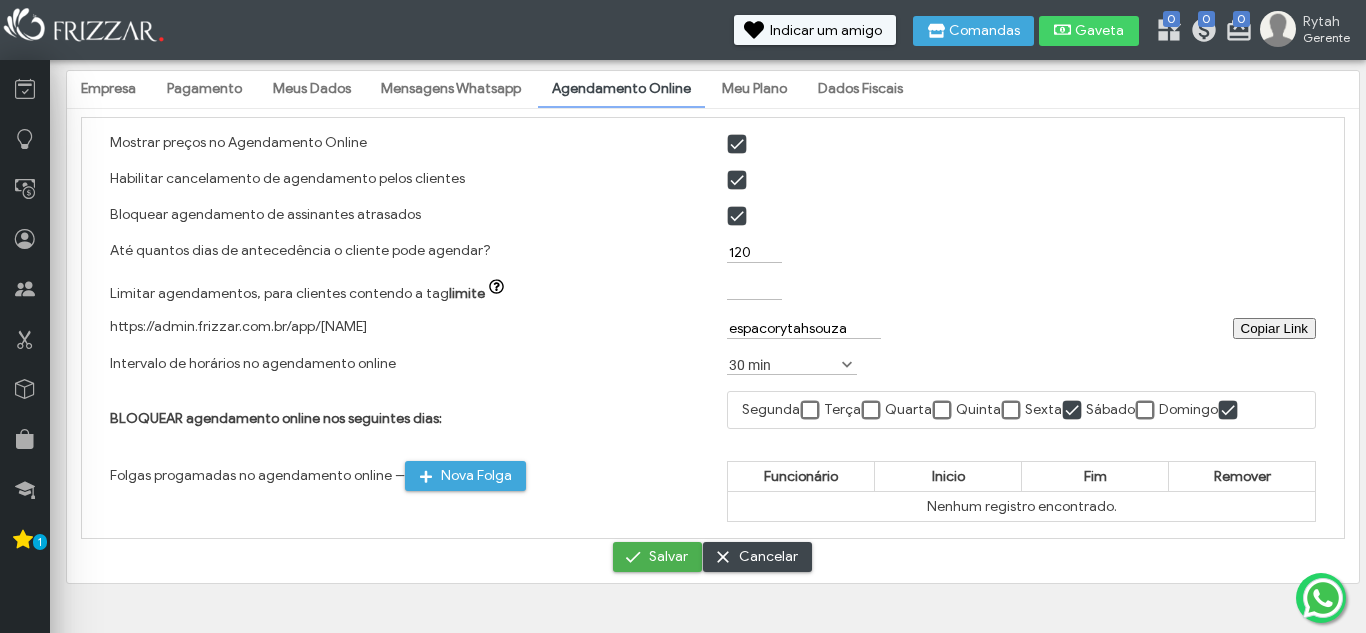 click at bounding box center (1073, 411) 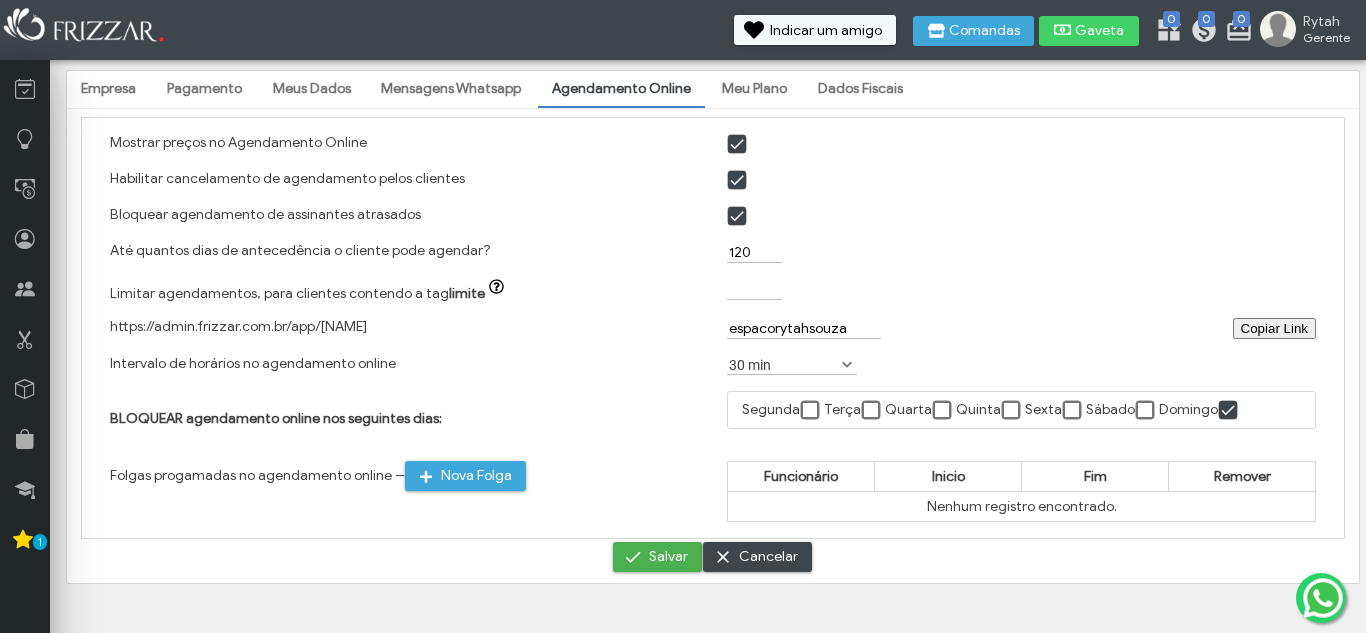 click at bounding box center [1012, 411] 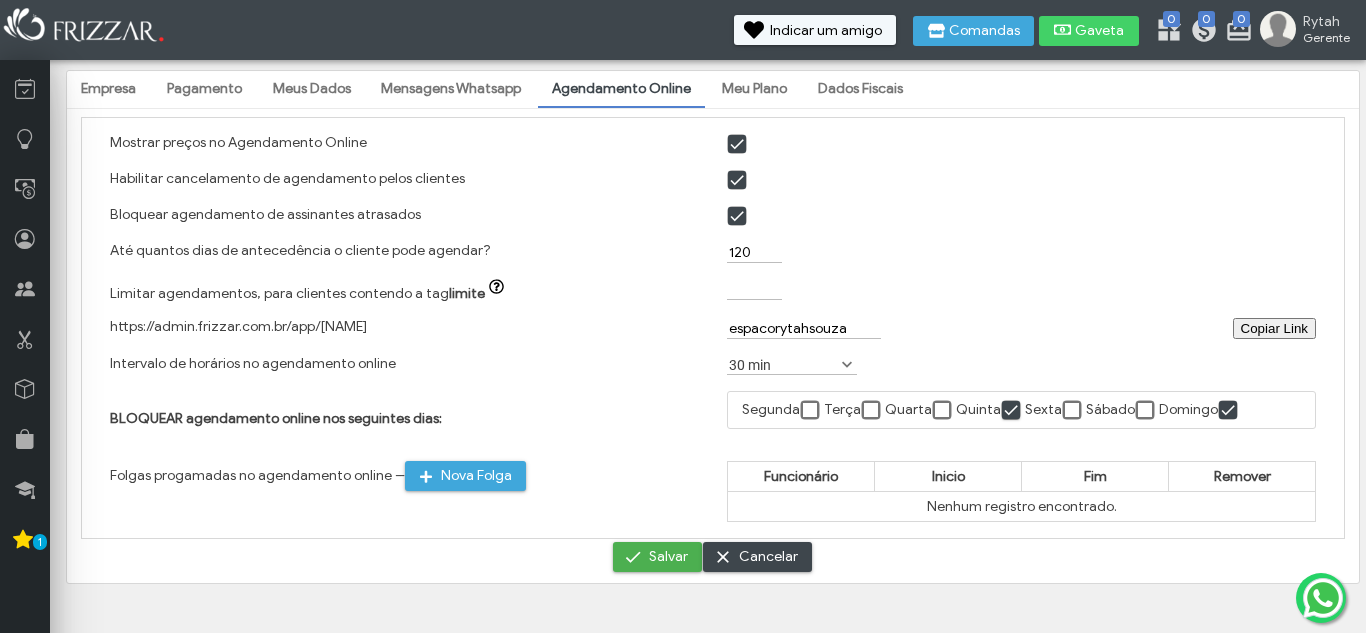 click at bounding box center [1073, 411] 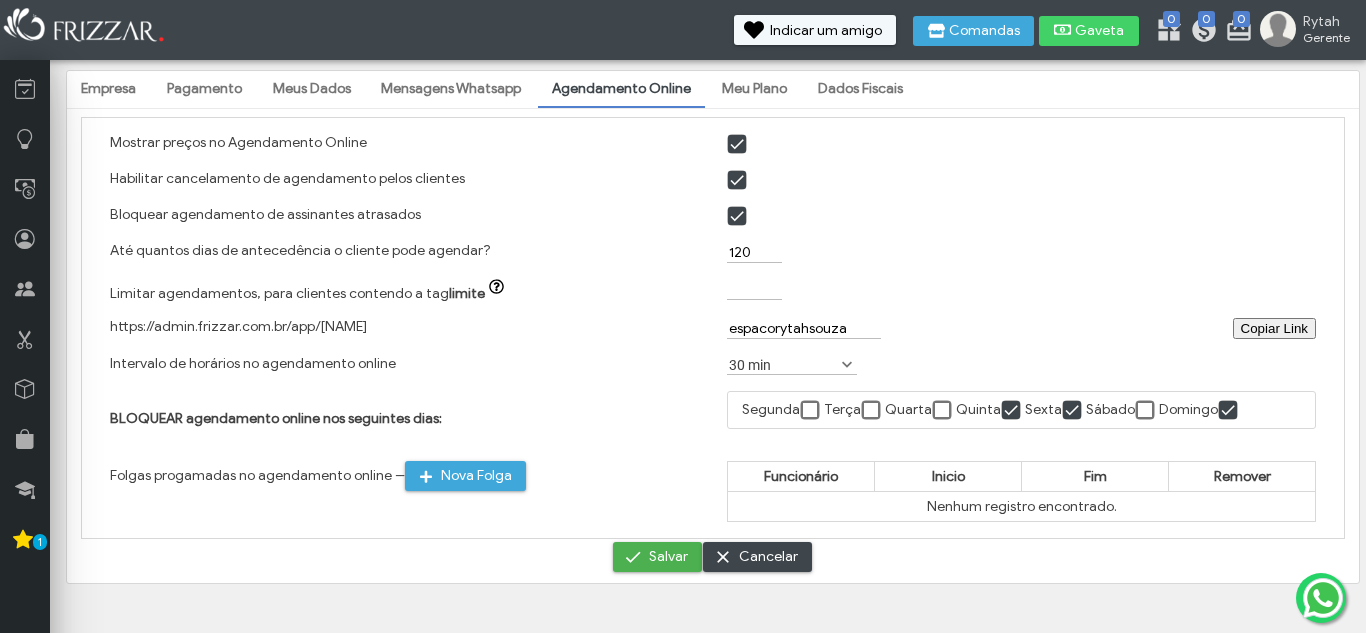 click at bounding box center (1012, 411) 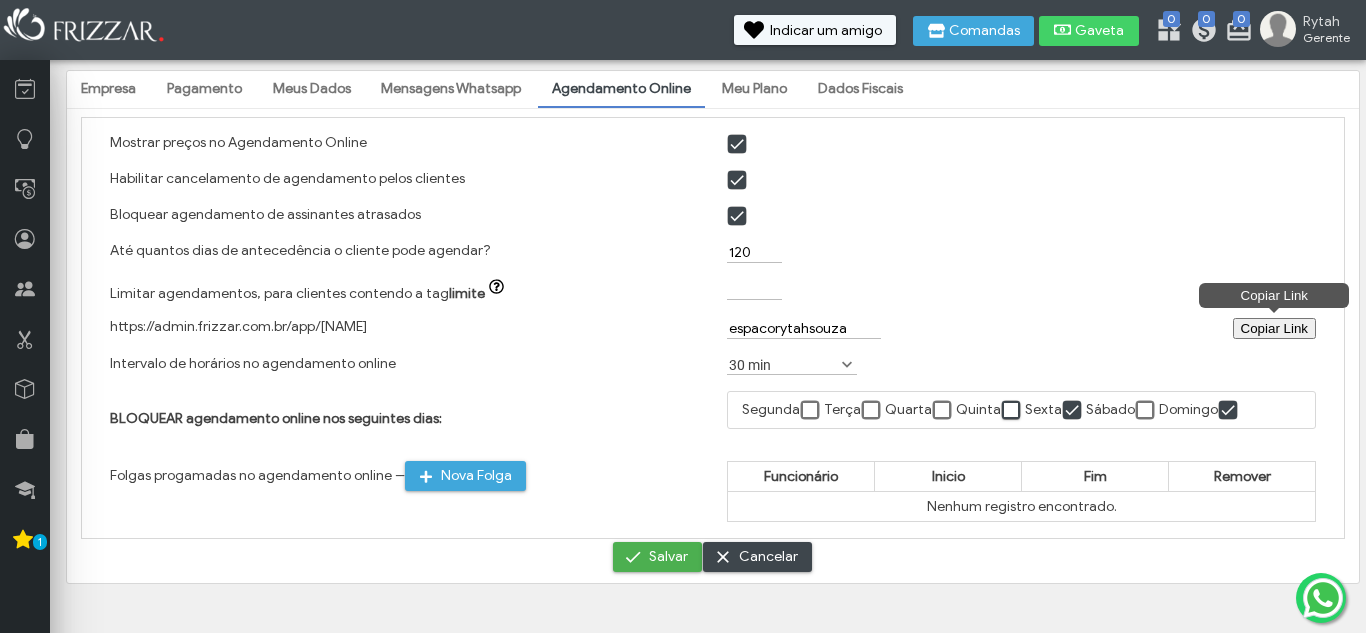click on "Copiar Link
Copiar Link" at bounding box center (1274, 328) 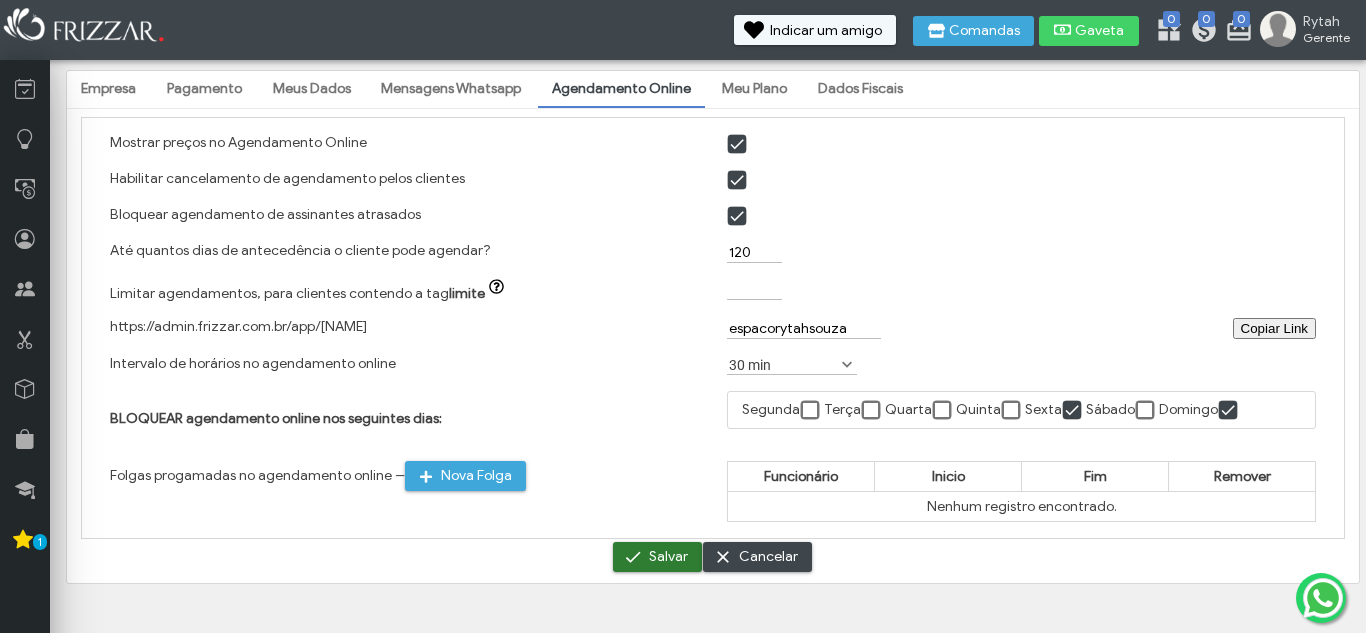 click on "Salvar" at bounding box center [668, 557] 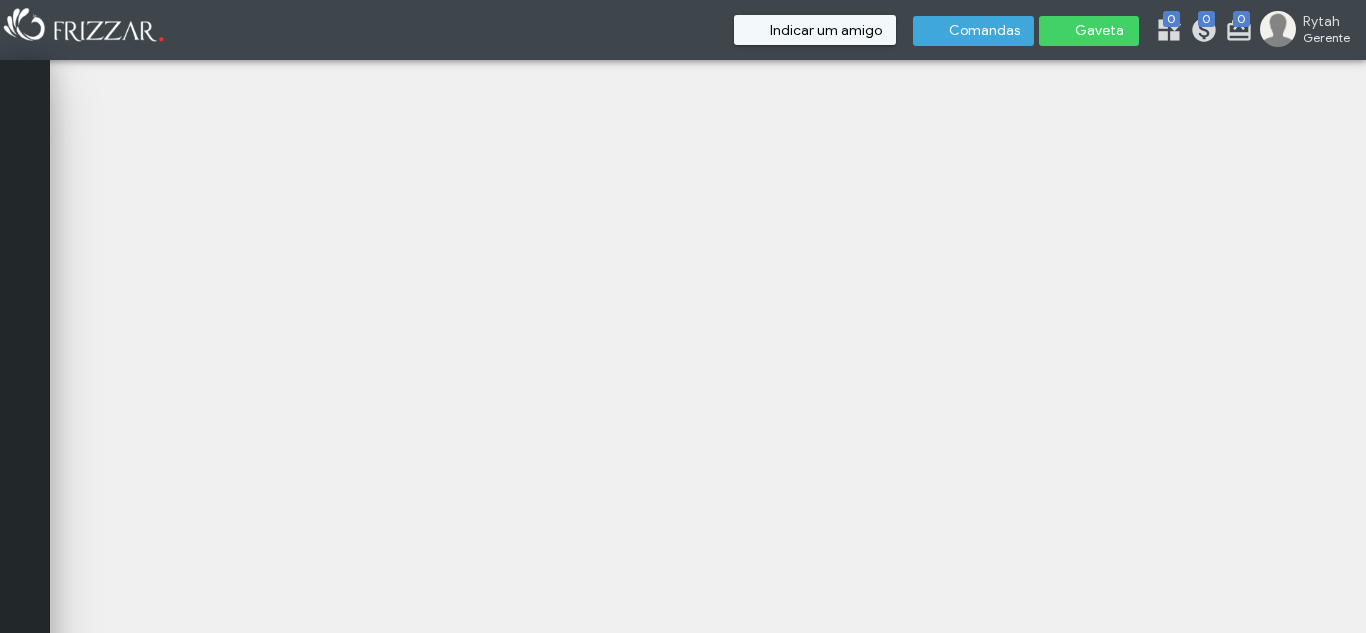 scroll, scrollTop: 0, scrollLeft: 0, axis: both 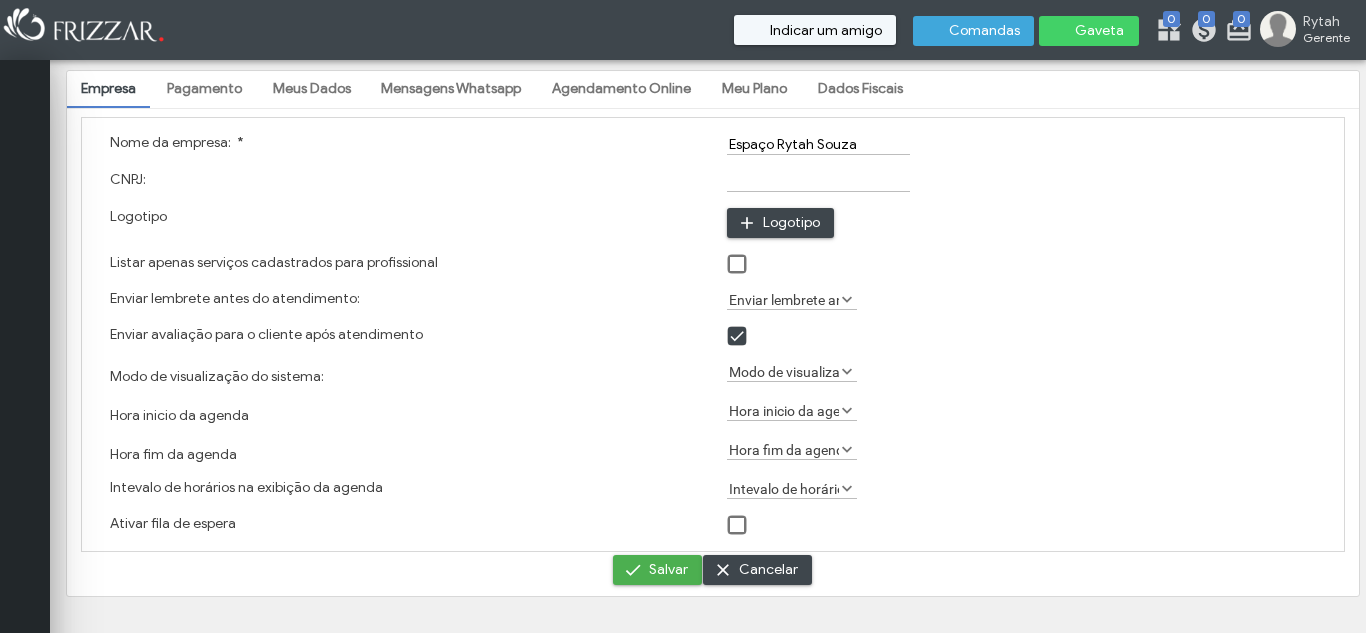click on "Meu Plano" at bounding box center (754, 89) 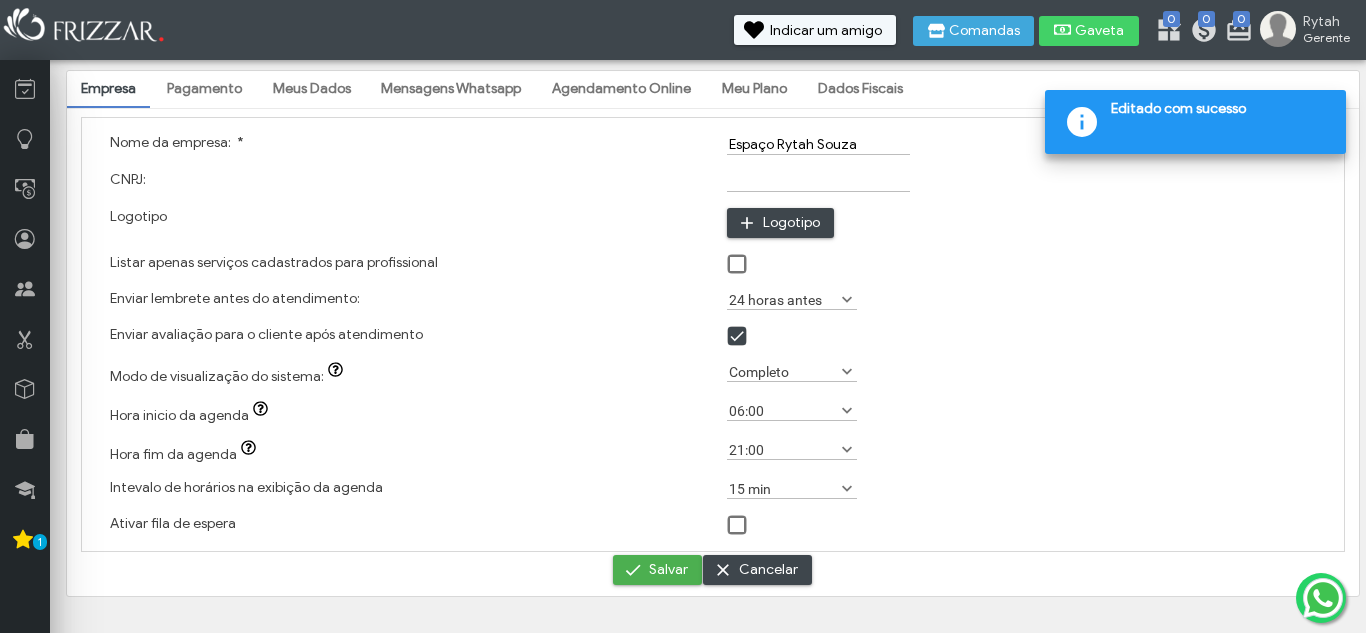 click on "Meu Plano" at bounding box center (754, 89) 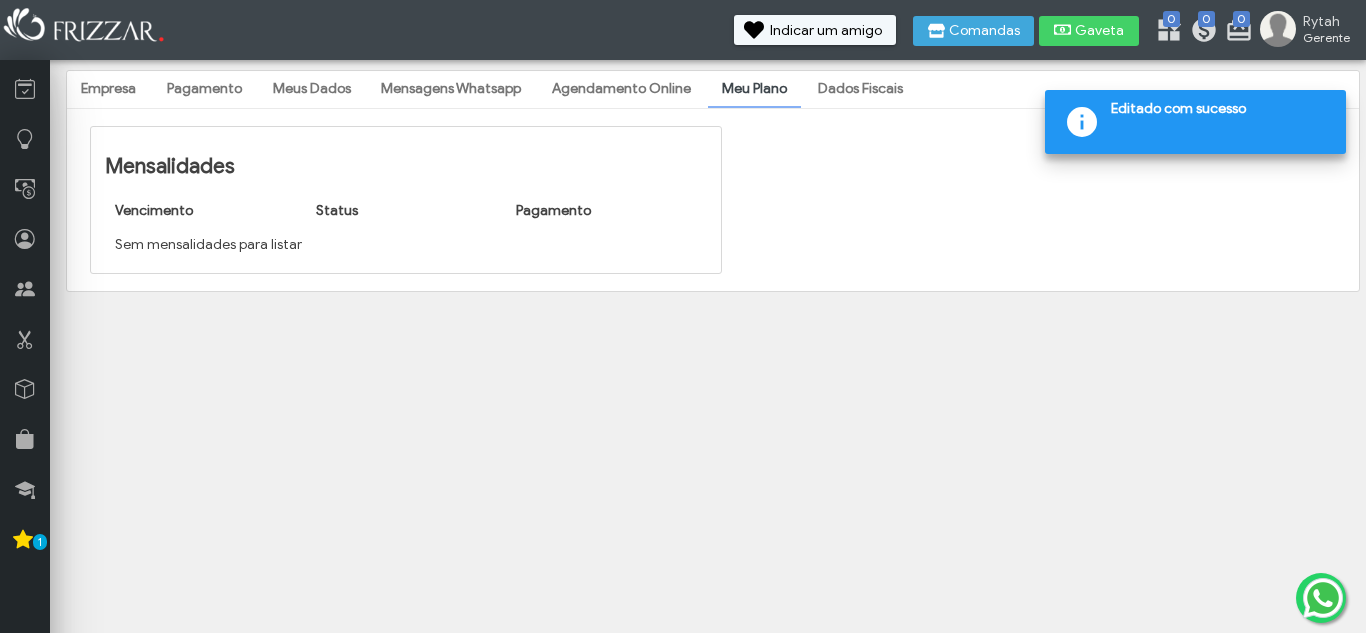 click on "Sem mensalidades para listar" at bounding box center (406, 245) 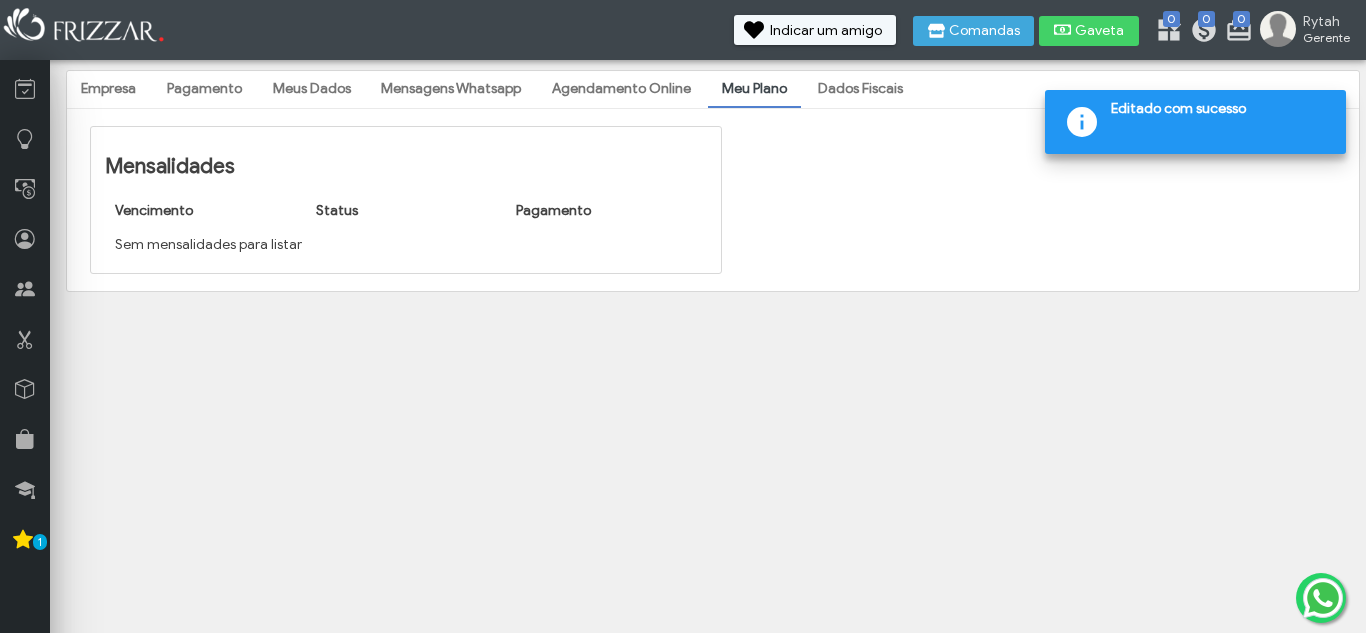 drag, startPoint x: 579, startPoint y: 257, endPoint x: 712, endPoint y: 169, distance: 159.47726 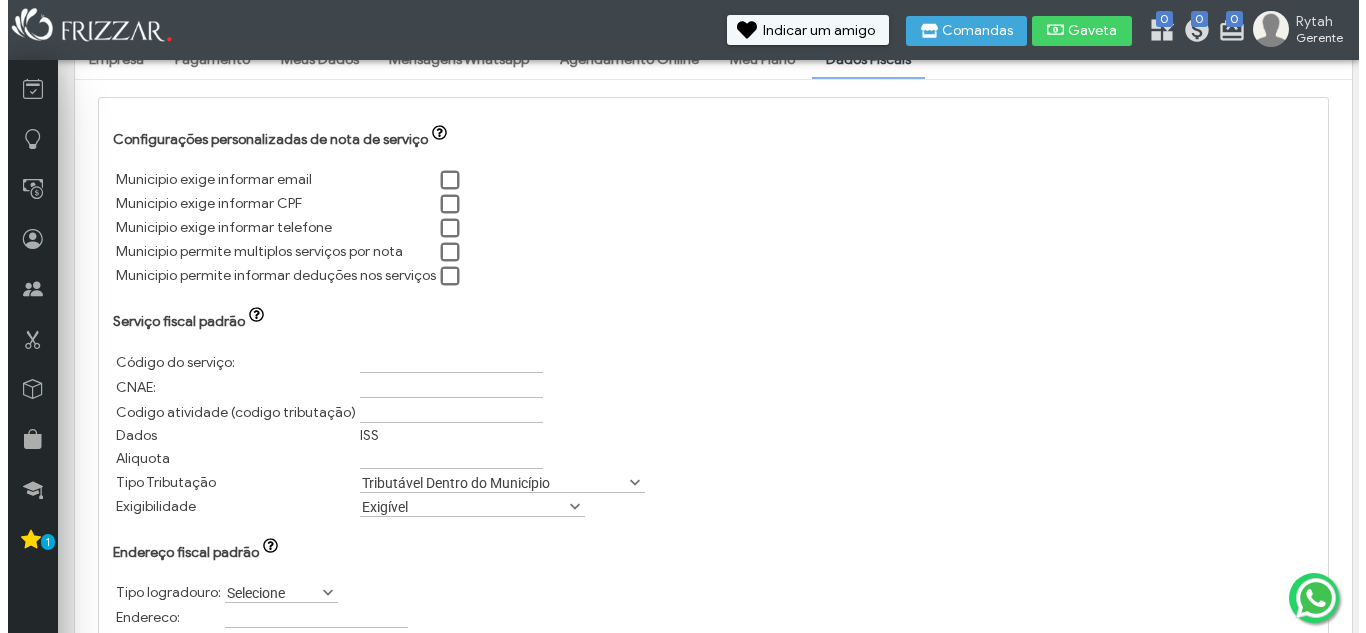 scroll, scrollTop: 0, scrollLeft: 0, axis: both 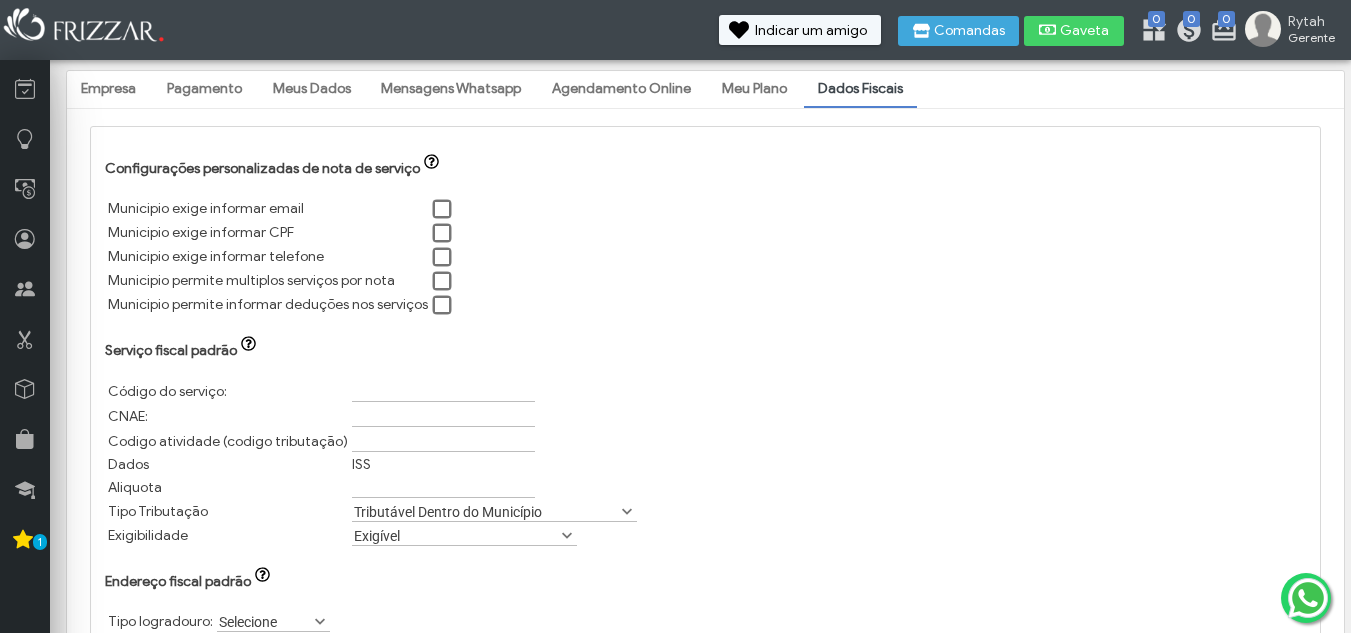 click on "Empresa" at bounding box center (108, 89) 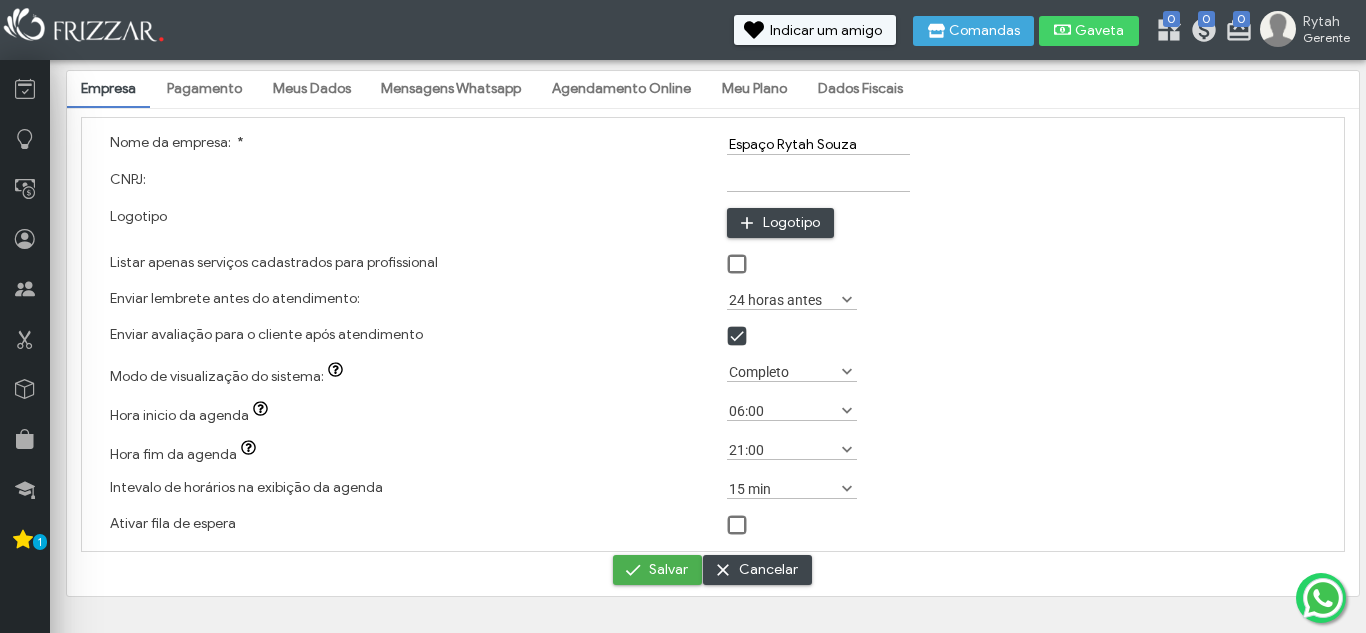 click at bounding box center [-112, 268] 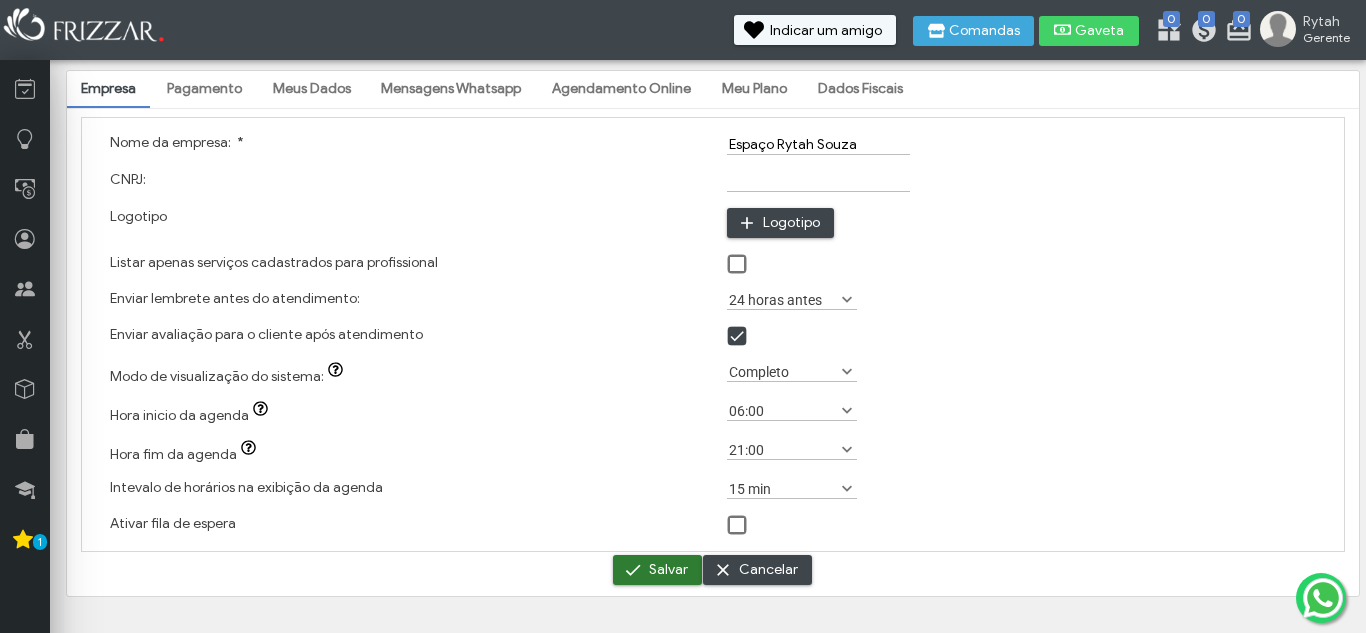 click at bounding box center (633, 570) 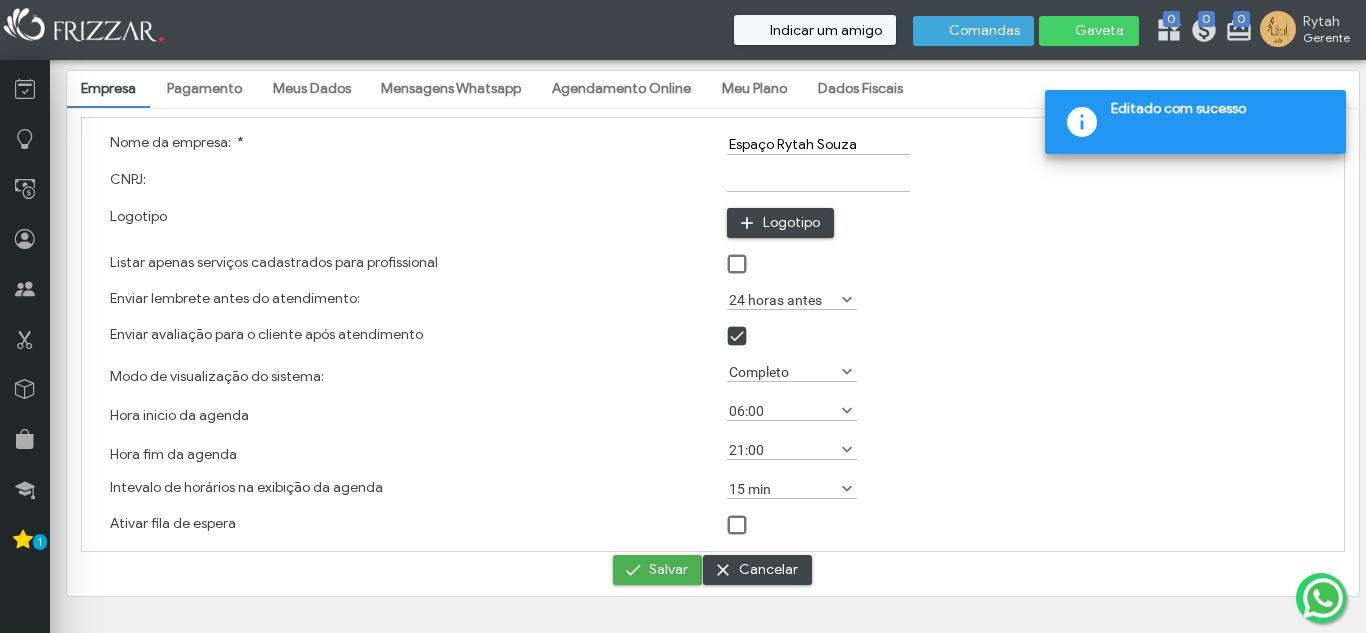 scroll, scrollTop: 0, scrollLeft: 0, axis: both 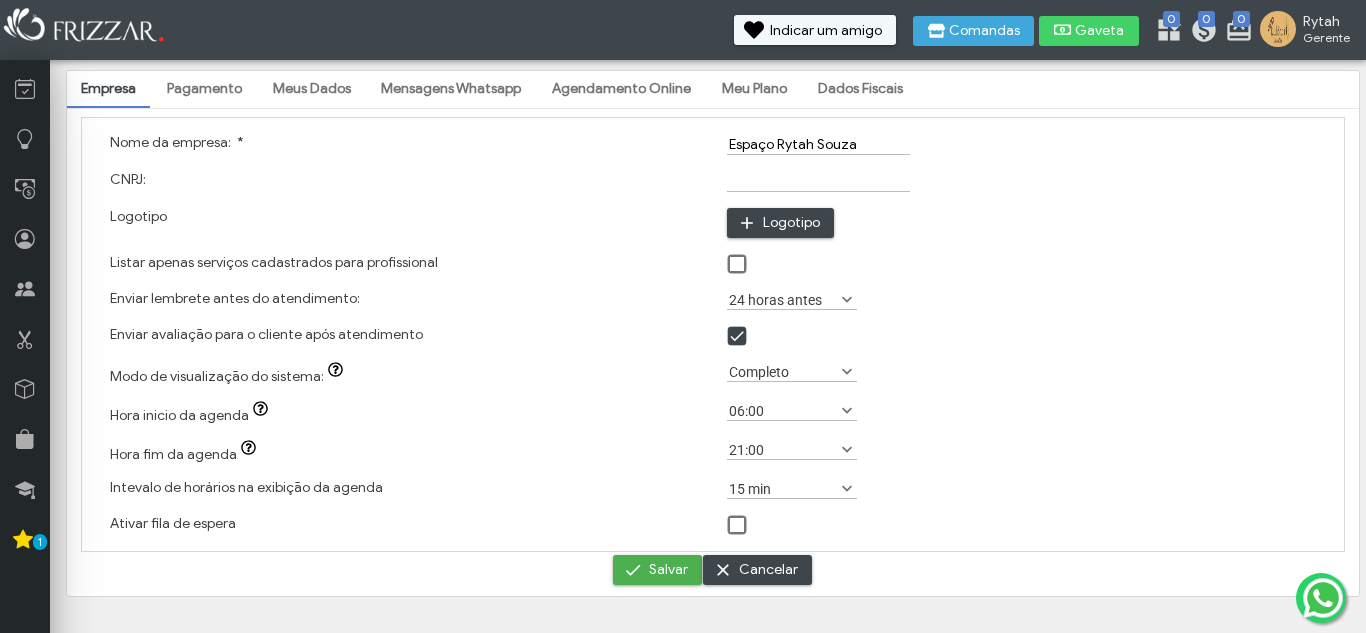 click at bounding box center [1278, 29] 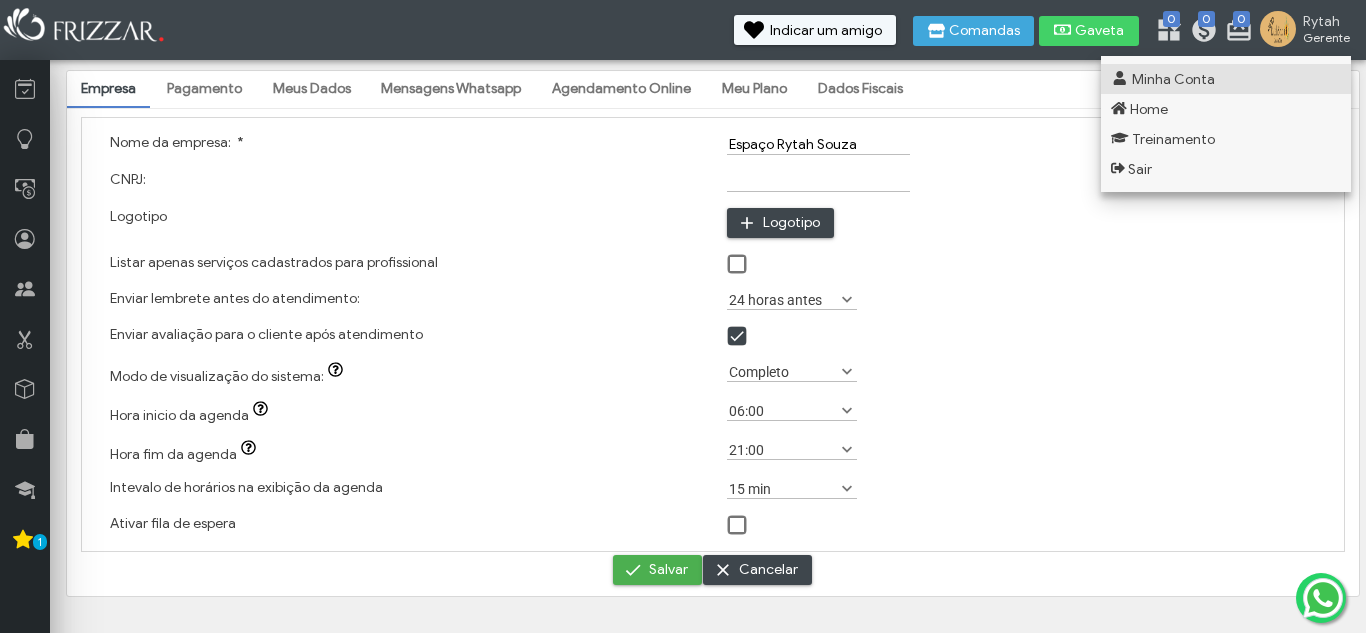 click on "Minha Conta" at bounding box center (1173, 79) 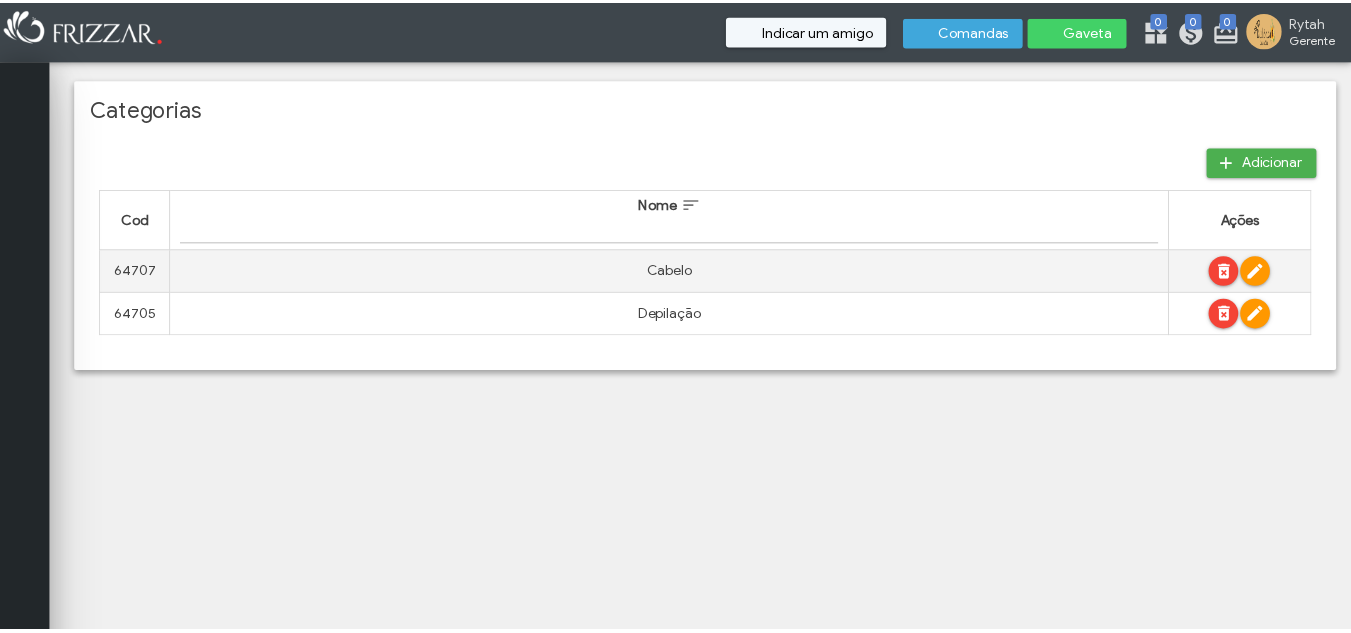 scroll, scrollTop: 0, scrollLeft: 0, axis: both 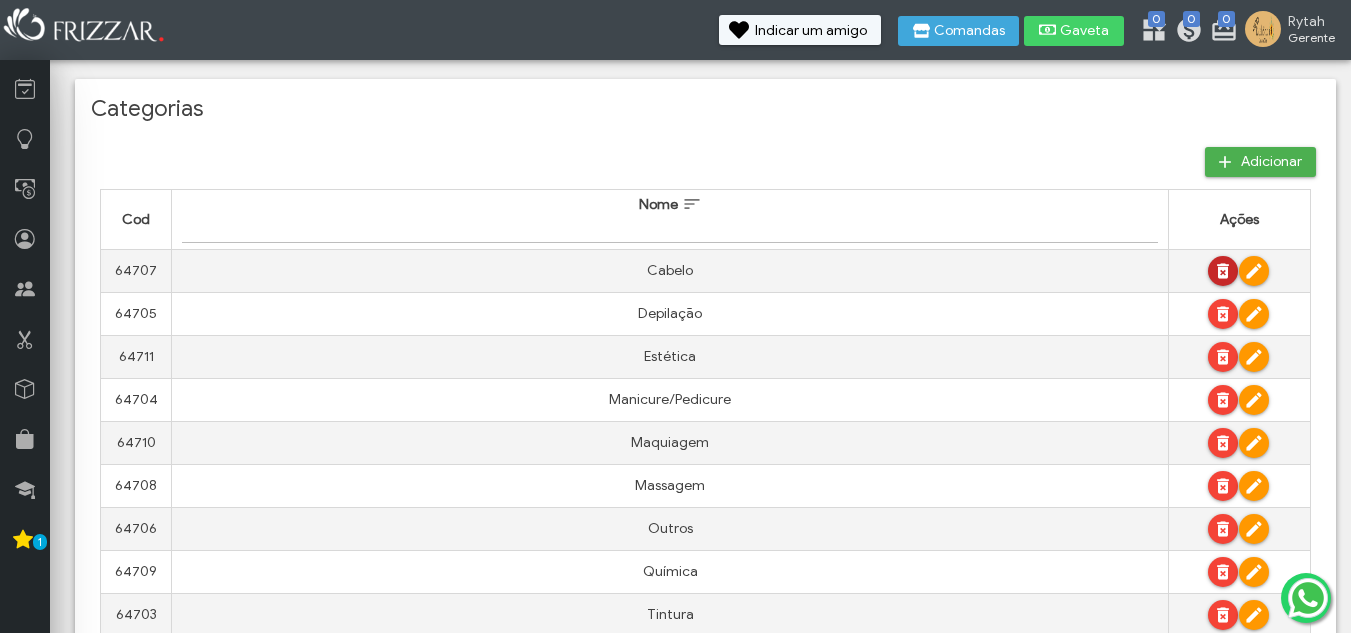 click on "Excluir Editar" at bounding box center (1239, 270) 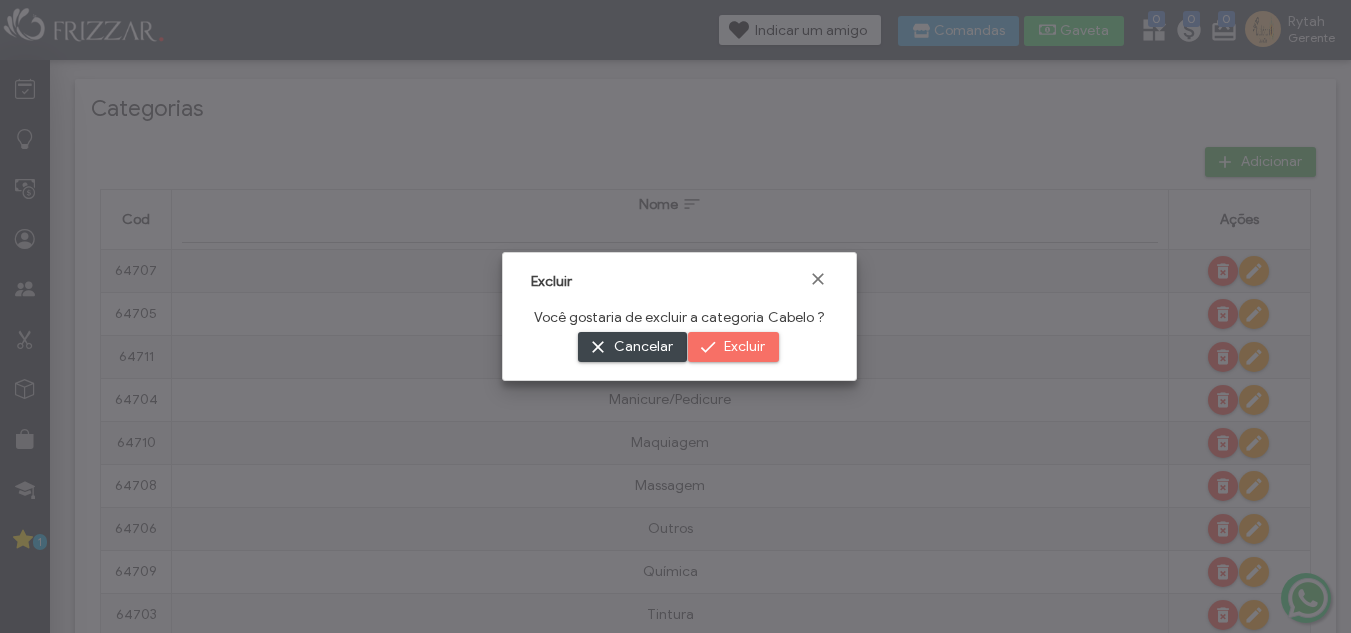 click on "Excluir" at bounding box center [744, 347] 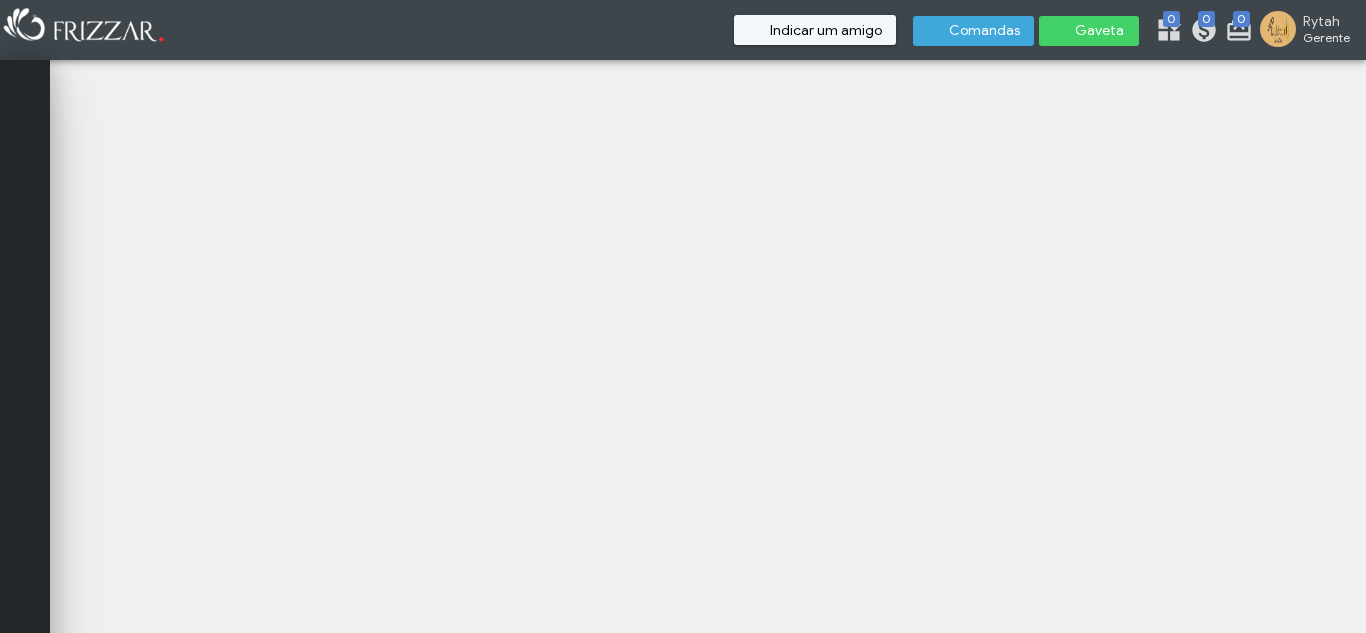 scroll, scrollTop: 0, scrollLeft: 0, axis: both 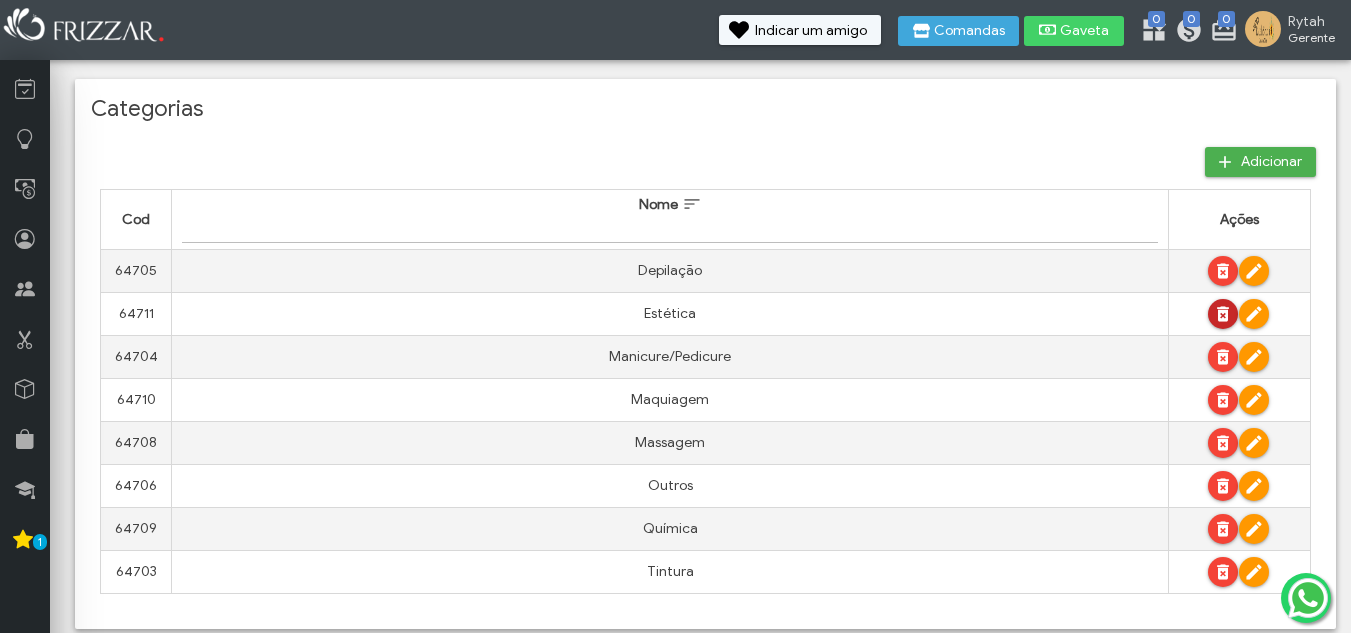 click at bounding box center (1223, 314) 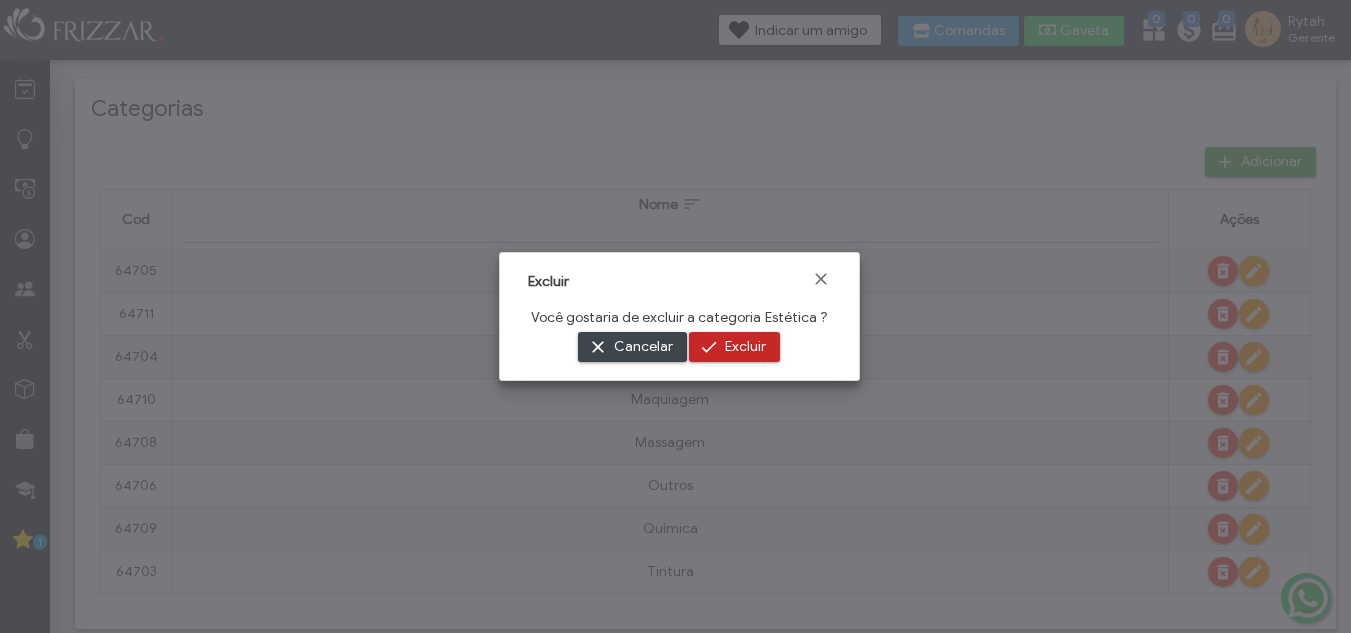 click on "Excluir" at bounding box center [745, 347] 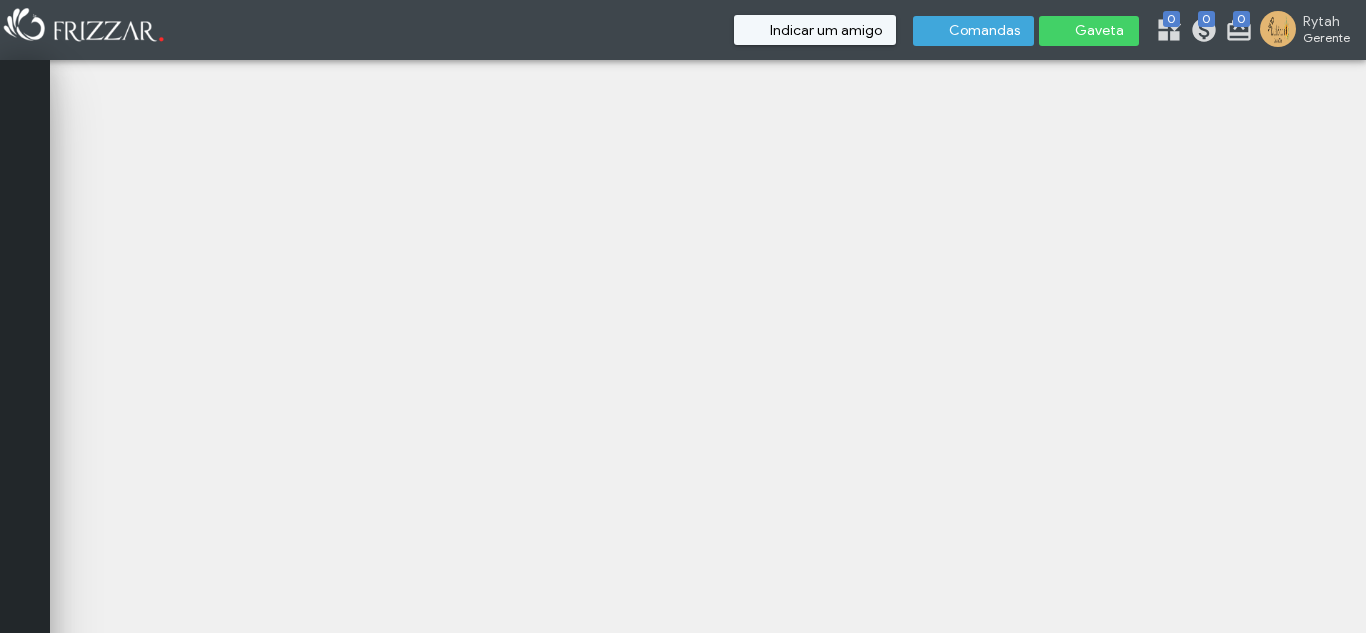 scroll, scrollTop: 0, scrollLeft: 0, axis: both 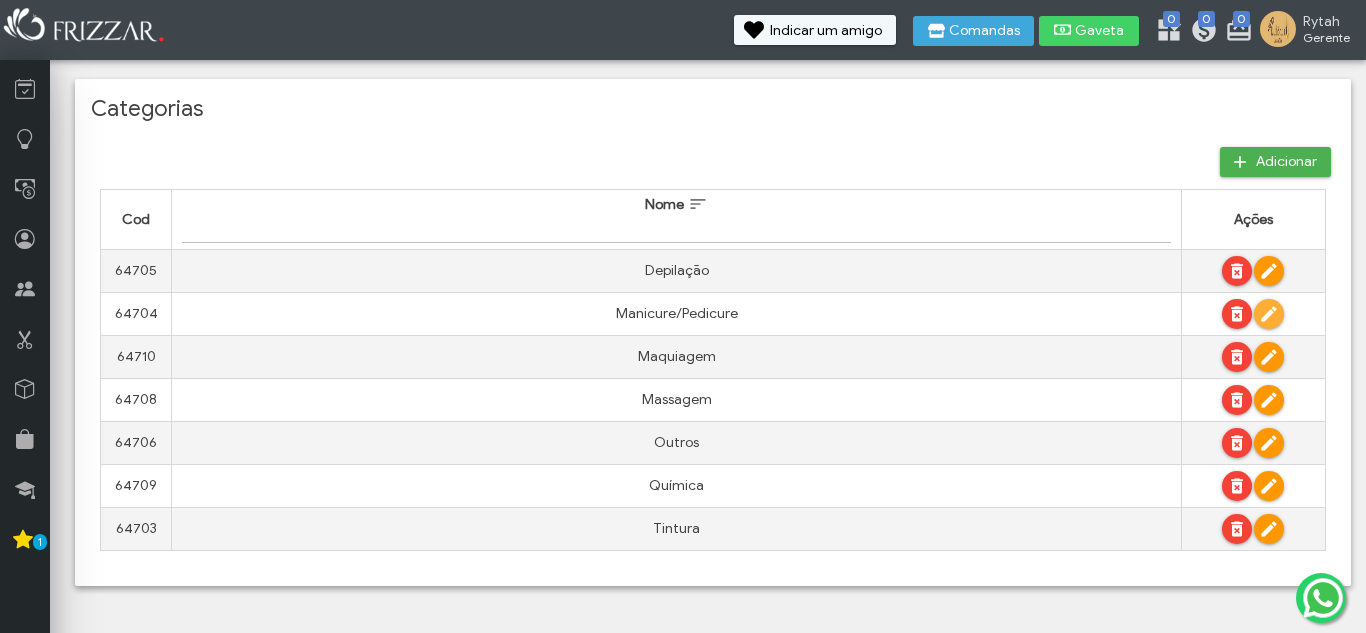 click at bounding box center (1269, 314) 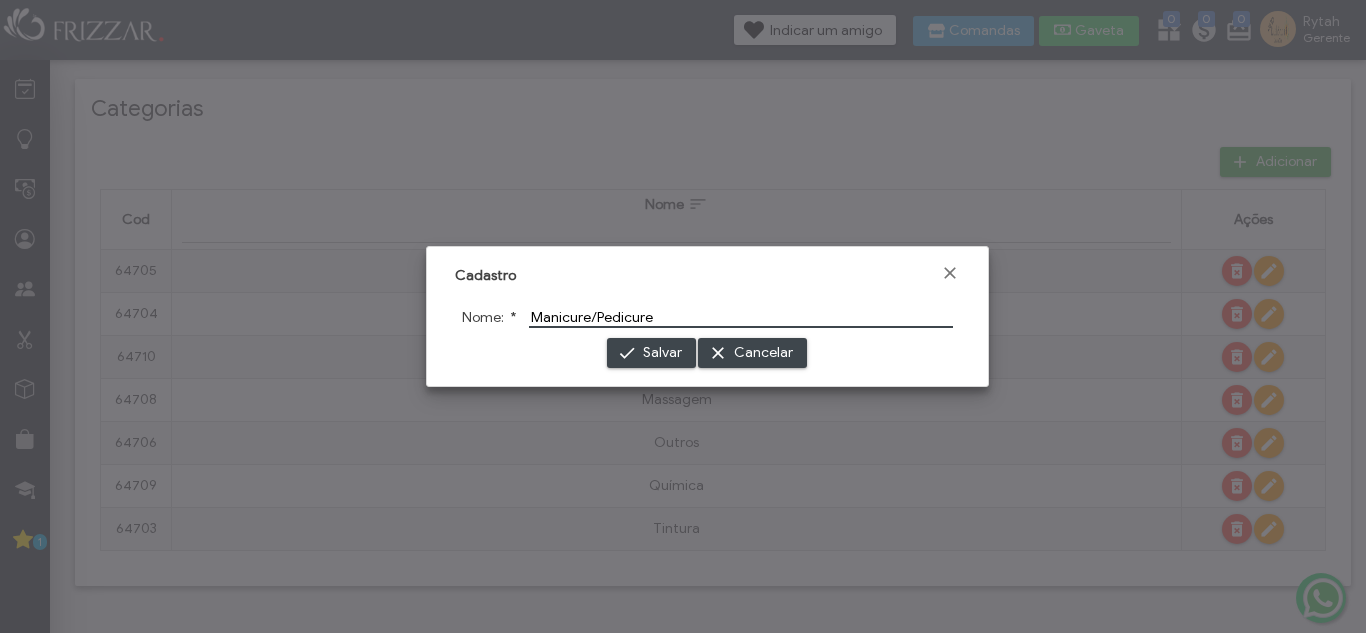 click on "Manicure/Pedicure" at bounding box center [741, 317] 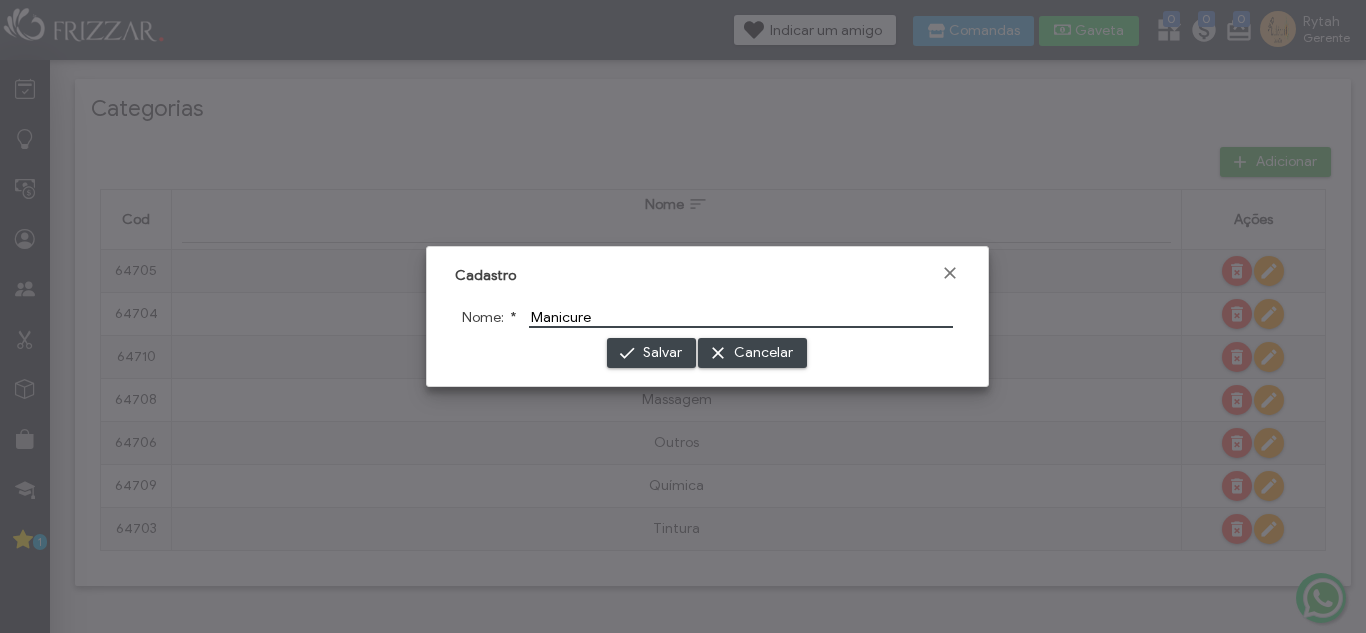 type on "Manicure" 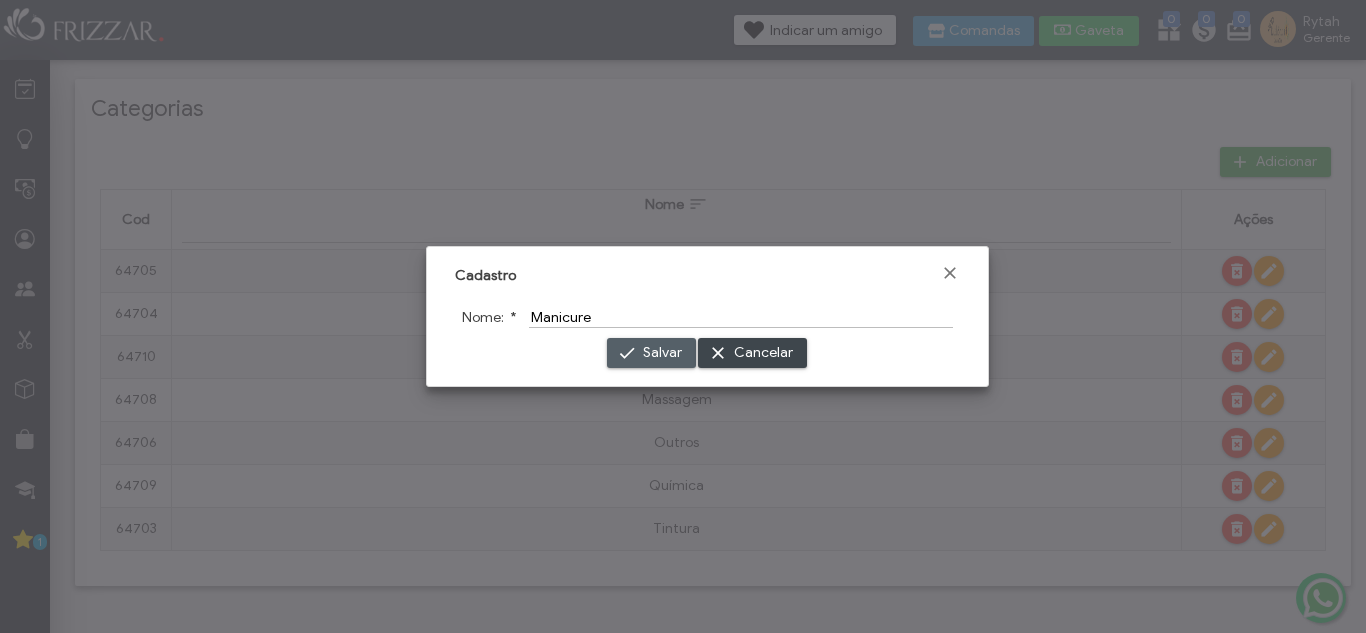 click on "Salvar" at bounding box center (662, 353) 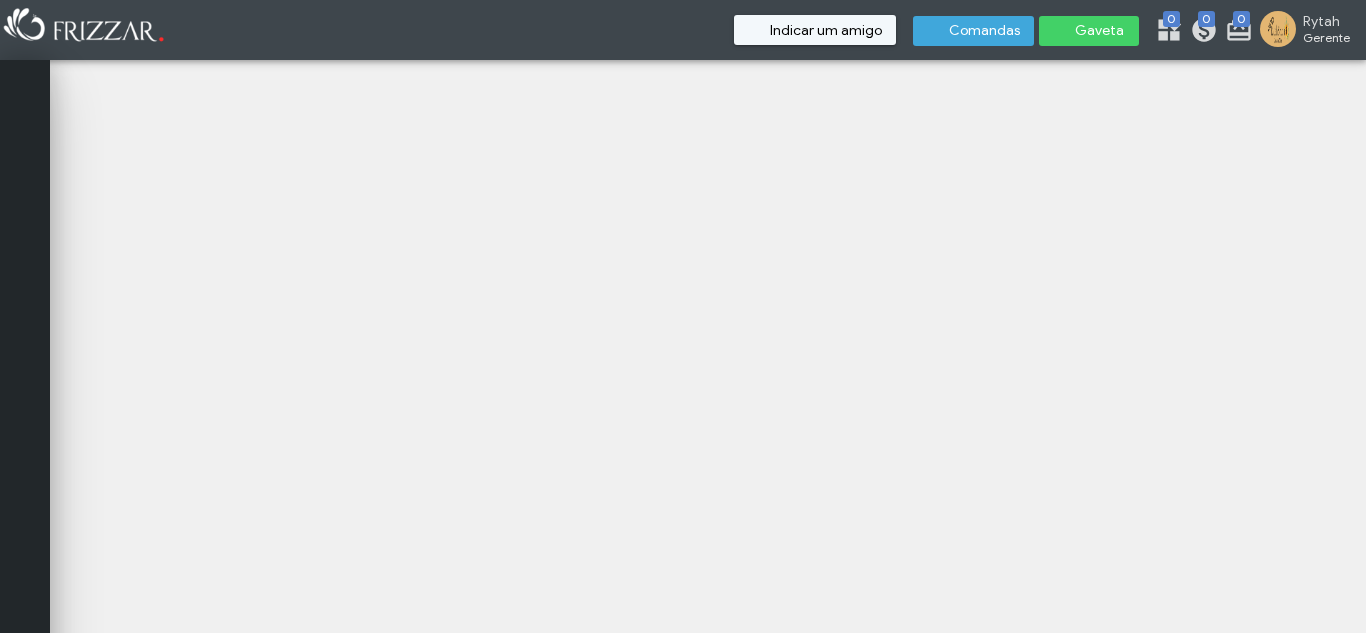 scroll, scrollTop: 0, scrollLeft: 0, axis: both 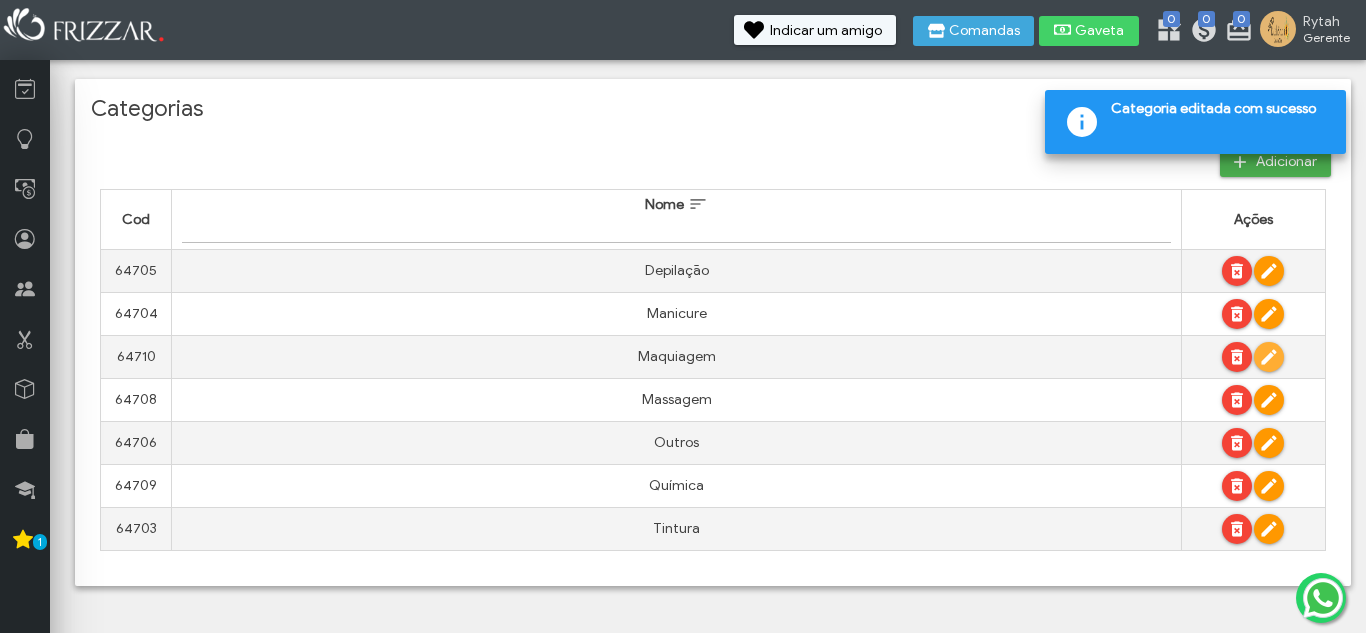 click at bounding box center (1269, 357) 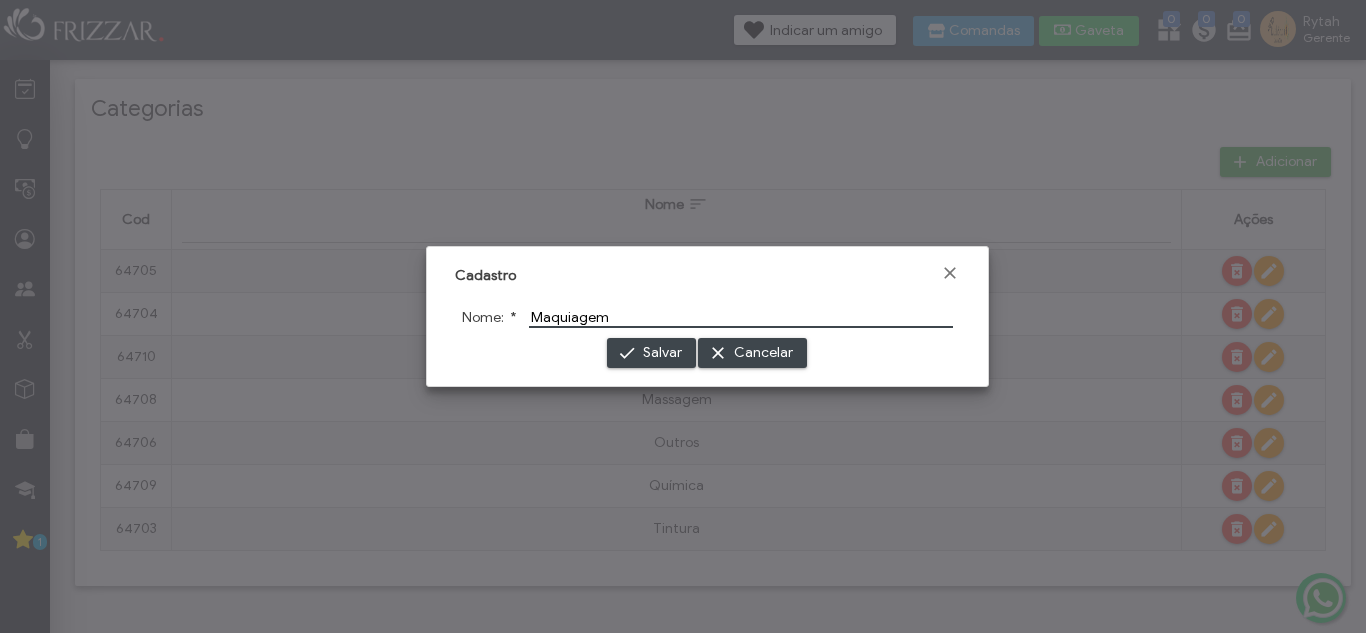 drag, startPoint x: 651, startPoint y: 324, endPoint x: 457, endPoint y: 342, distance: 194.83327 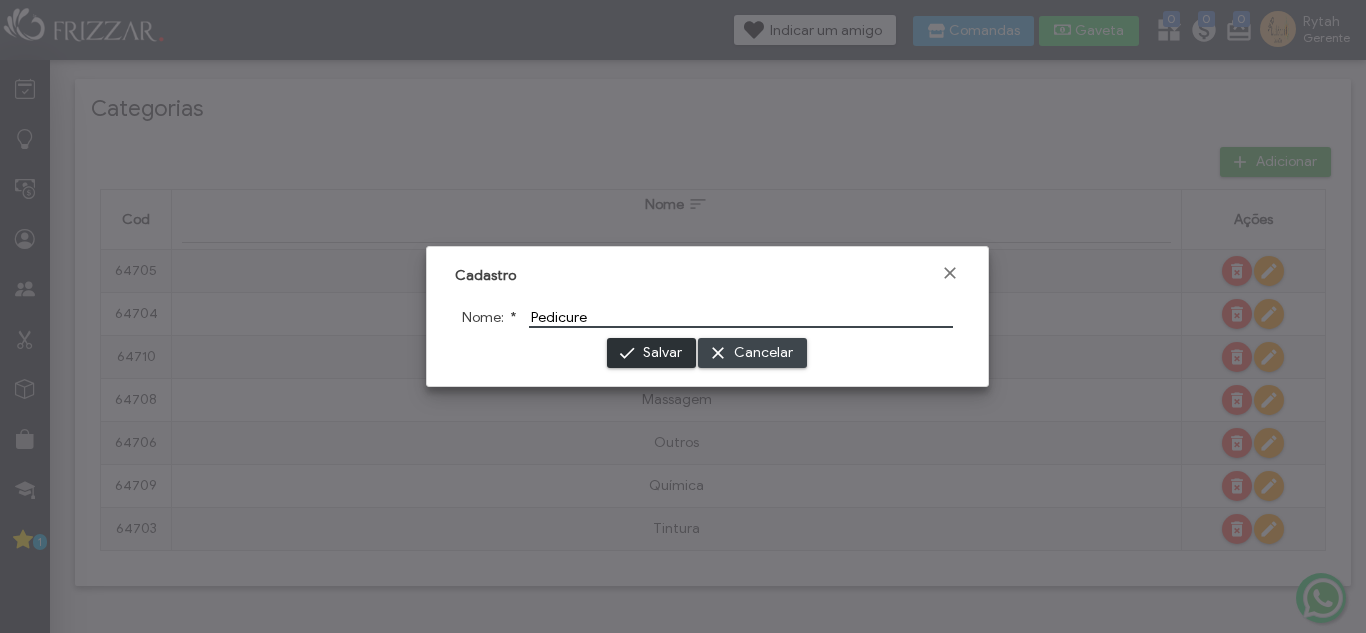 type on "Pedicure" 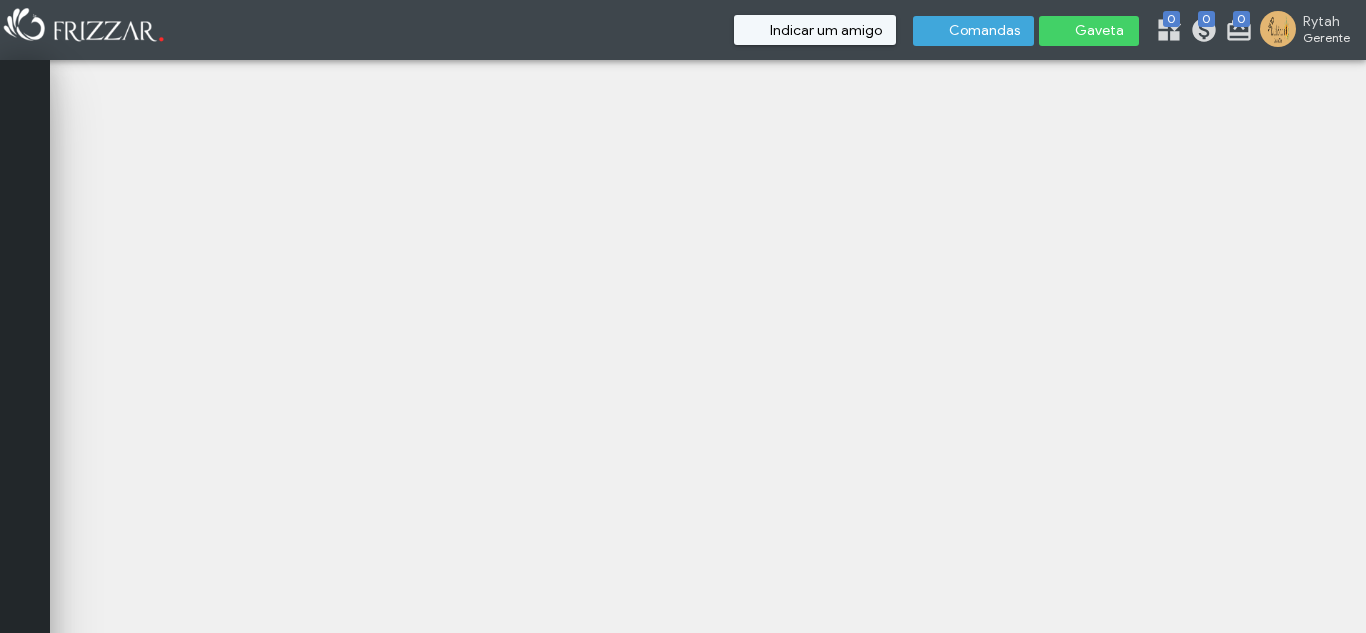 scroll, scrollTop: 0, scrollLeft: 0, axis: both 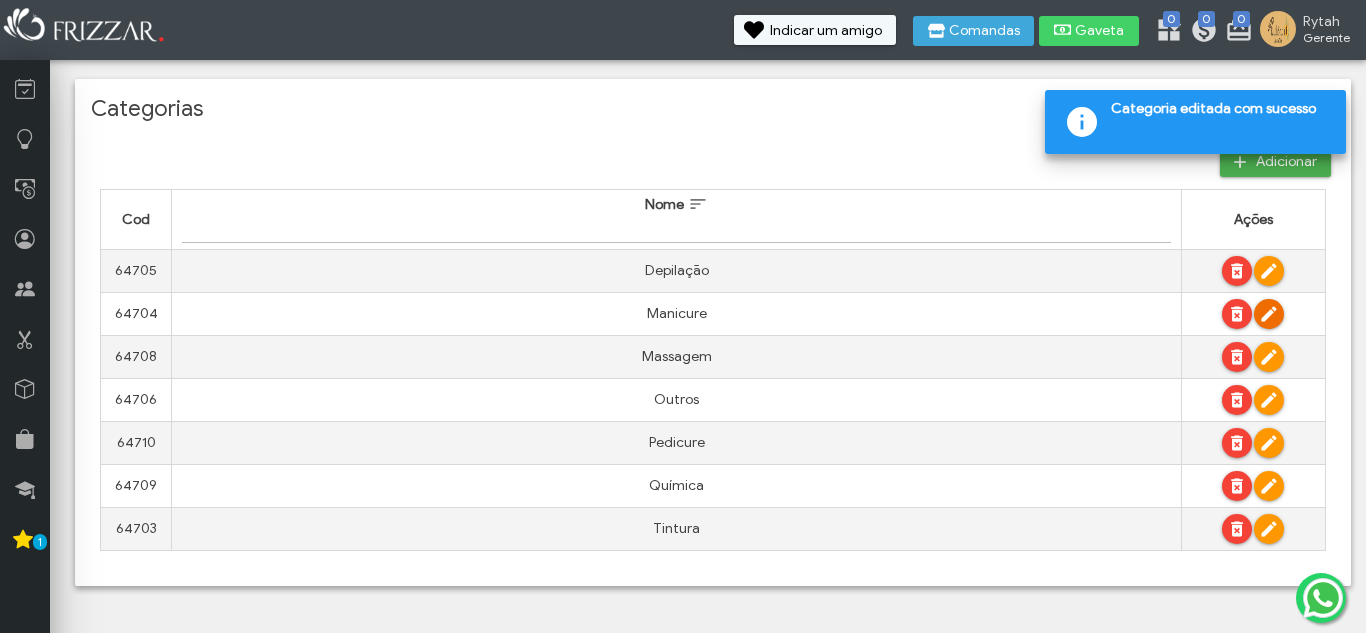 click at bounding box center [1269, 314] 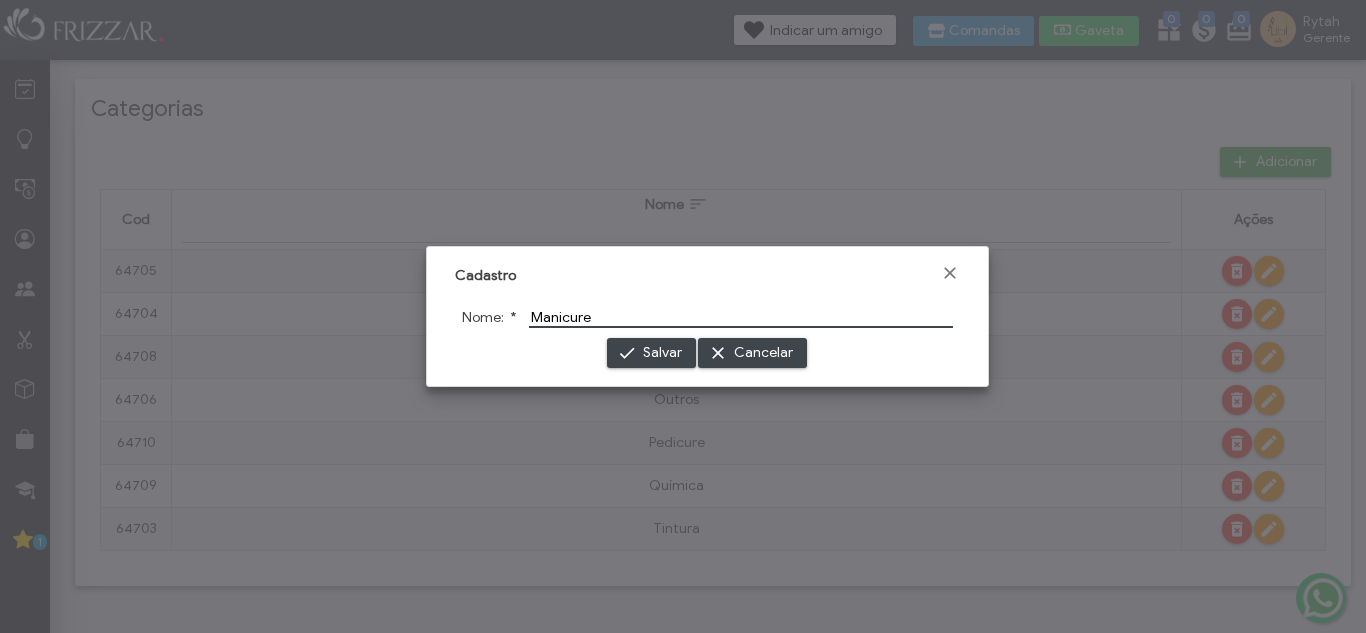 drag, startPoint x: 645, startPoint y: 321, endPoint x: 471, endPoint y: 338, distance: 174.82849 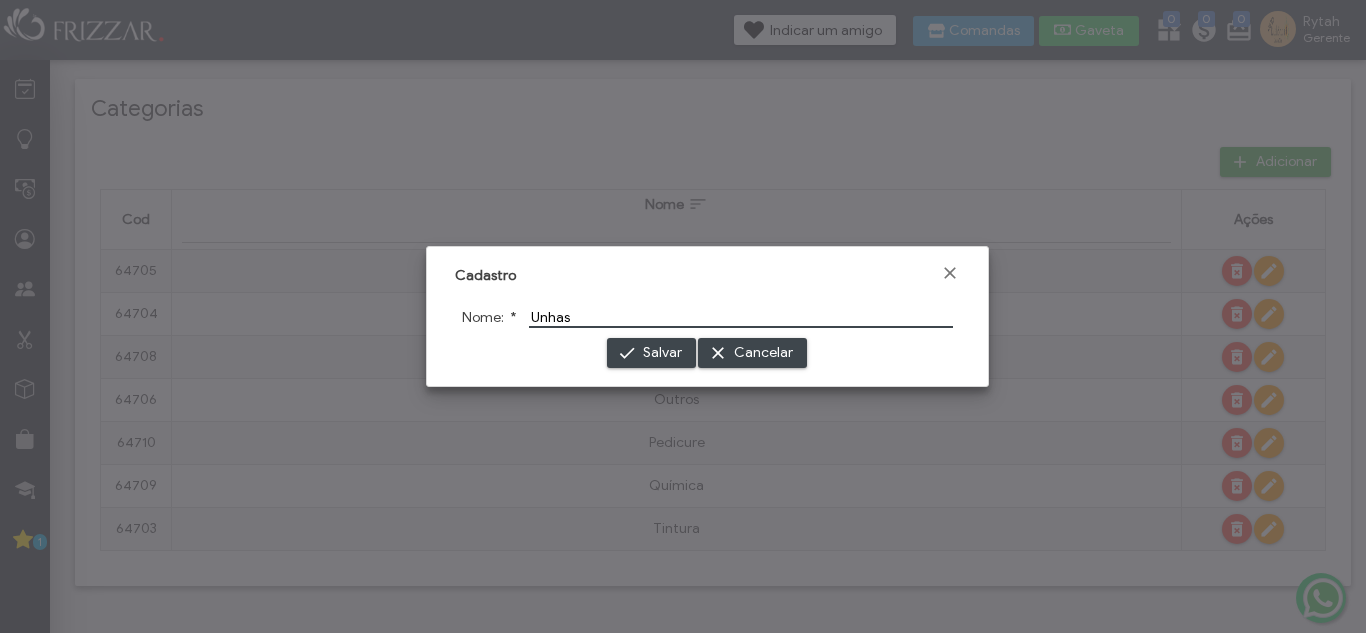type on "Unhas" 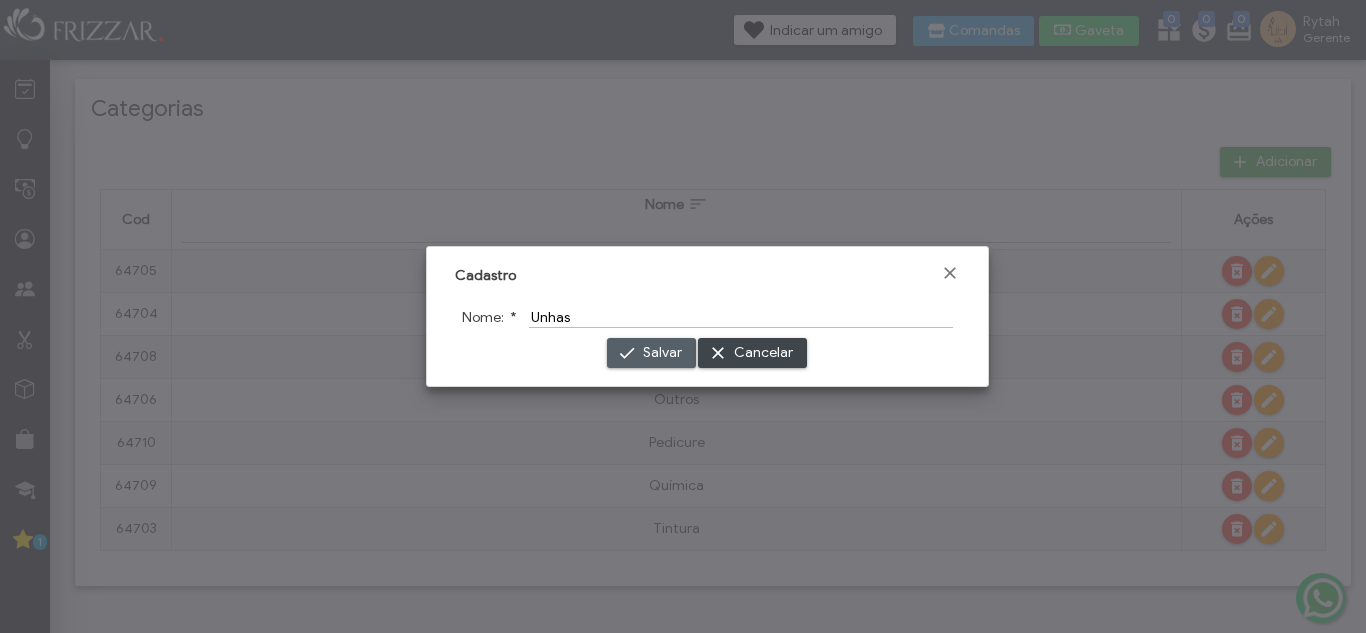 click on "Salvar" at bounding box center (662, 353) 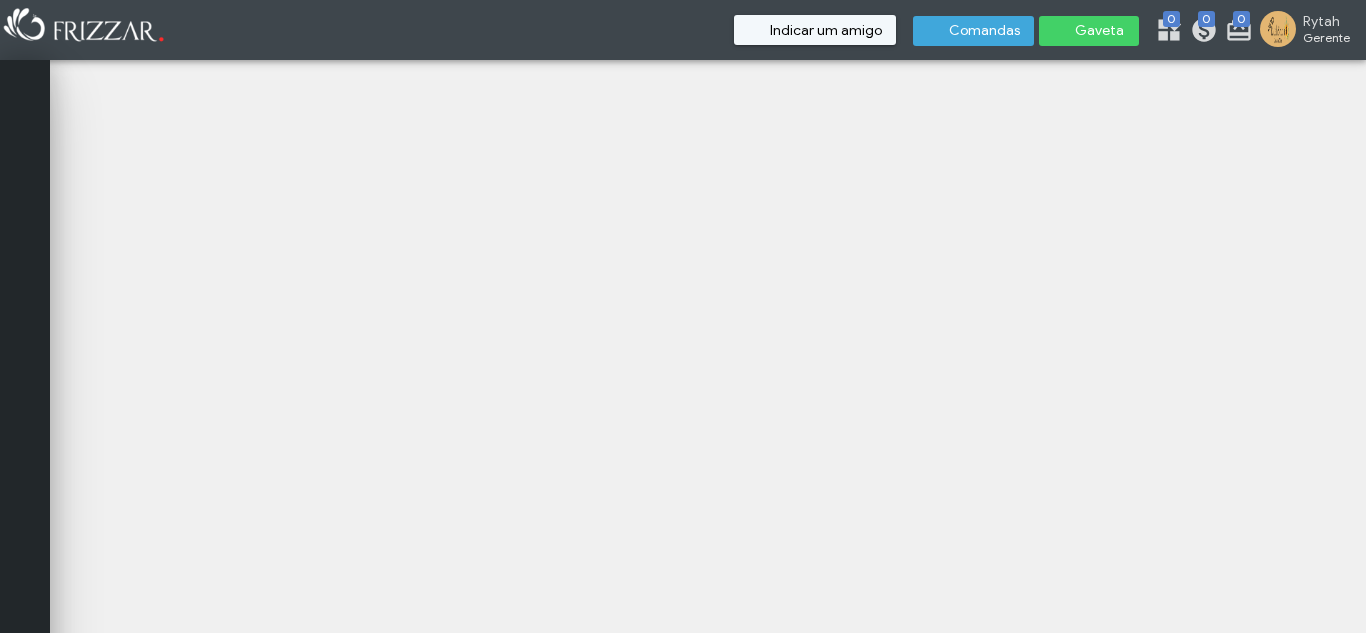scroll, scrollTop: 0, scrollLeft: 0, axis: both 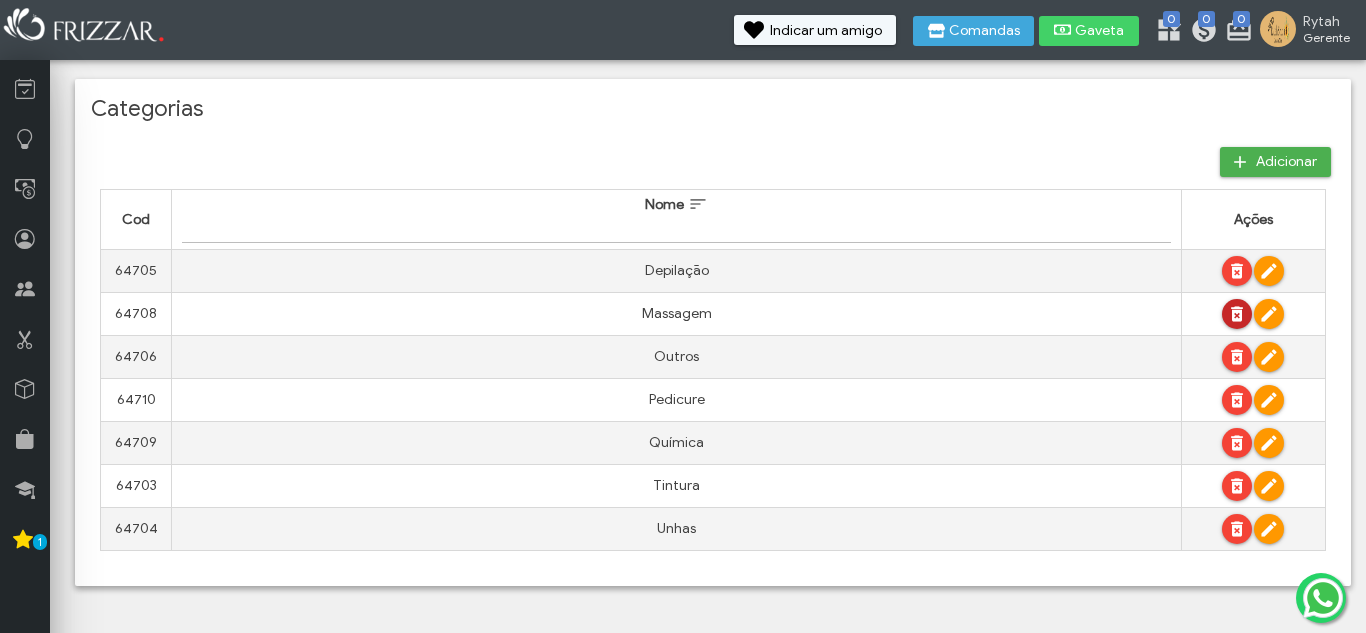 click at bounding box center (1237, 314) 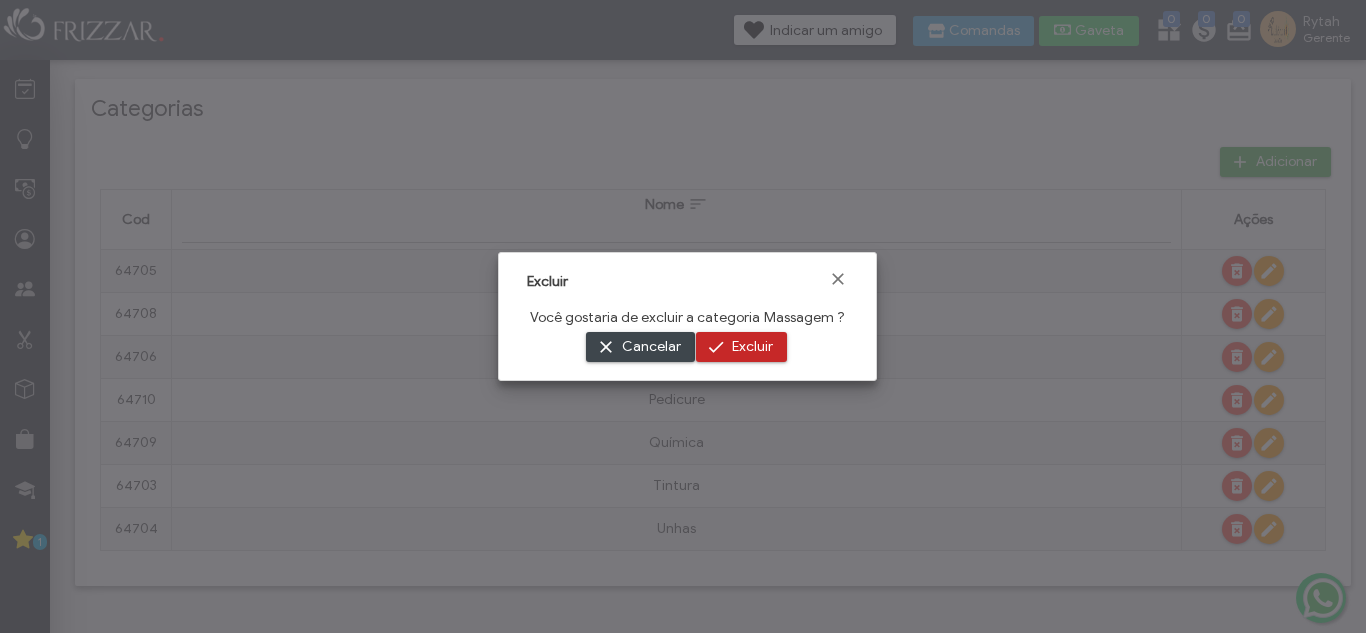click on "Excluir" at bounding box center [752, 347] 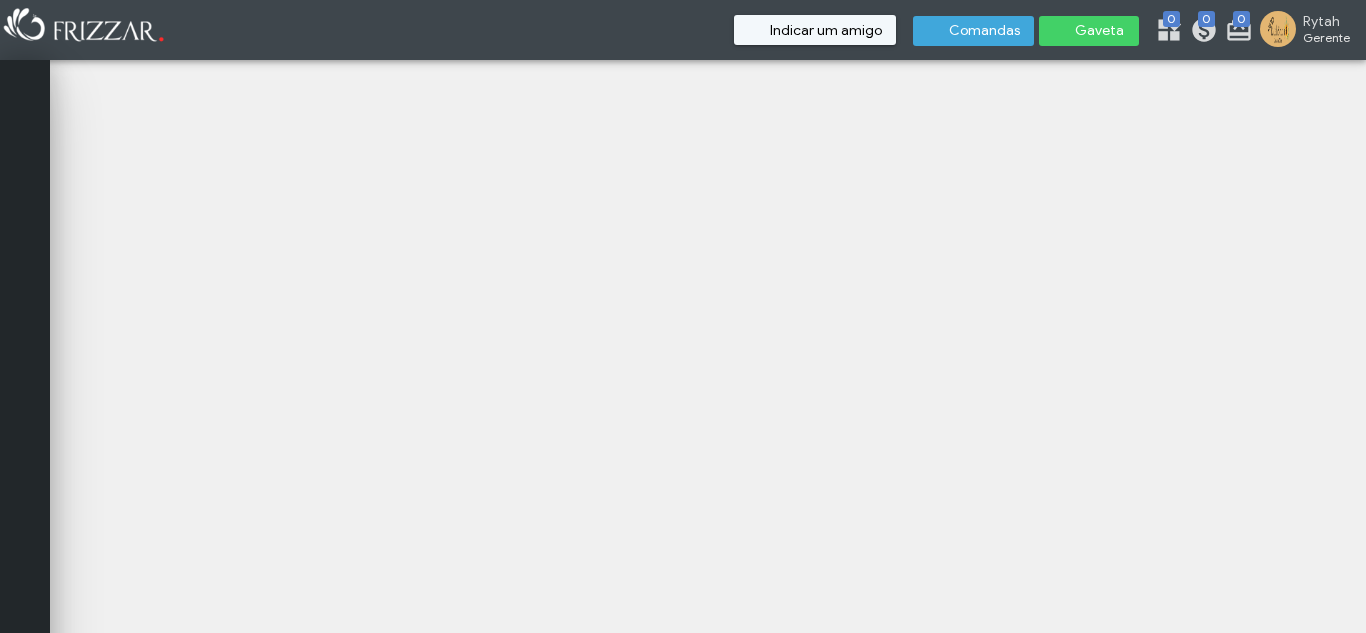 click on "ui-button
Rytah
Gerente
Minha Conta
Home
Treinamento
Sair 0 0 0" at bounding box center (683, 316) 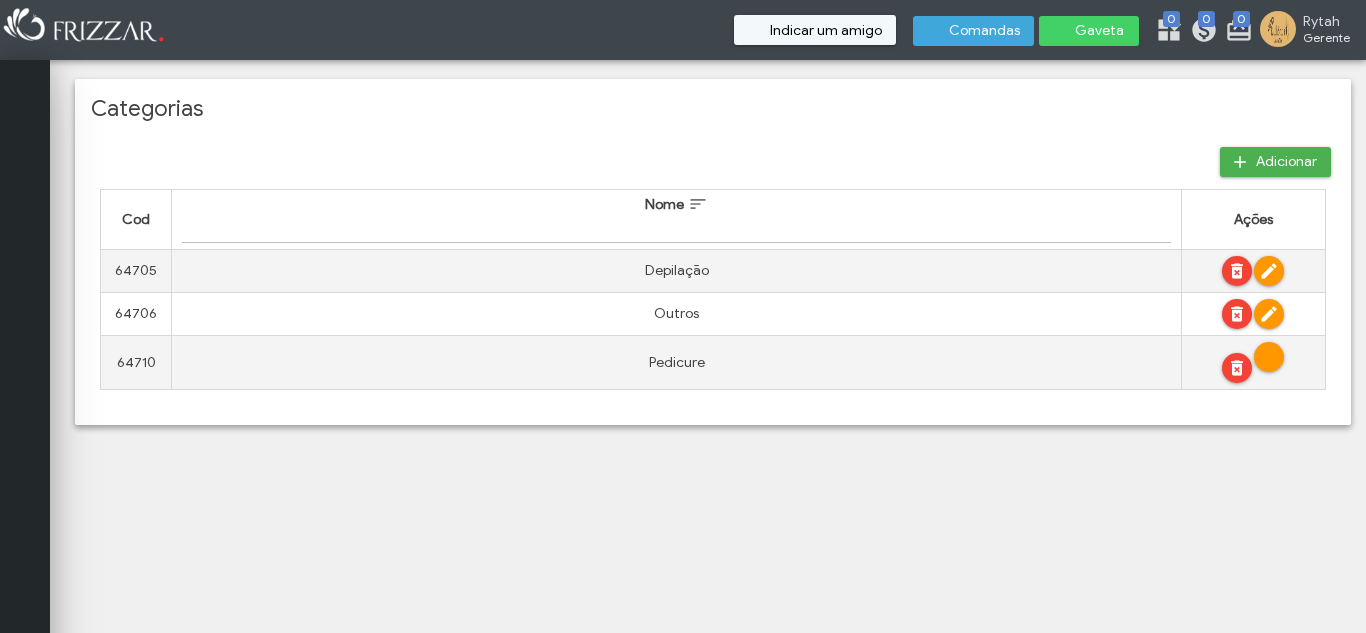 scroll, scrollTop: 0, scrollLeft: 0, axis: both 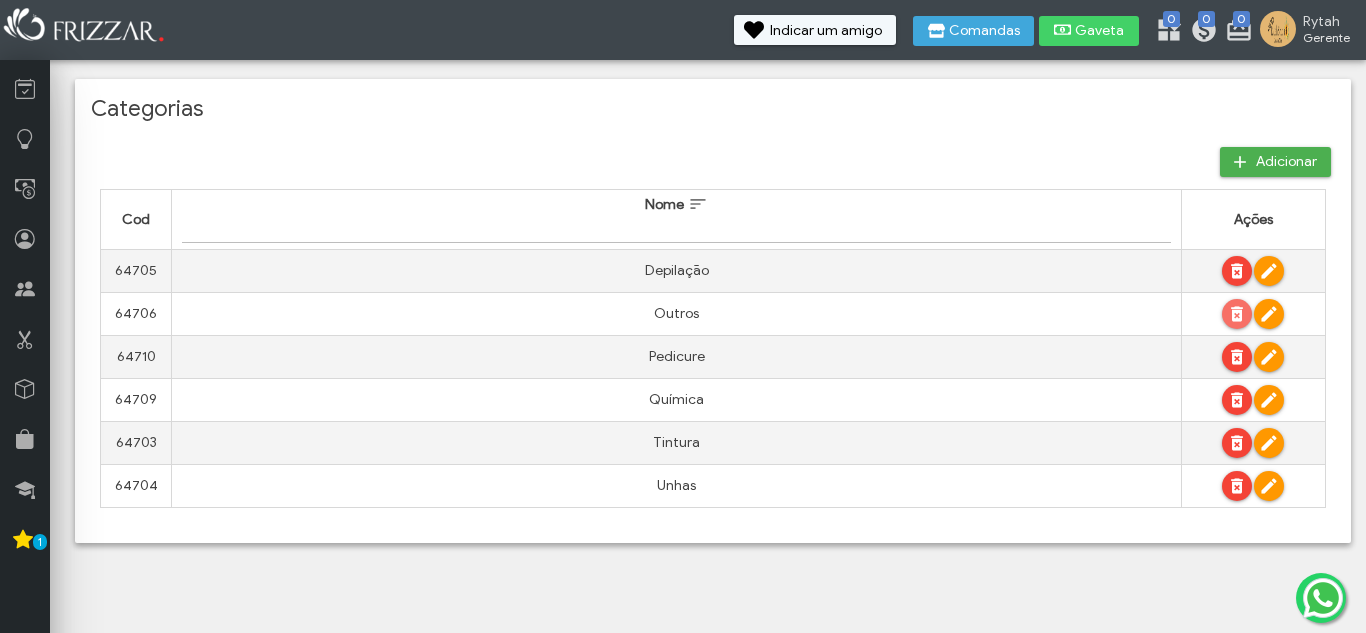 click at bounding box center (1237, 314) 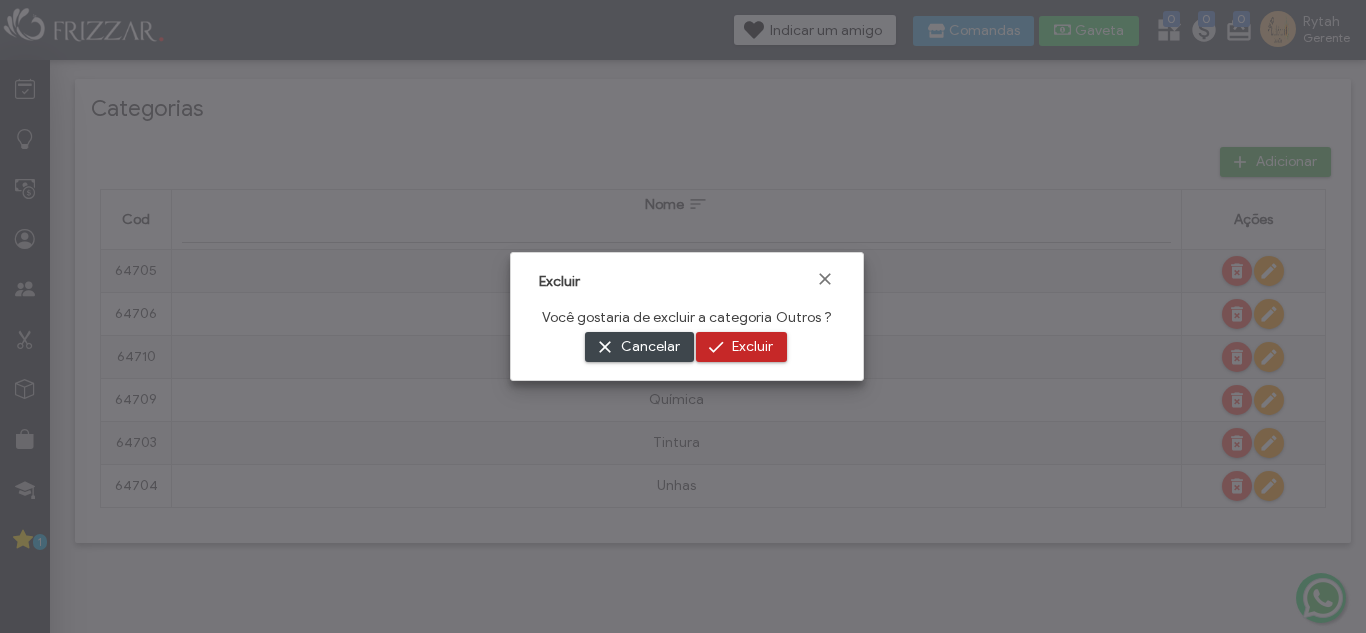 click on "Excluir" at bounding box center (752, 347) 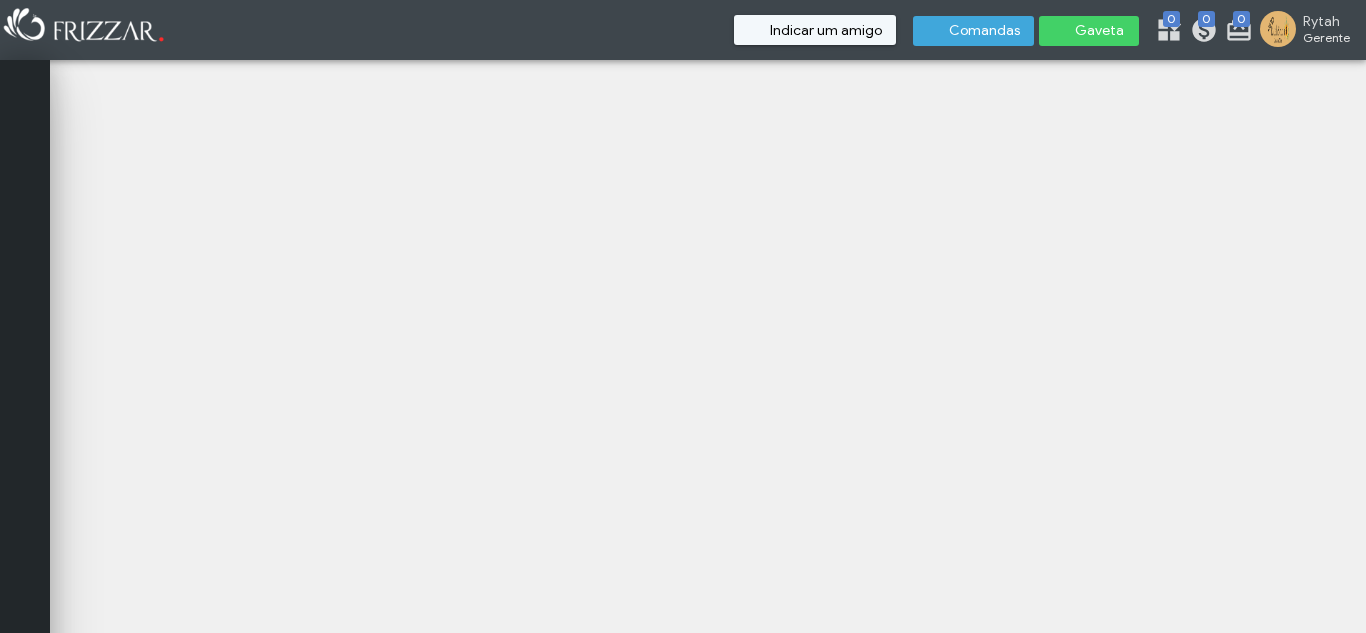 scroll, scrollTop: 0, scrollLeft: 0, axis: both 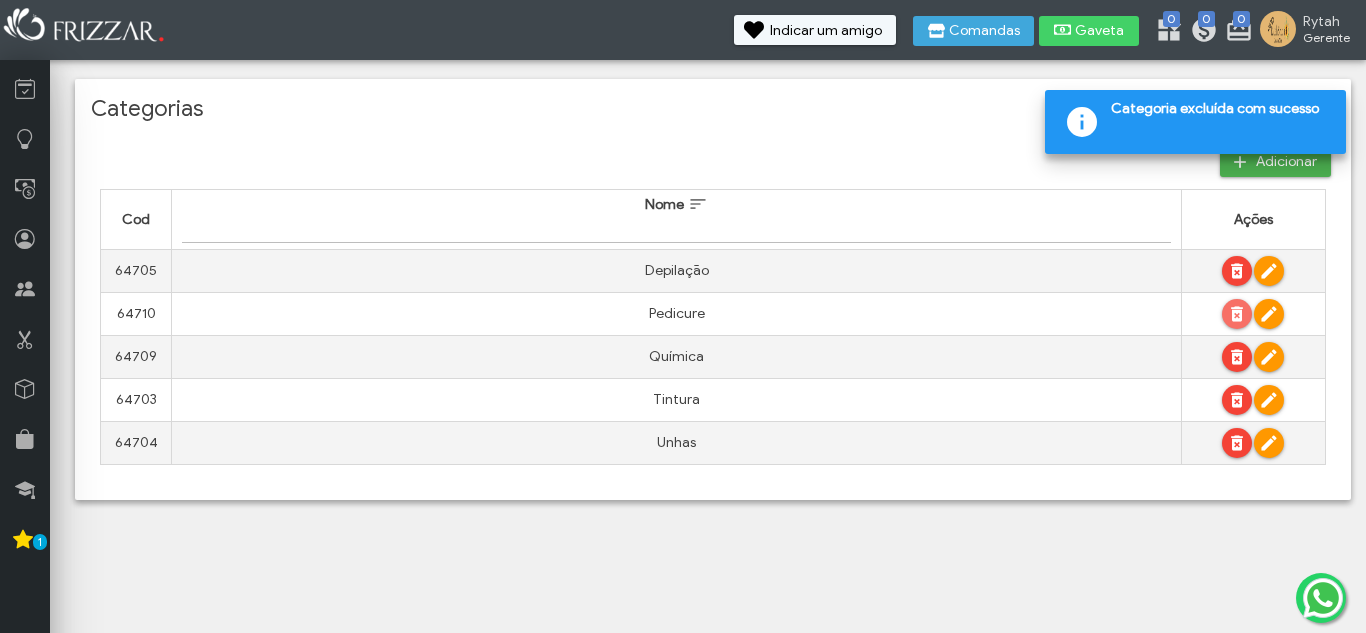 click on "Excluir" at bounding box center [1237, 314] 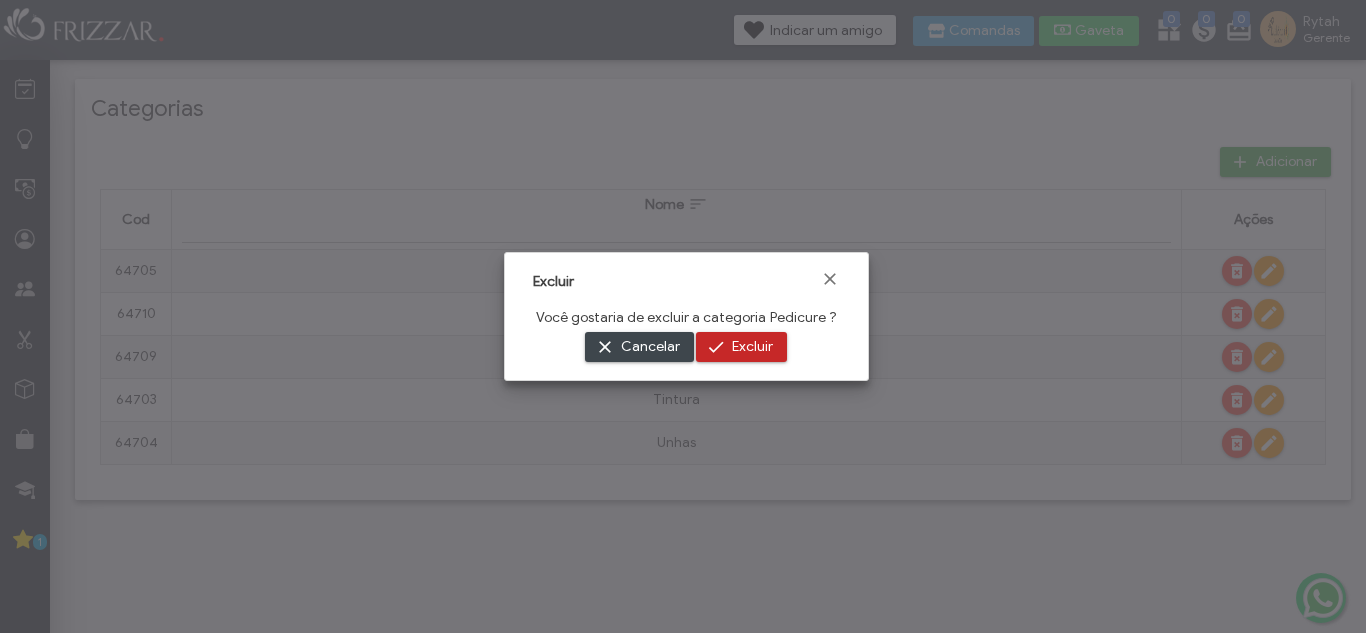 click on "Excluir" at bounding box center [752, 347] 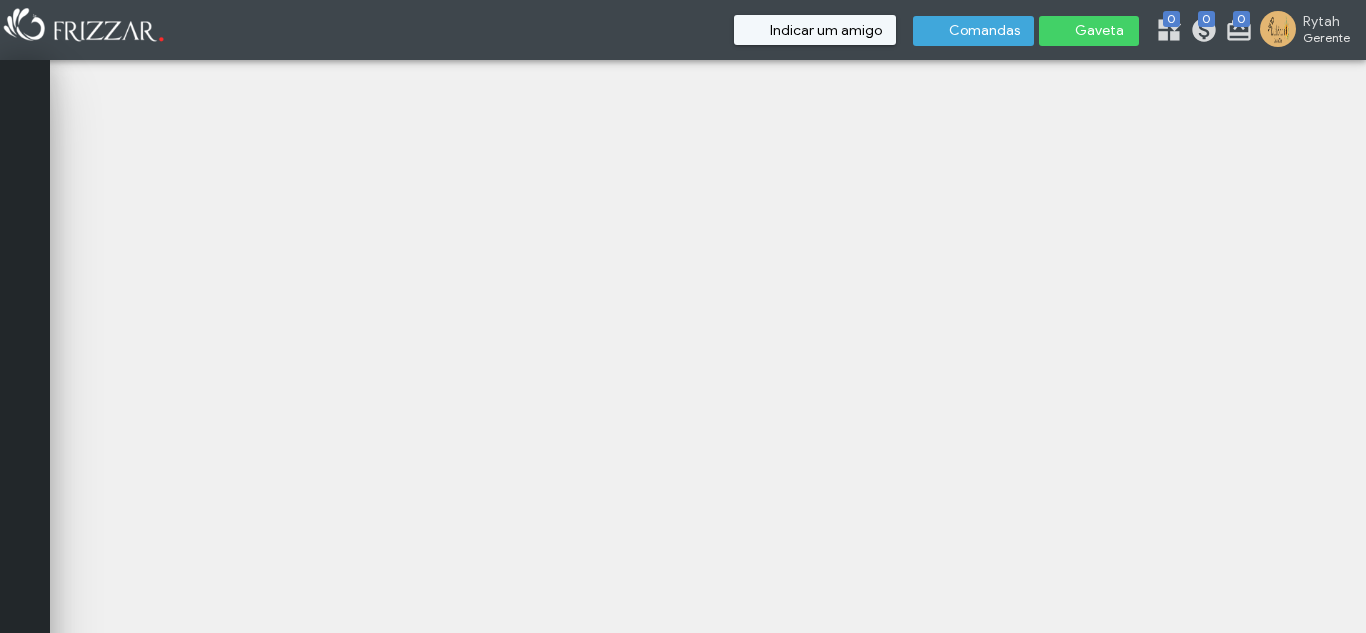 scroll, scrollTop: 0, scrollLeft: 0, axis: both 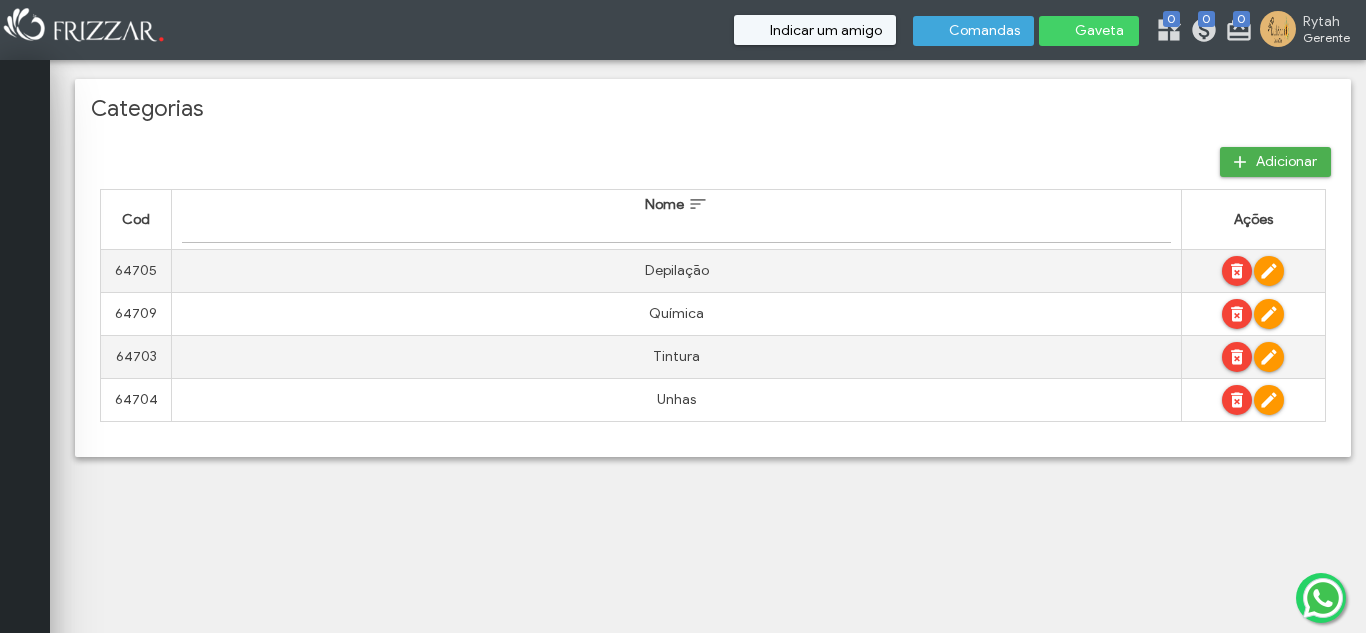 click at bounding box center [1237, 314] 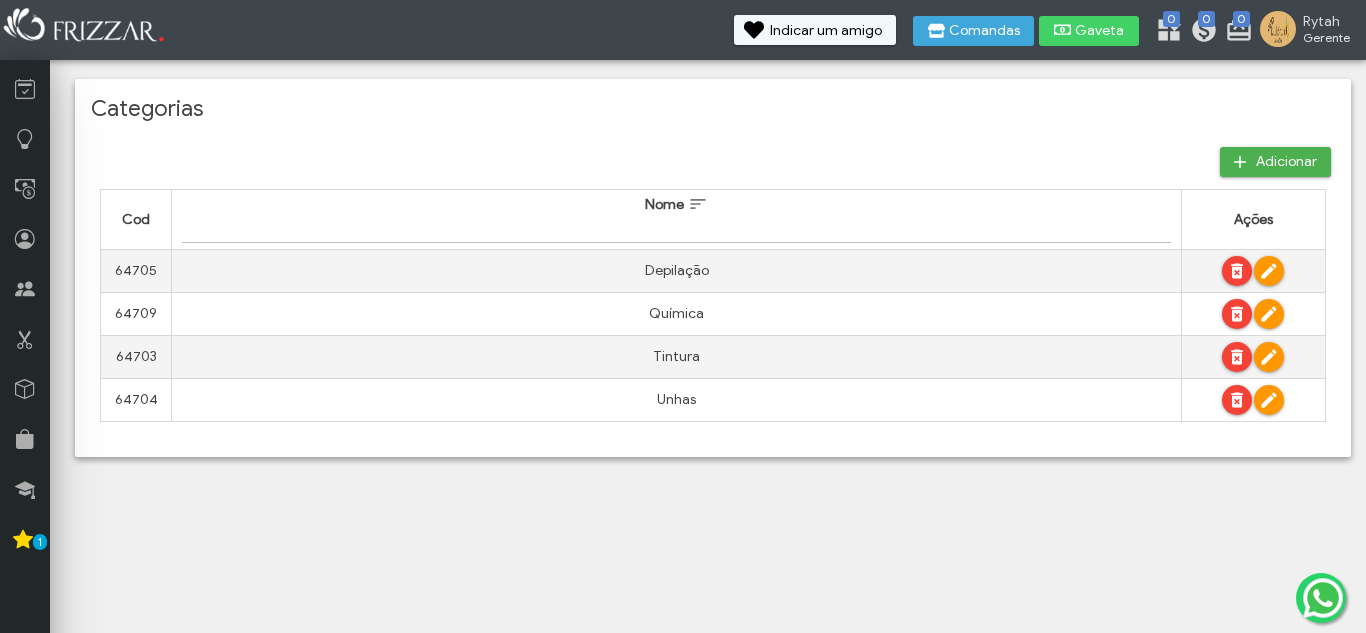 click at bounding box center [1237, 314] 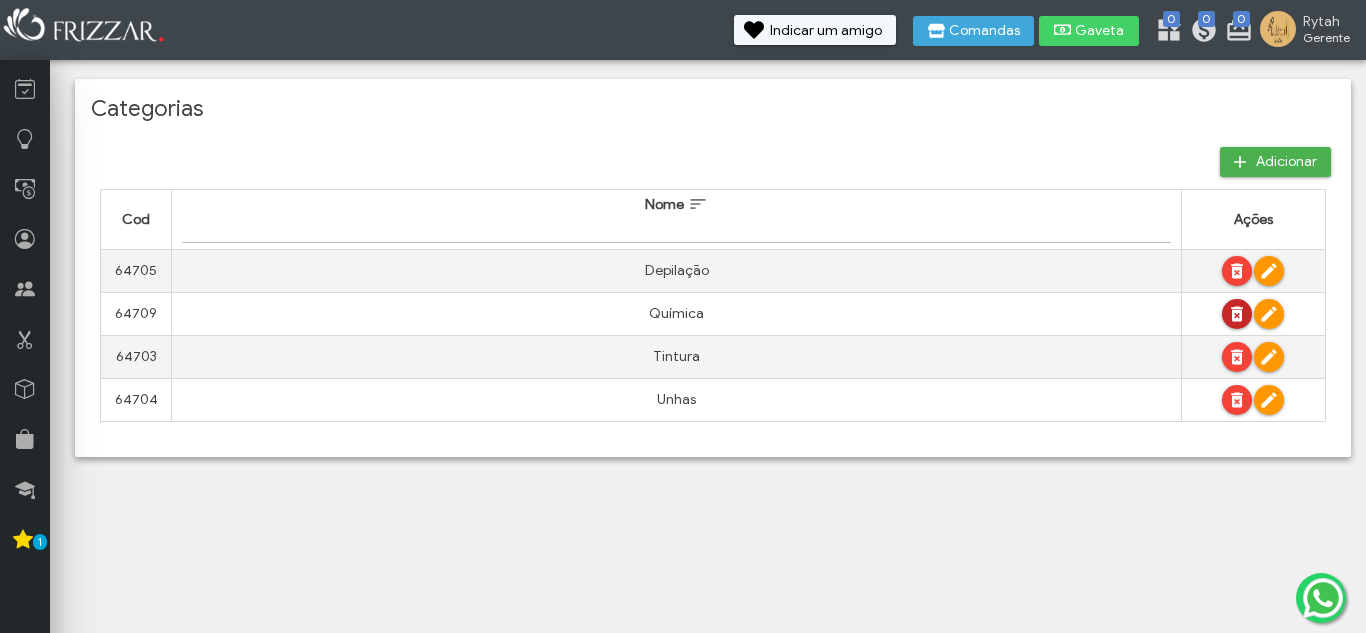 click at bounding box center [1237, 314] 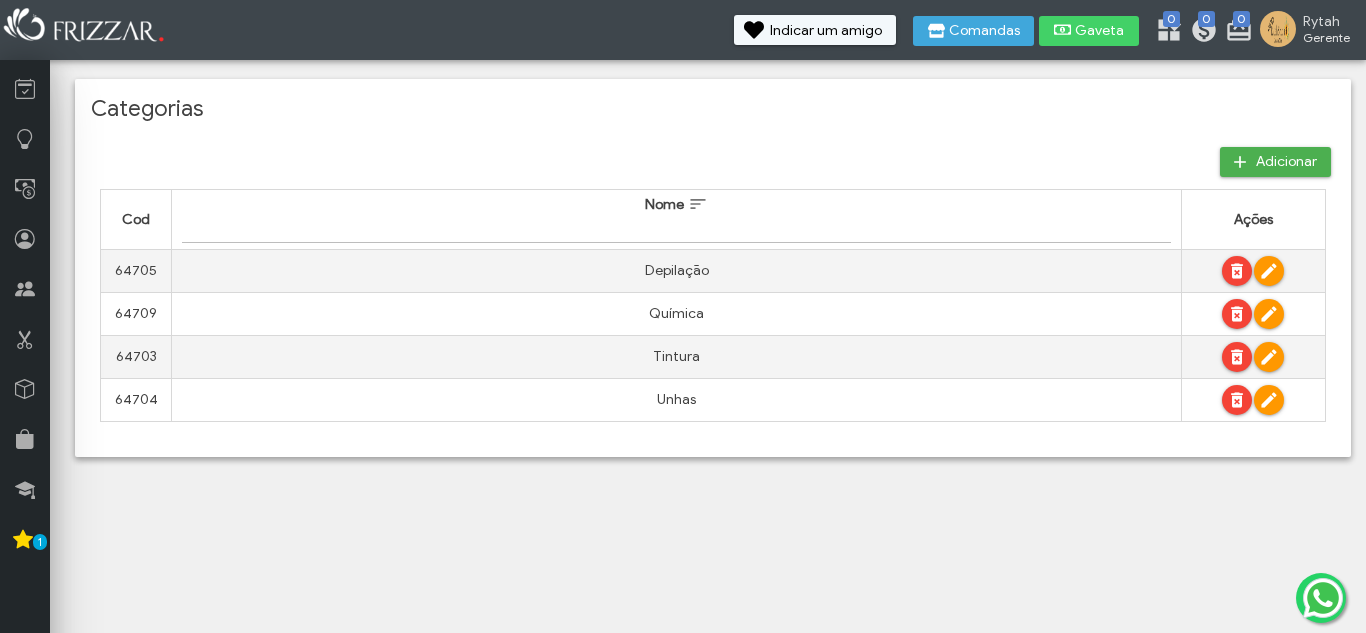 click at bounding box center (1237, 314) 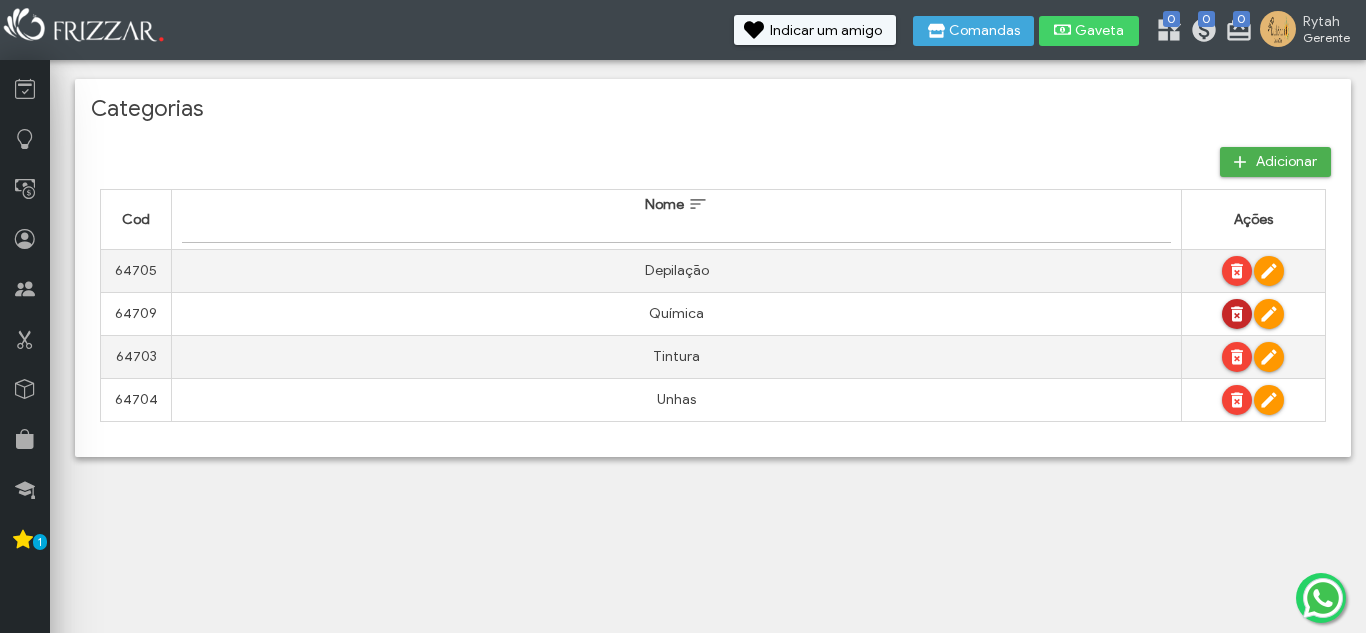 click at bounding box center [1237, 314] 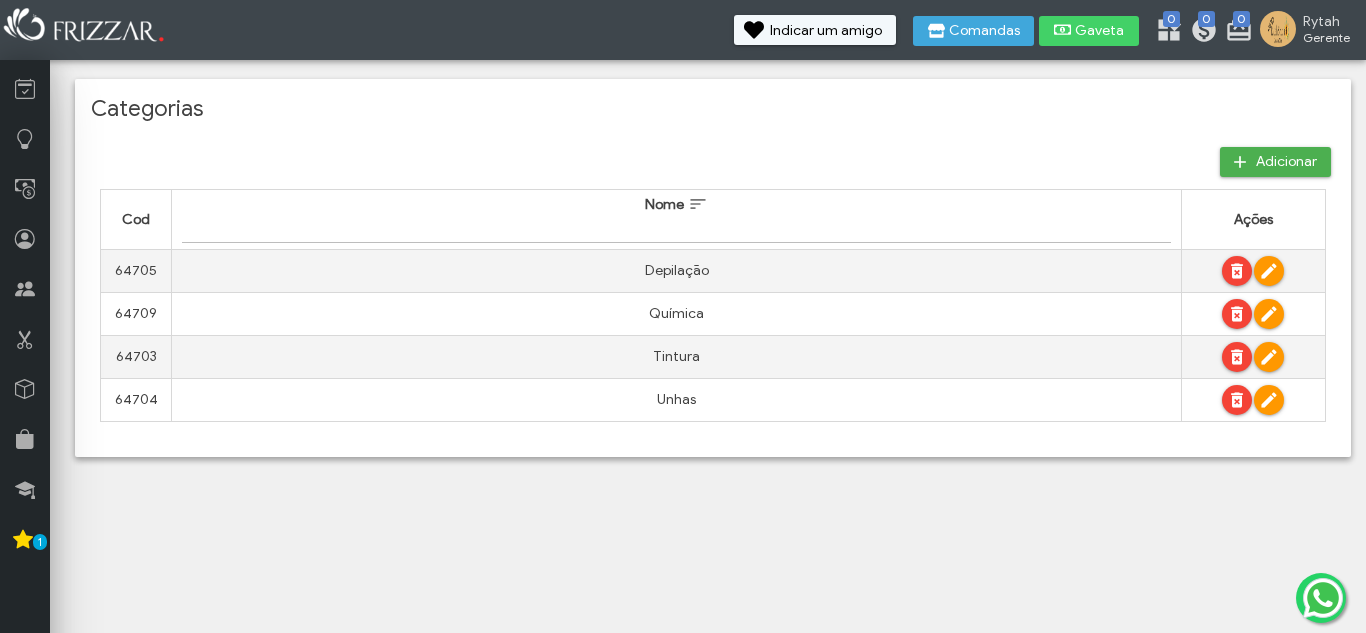 drag, startPoint x: 1243, startPoint y: 342, endPoint x: 1236, endPoint y: 357, distance: 16.552946 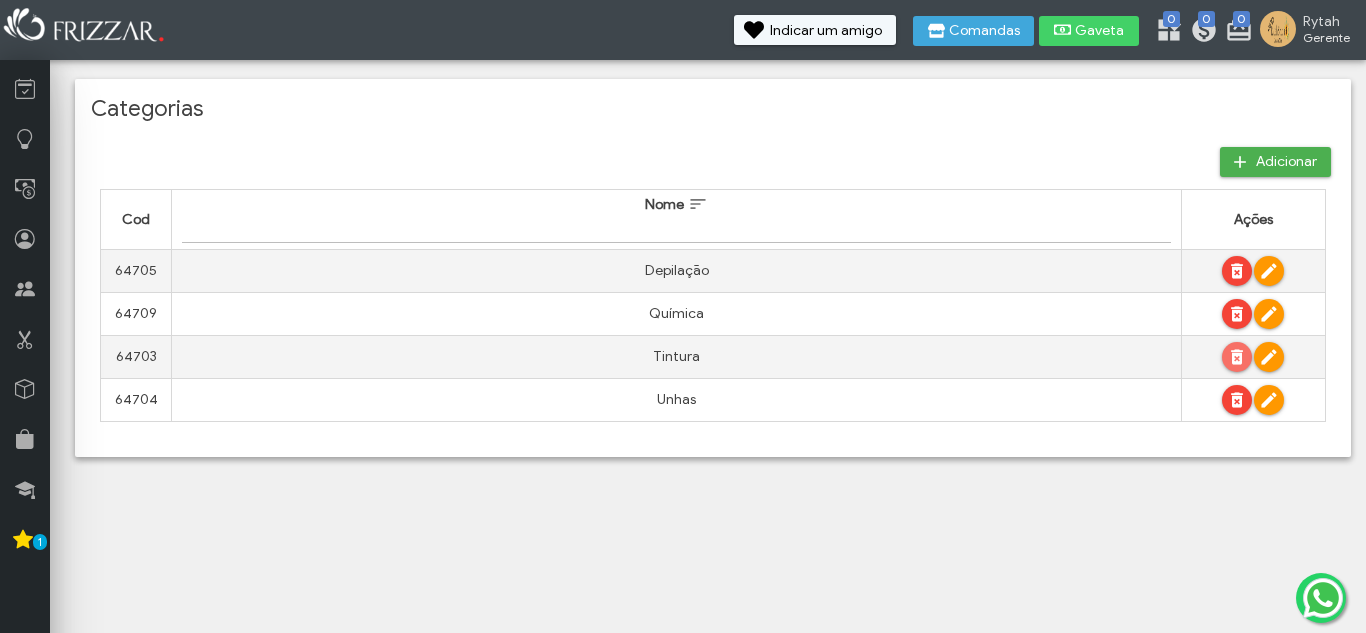 click at bounding box center (1237, 357) 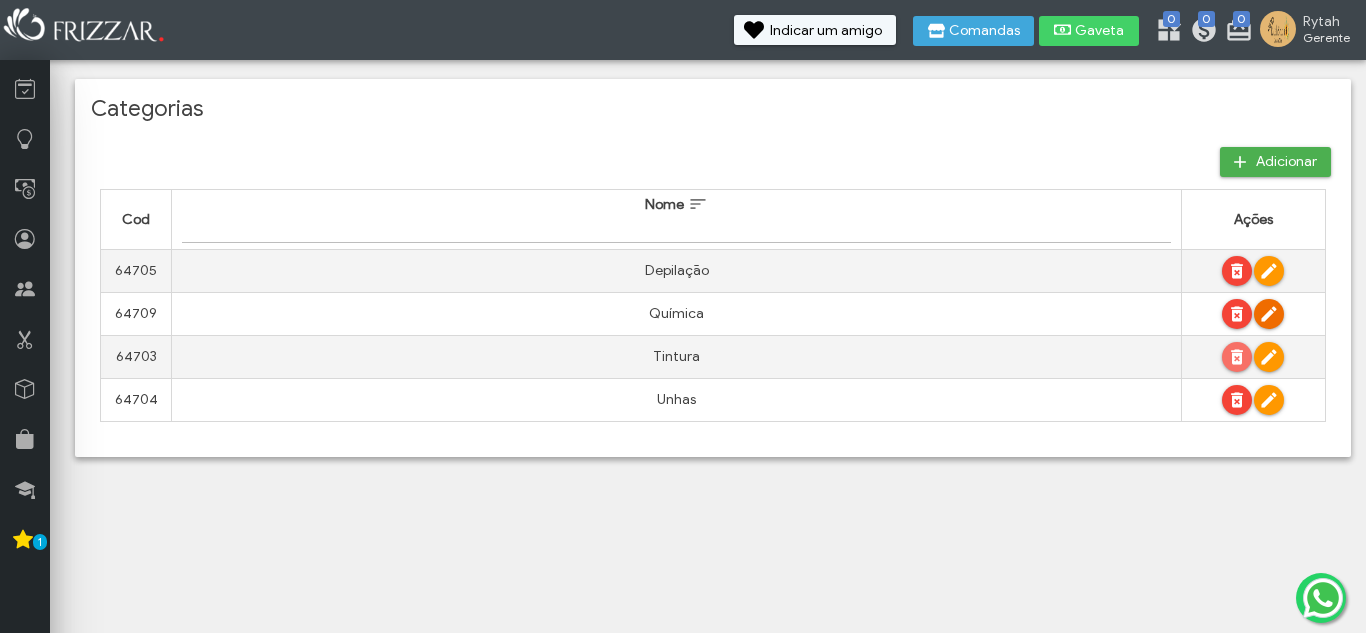 click at bounding box center [1269, 314] 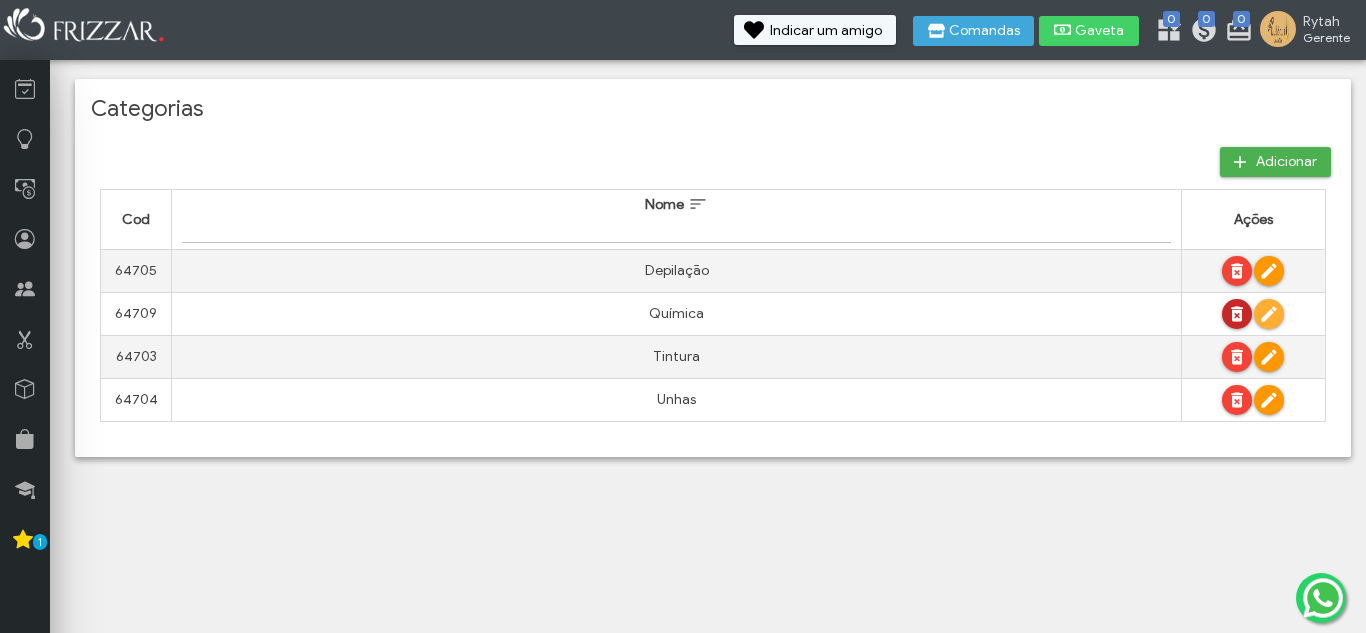 click at bounding box center [1237, 314] 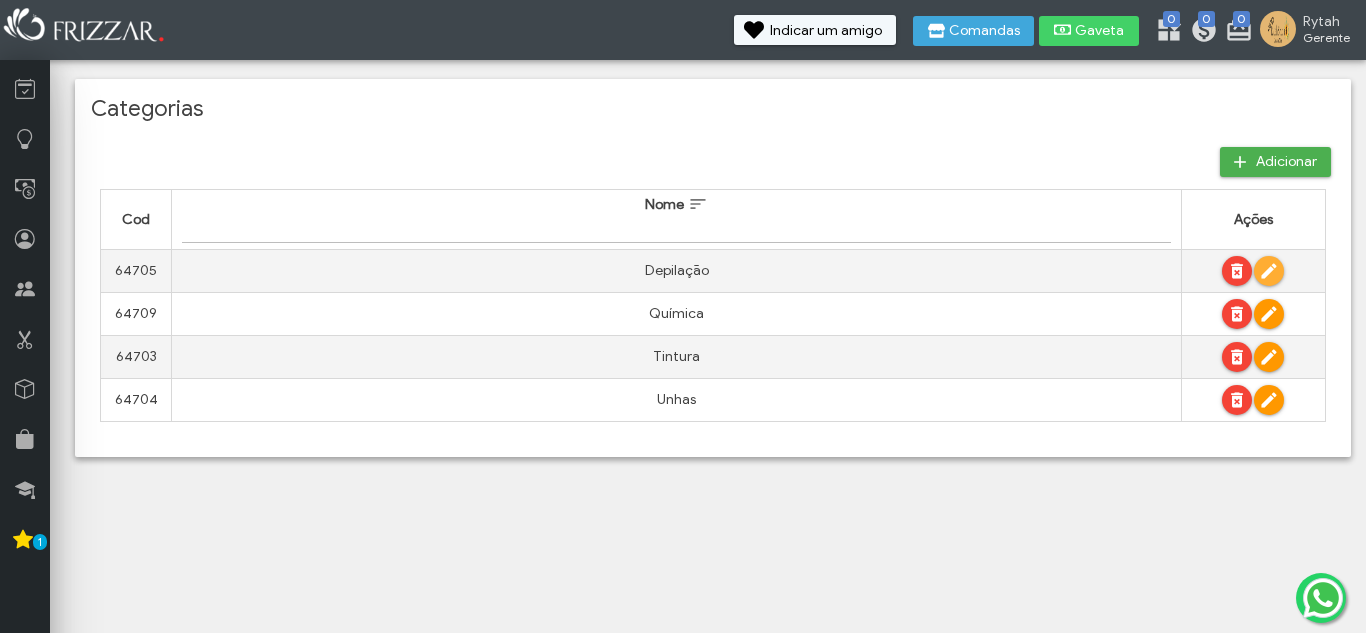 click at bounding box center [1269, 271] 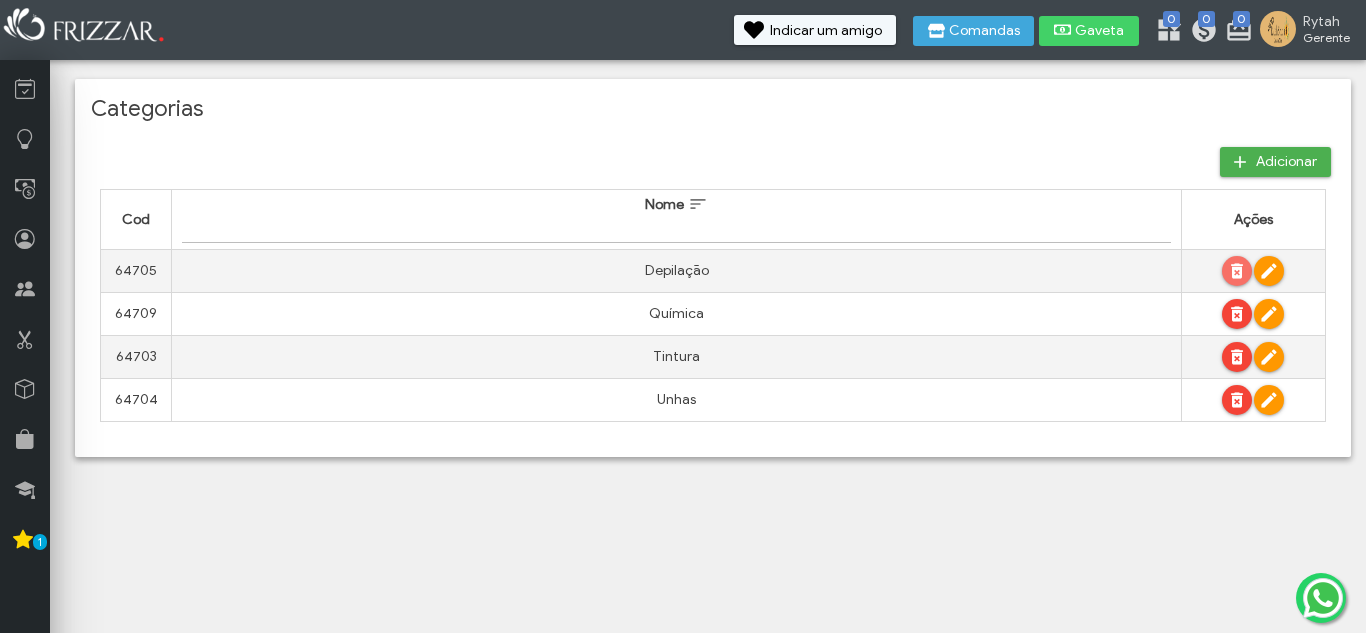 click at bounding box center [1237, 271] 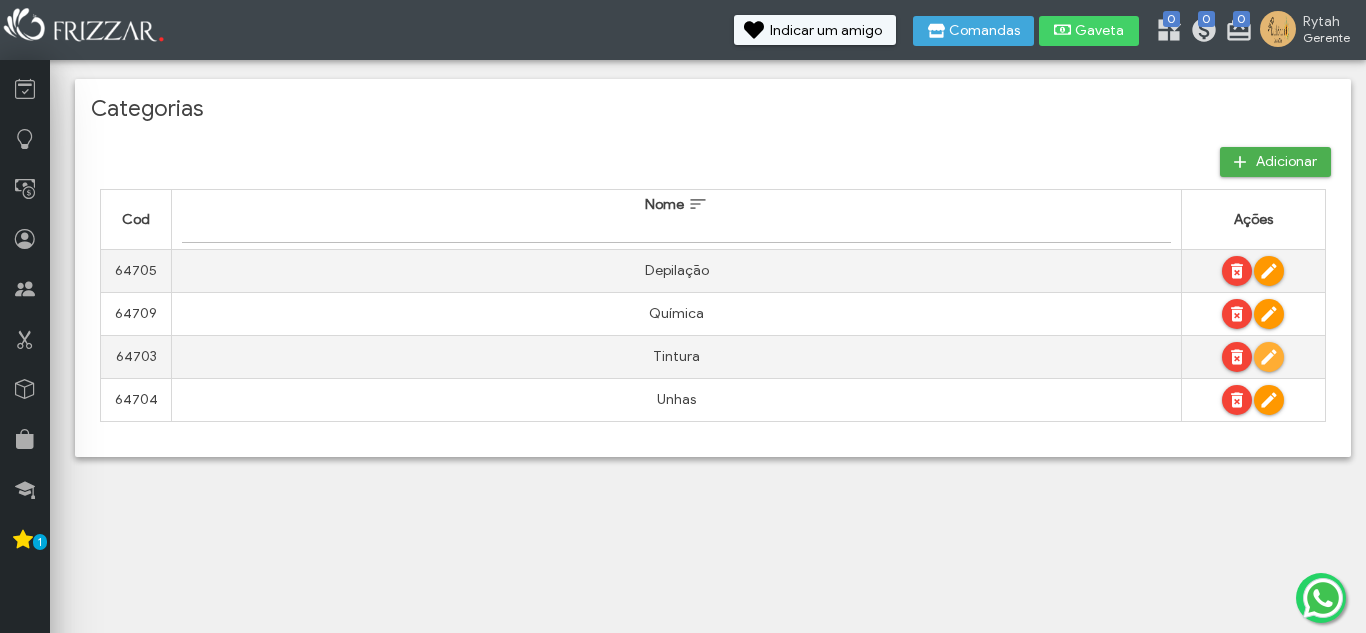 click at bounding box center [1269, 357] 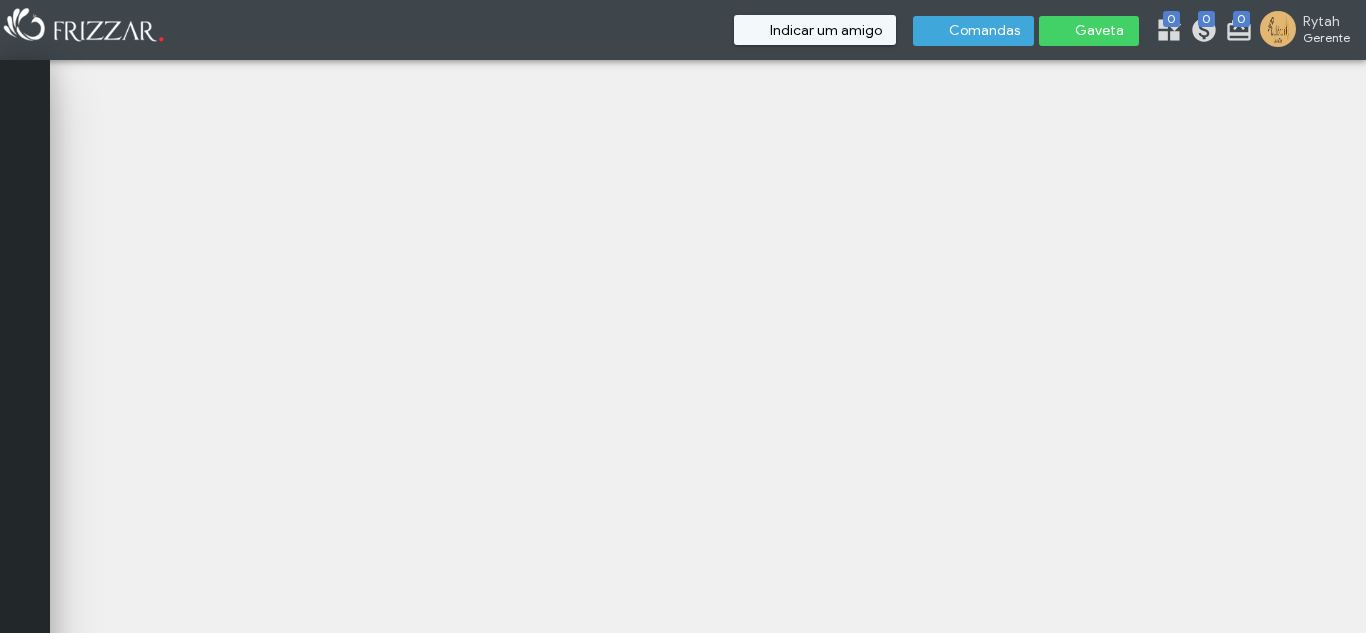 scroll, scrollTop: 0, scrollLeft: 0, axis: both 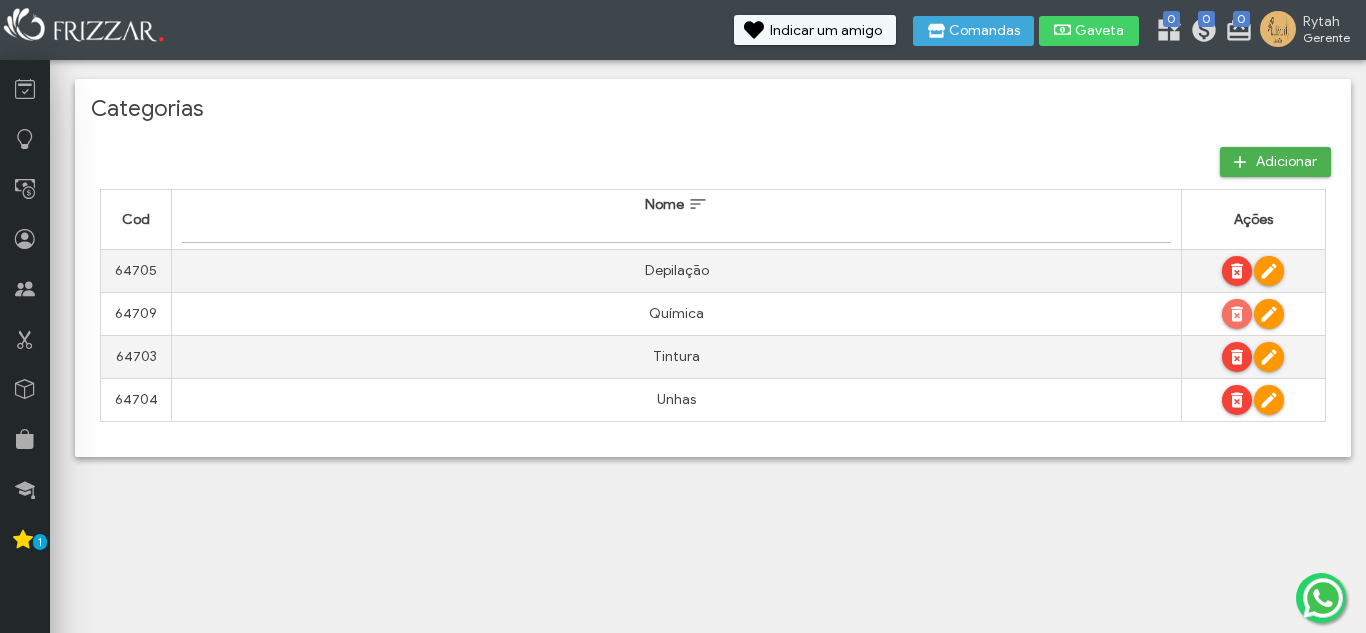 click at bounding box center (1237, 314) 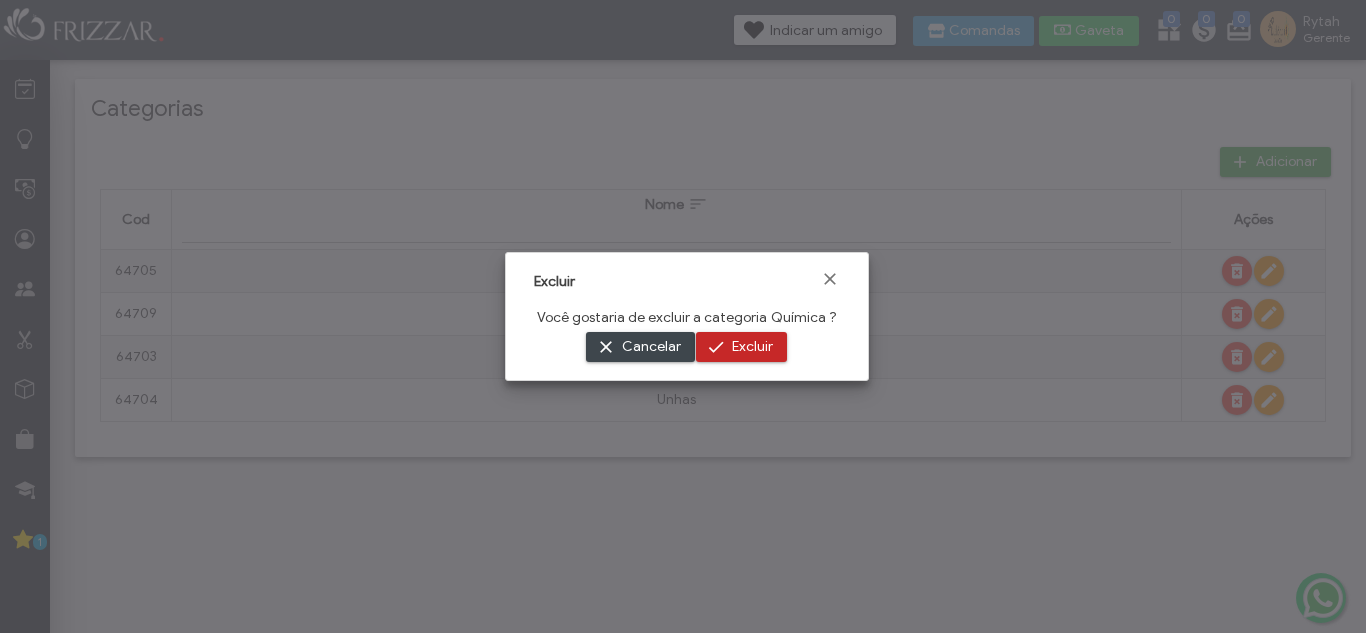 click on "Excluir" at bounding box center (741, 347) 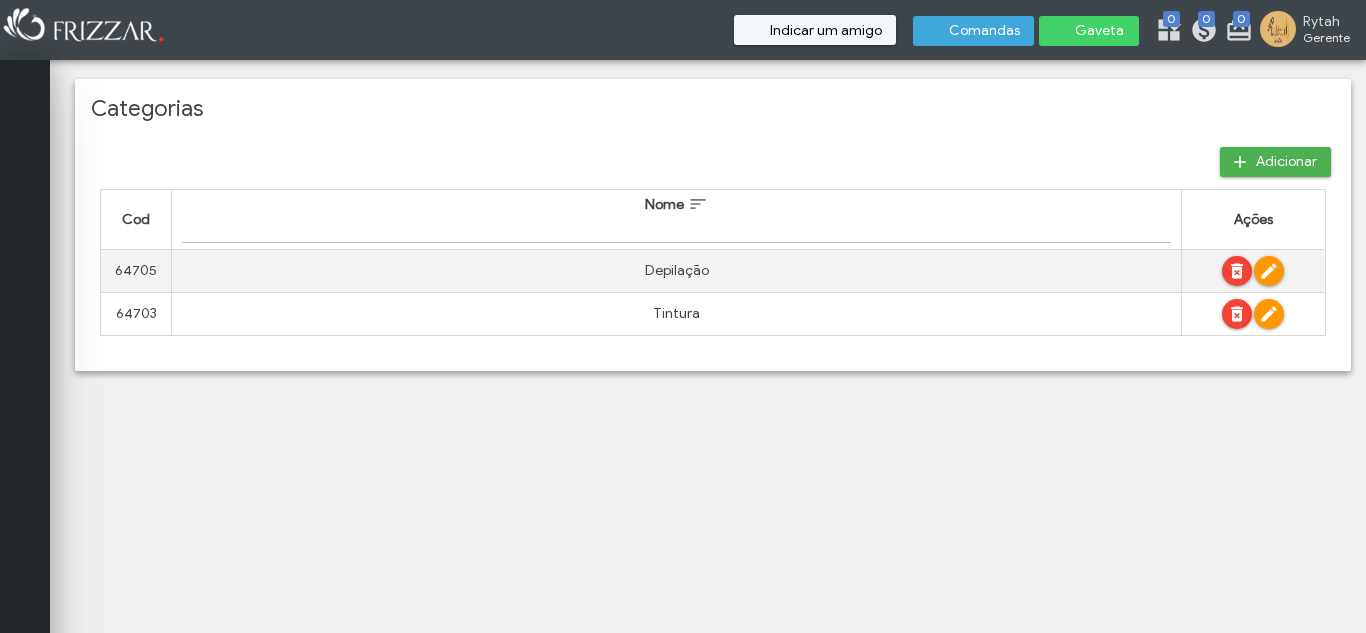scroll, scrollTop: 0, scrollLeft: 0, axis: both 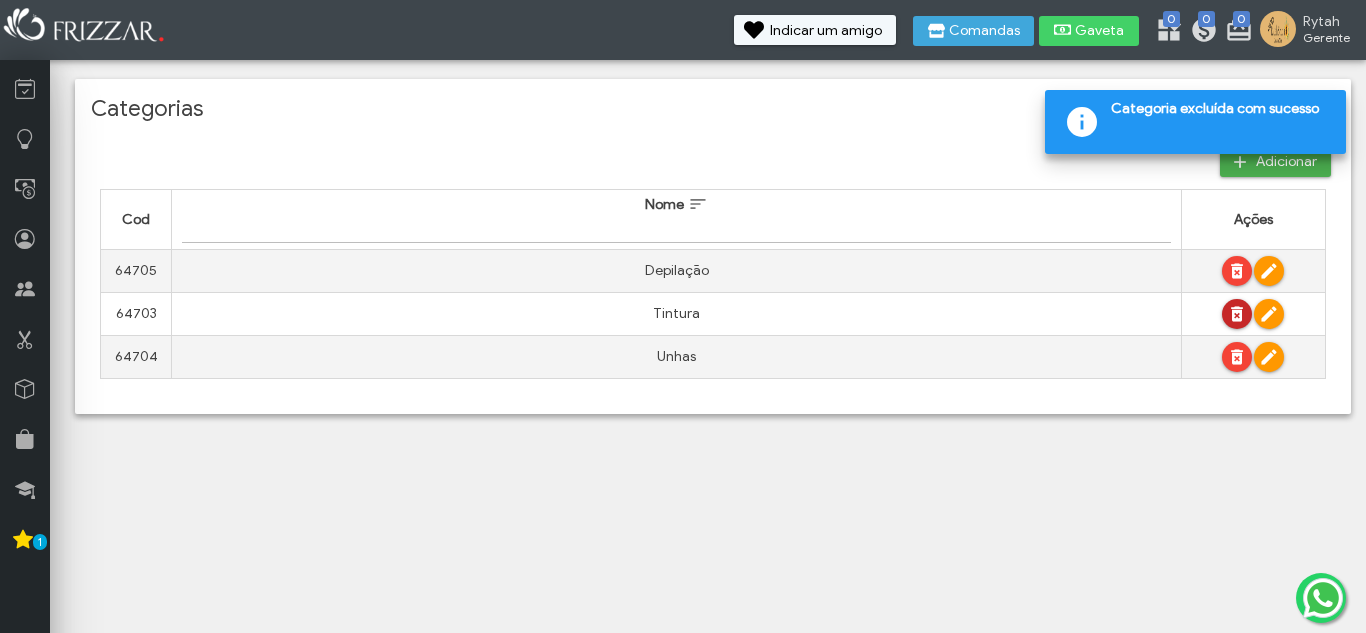 click at bounding box center (1237, 314) 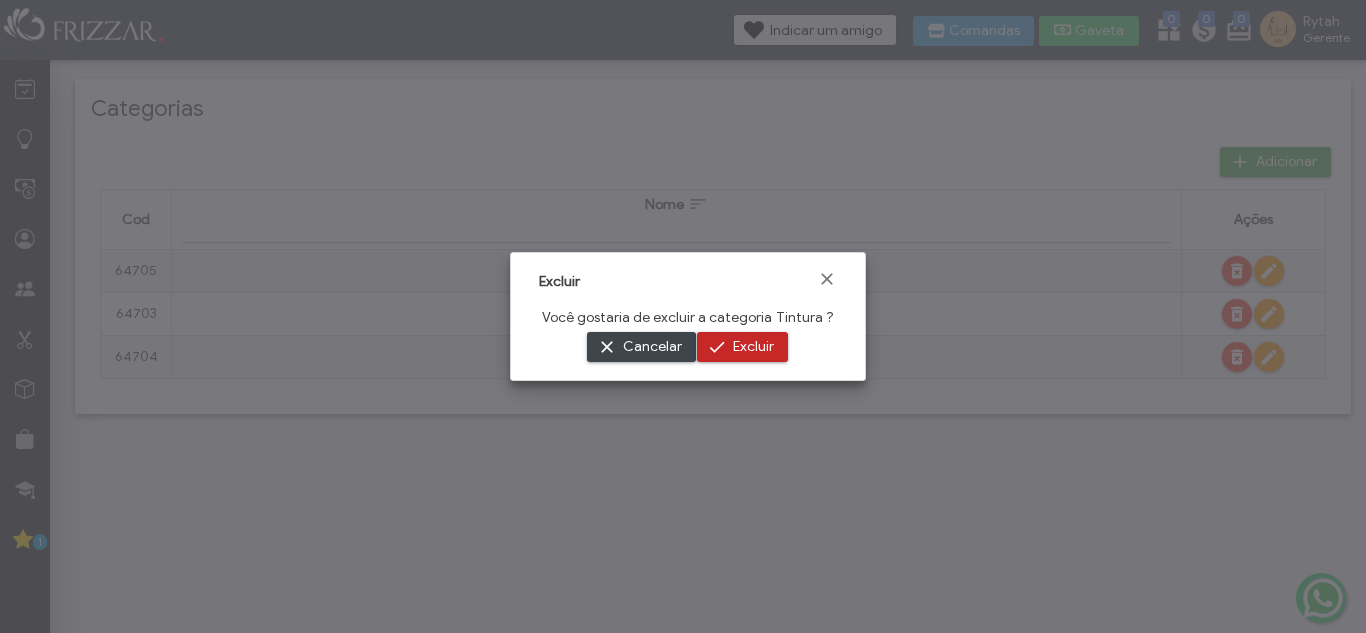 click on "Excluir" at bounding box center [742, 347] 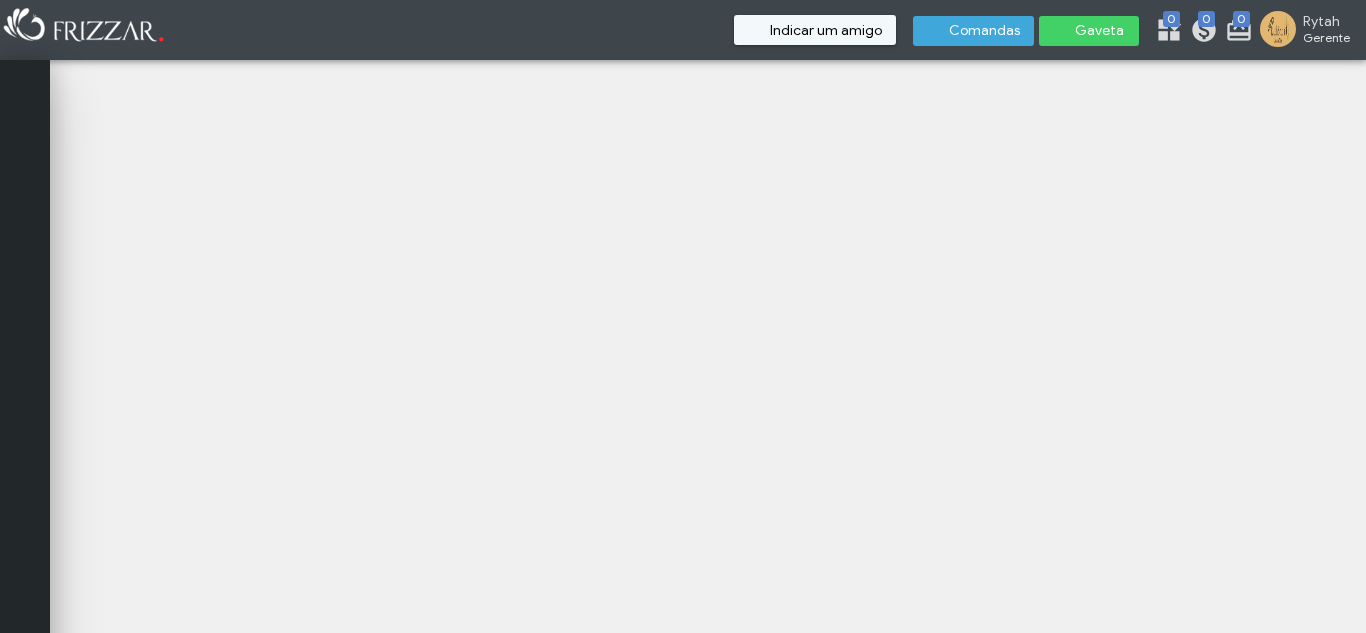 scroll, scrollTop: 0, scrollLeft: 0, axis: both 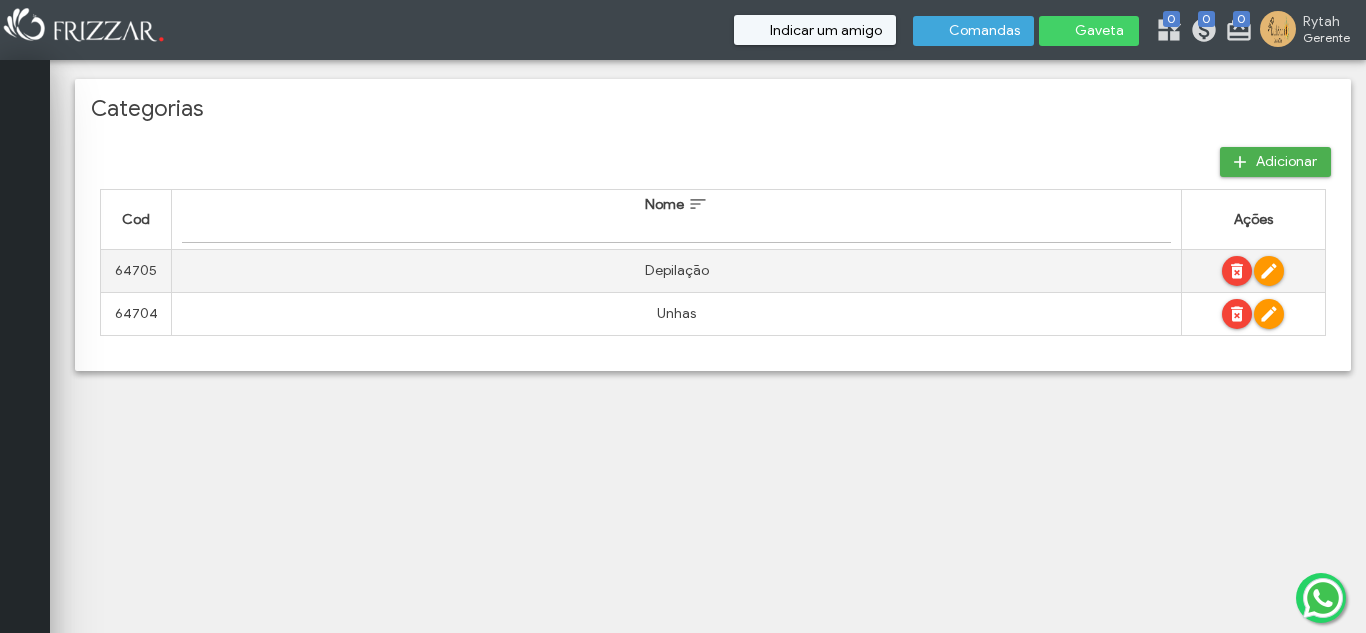 click at bounding box center [1237, 271] 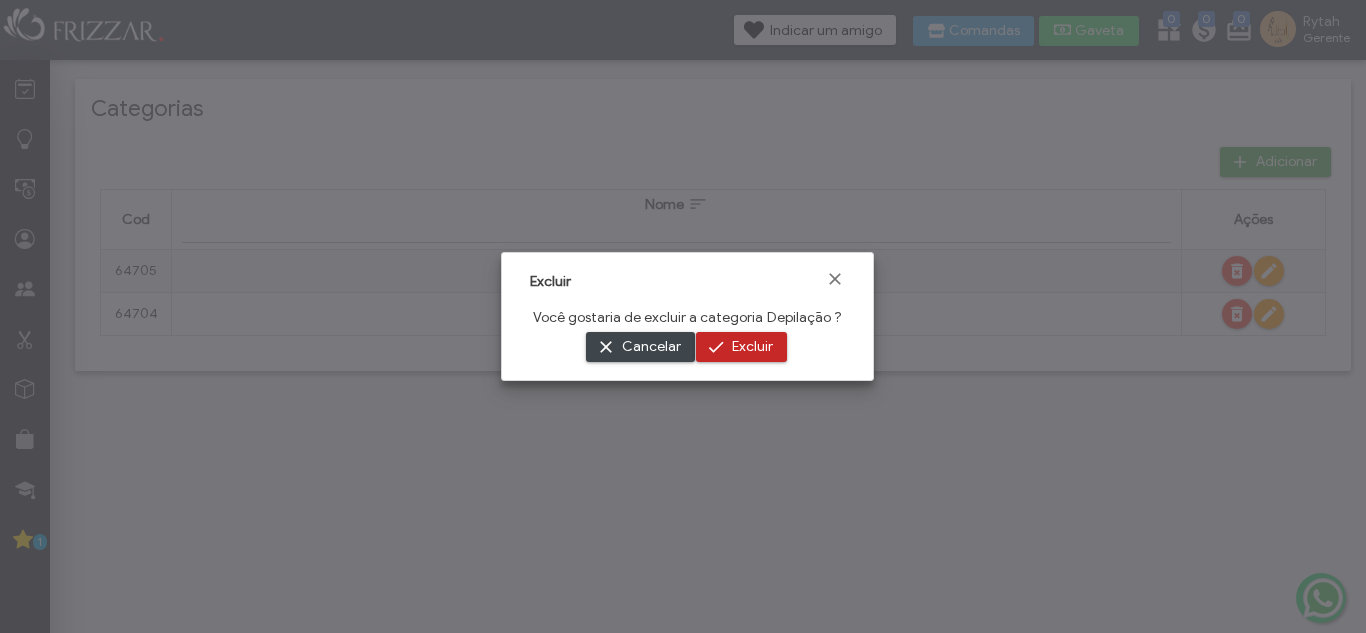 click on "Excluir" at bounding box center (752, 347) 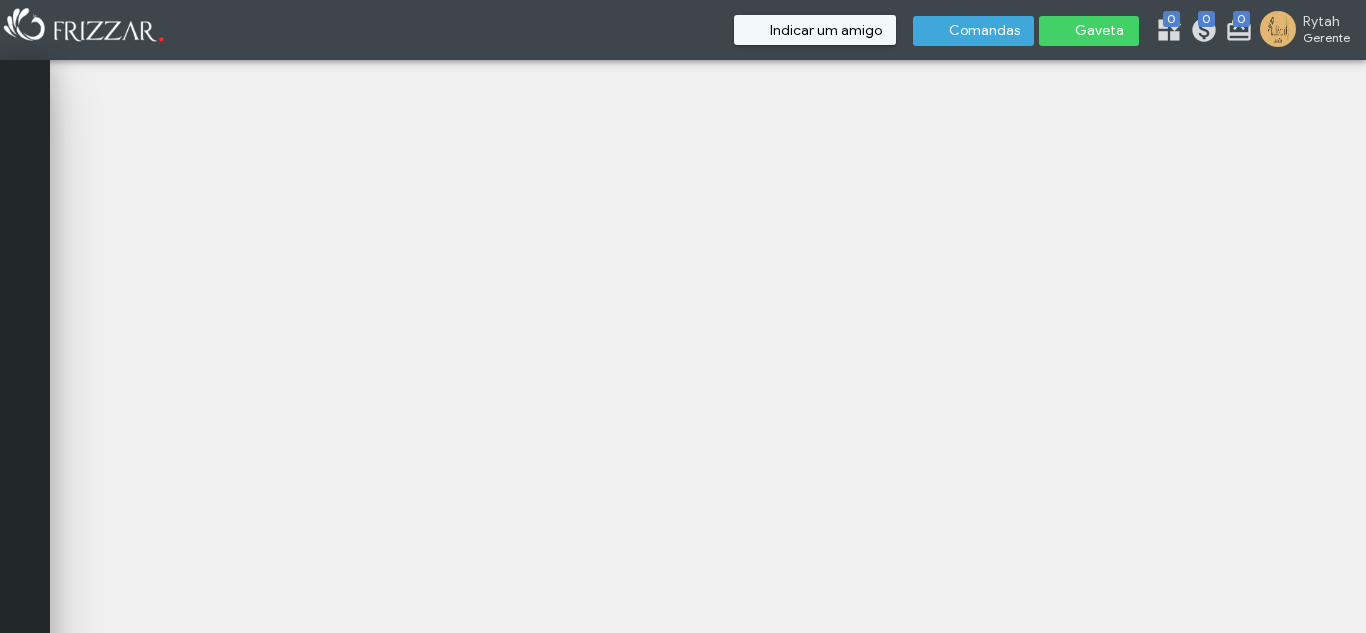 scroll, scrollTop: 0, scrollLeft: 0, axis: both 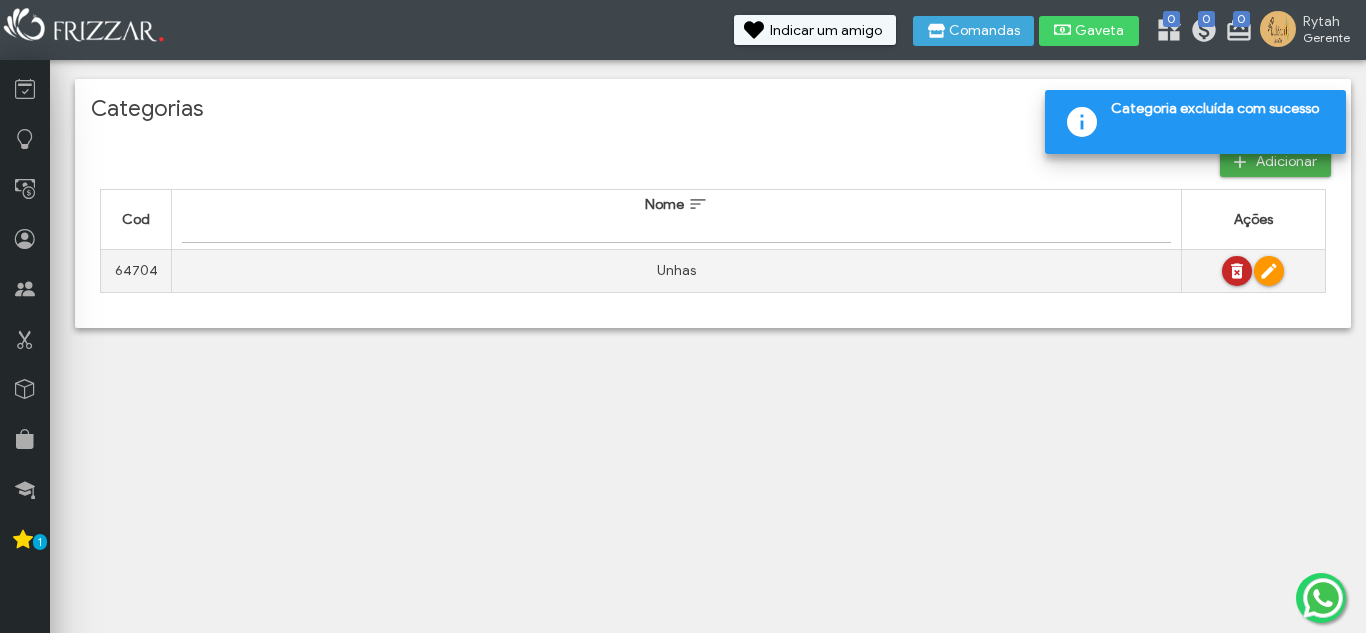 click at bounding box center [1237, 271] 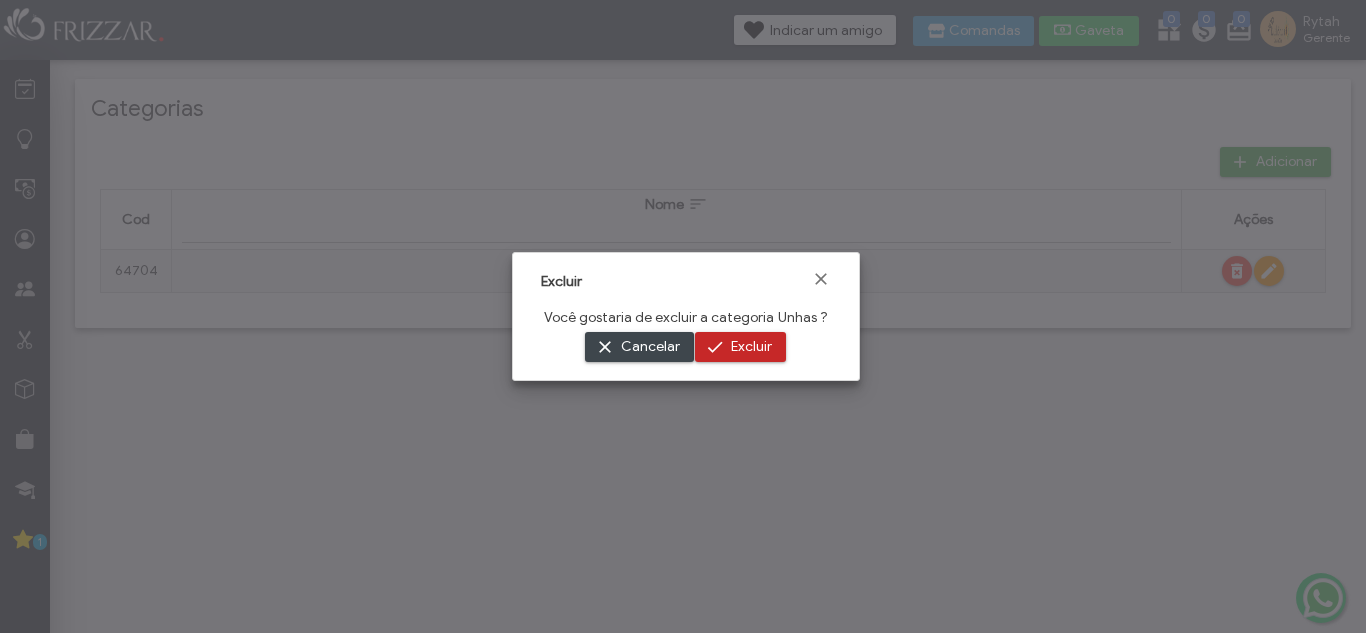 click on "Excluir" at bounding box center [751, 347] 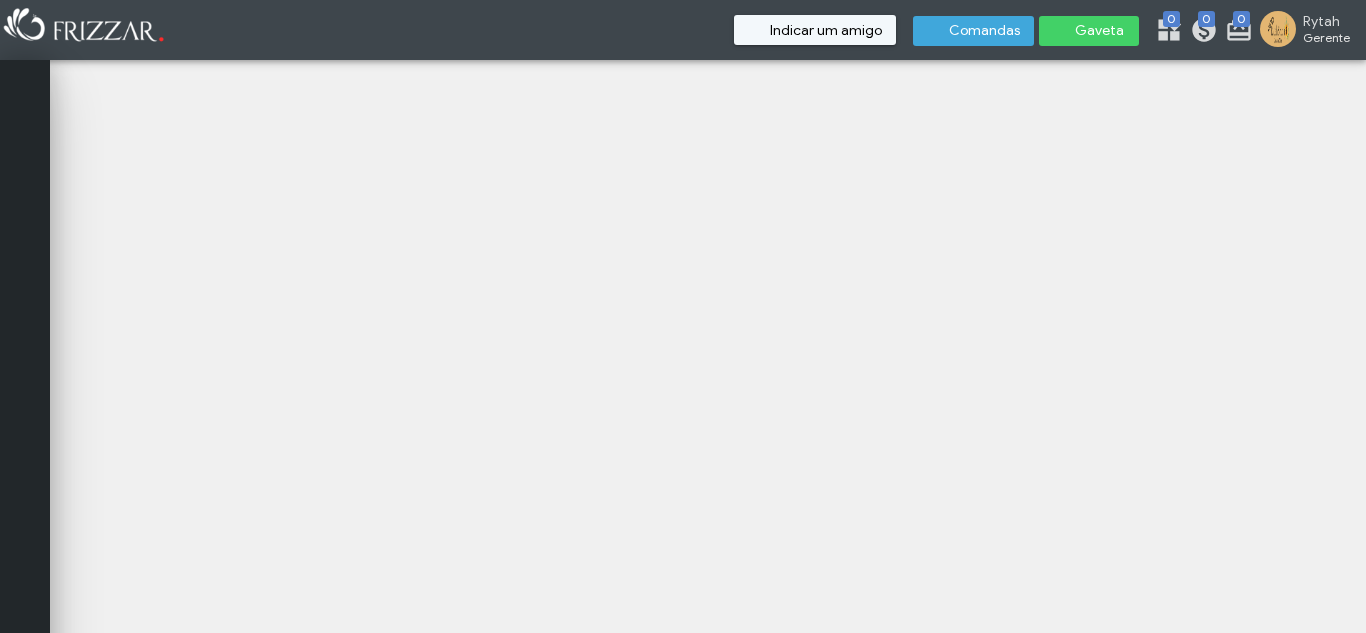 scroll, scrollTop: 0, scrollLeft: 0, axis: both 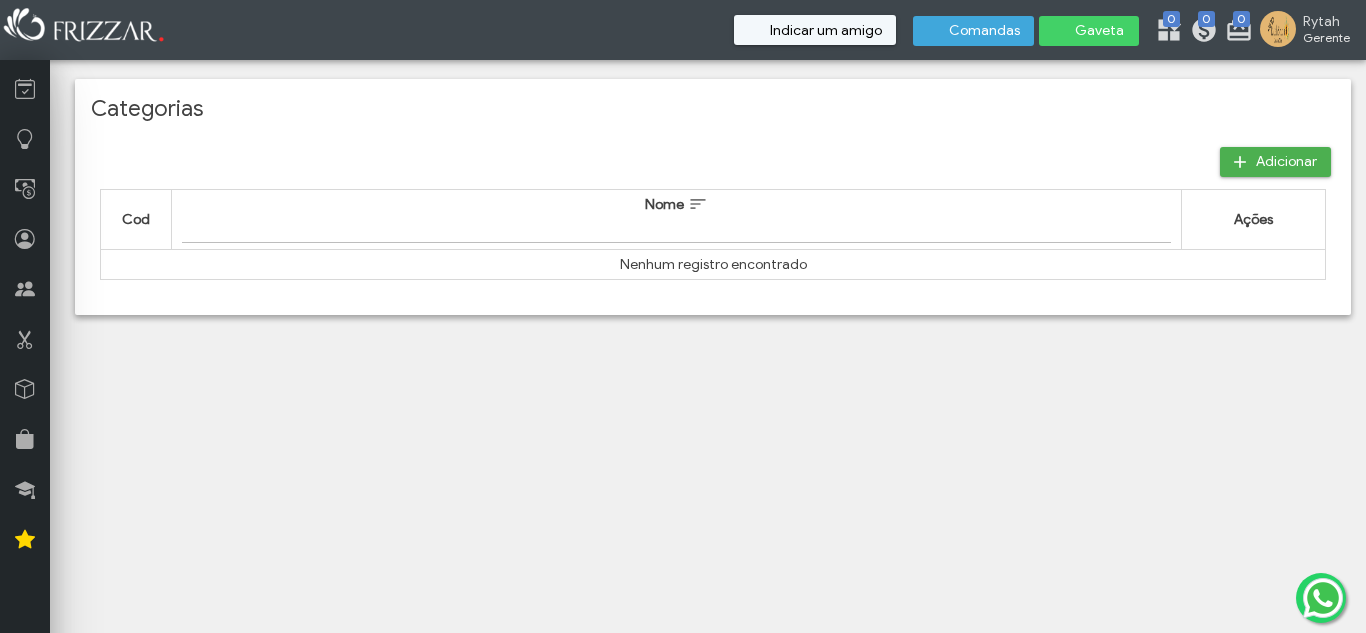 click on "Adicionar" at bounding box center (1286, 162) 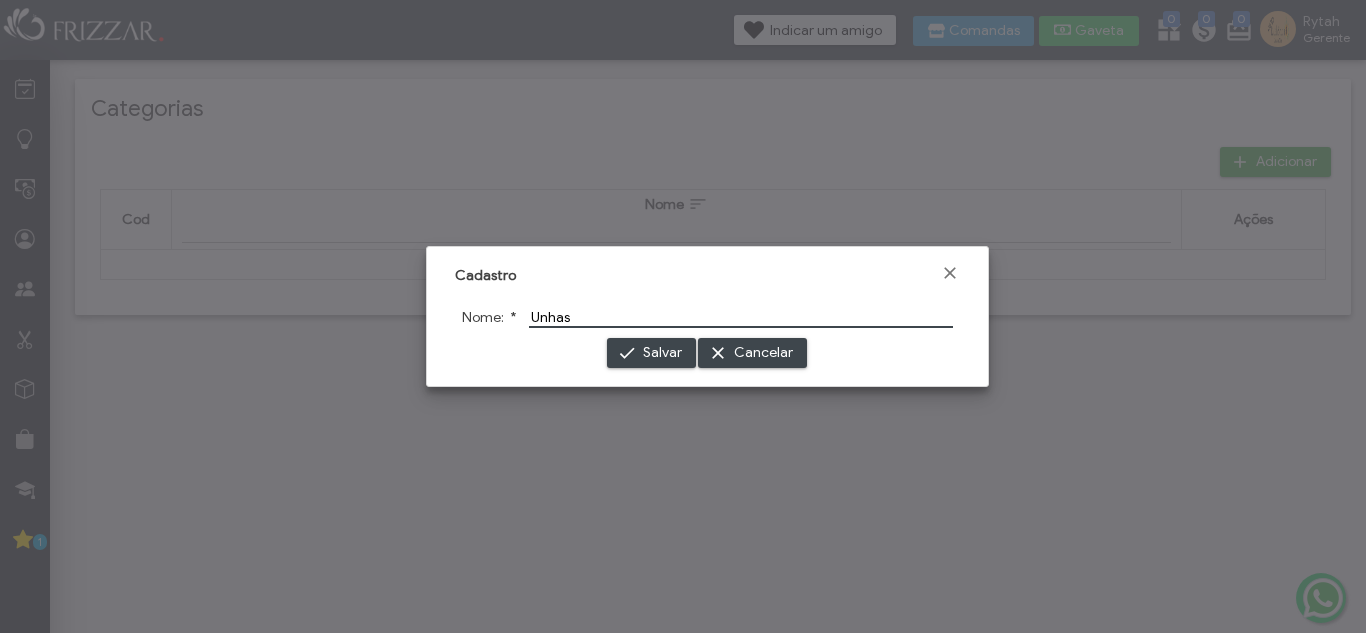 type on "Unhas" 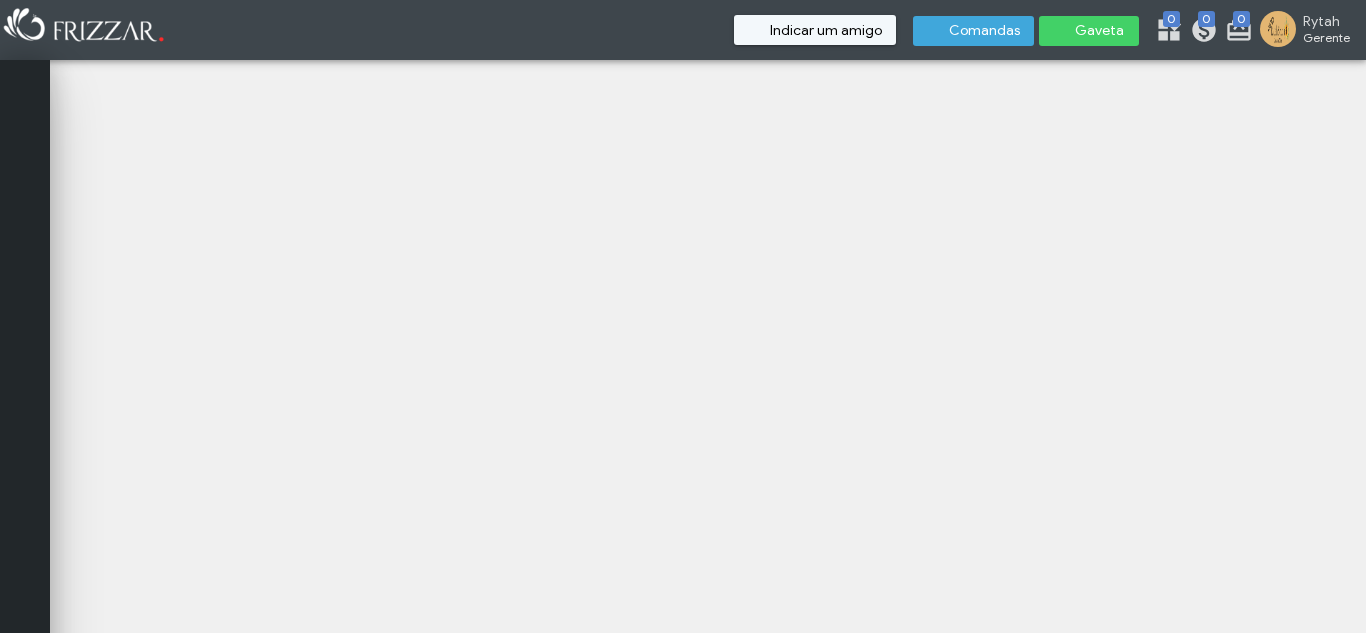 scroll, scrollTop: 0, scrollLeft: 0, axis: both 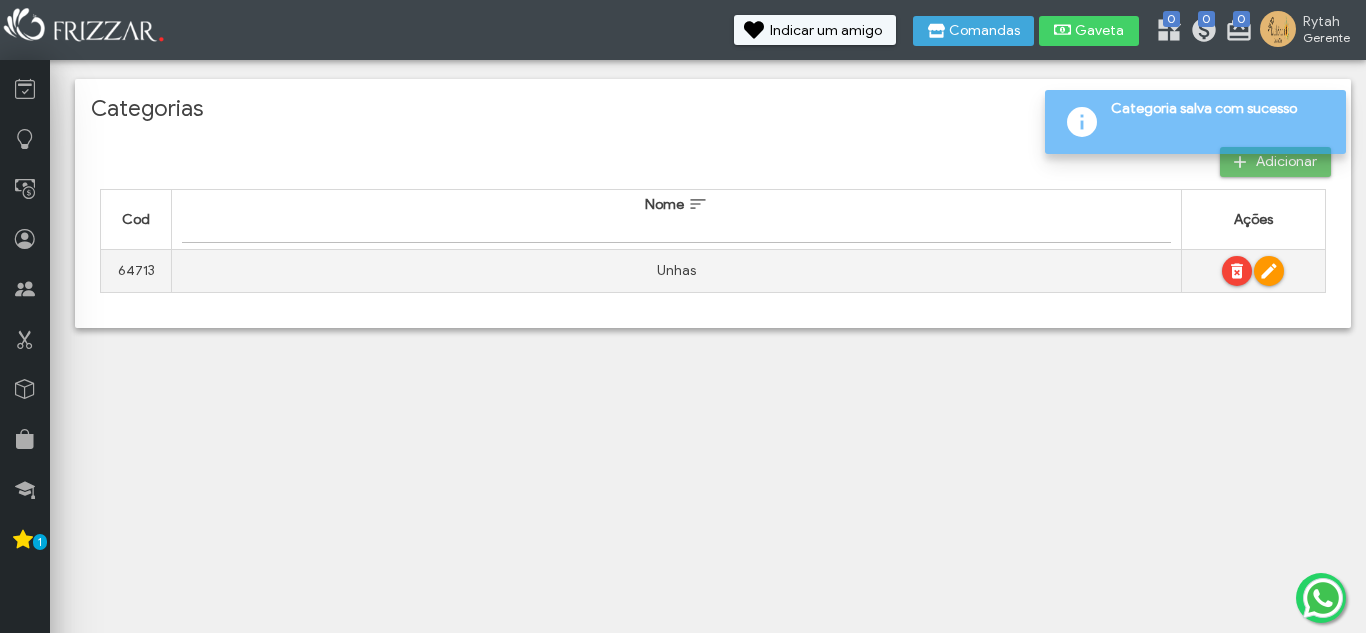 click on "Adicionar" at bounding box center [1286, 162] 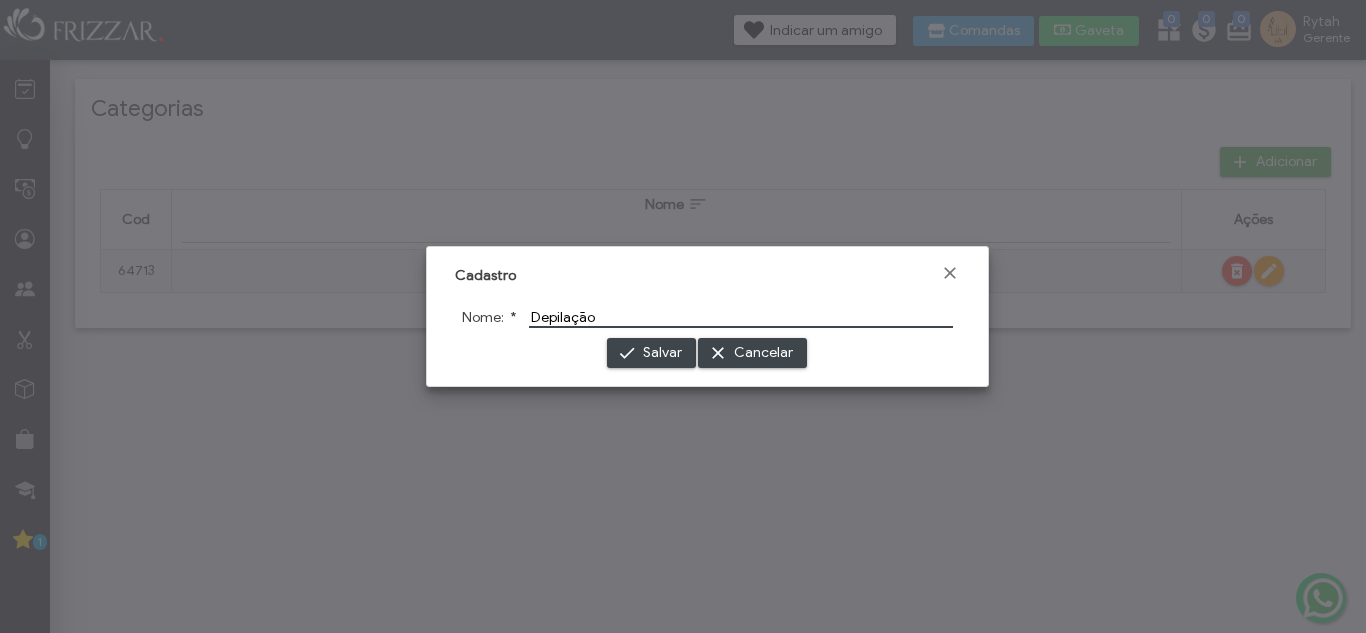 type on "Depilação" 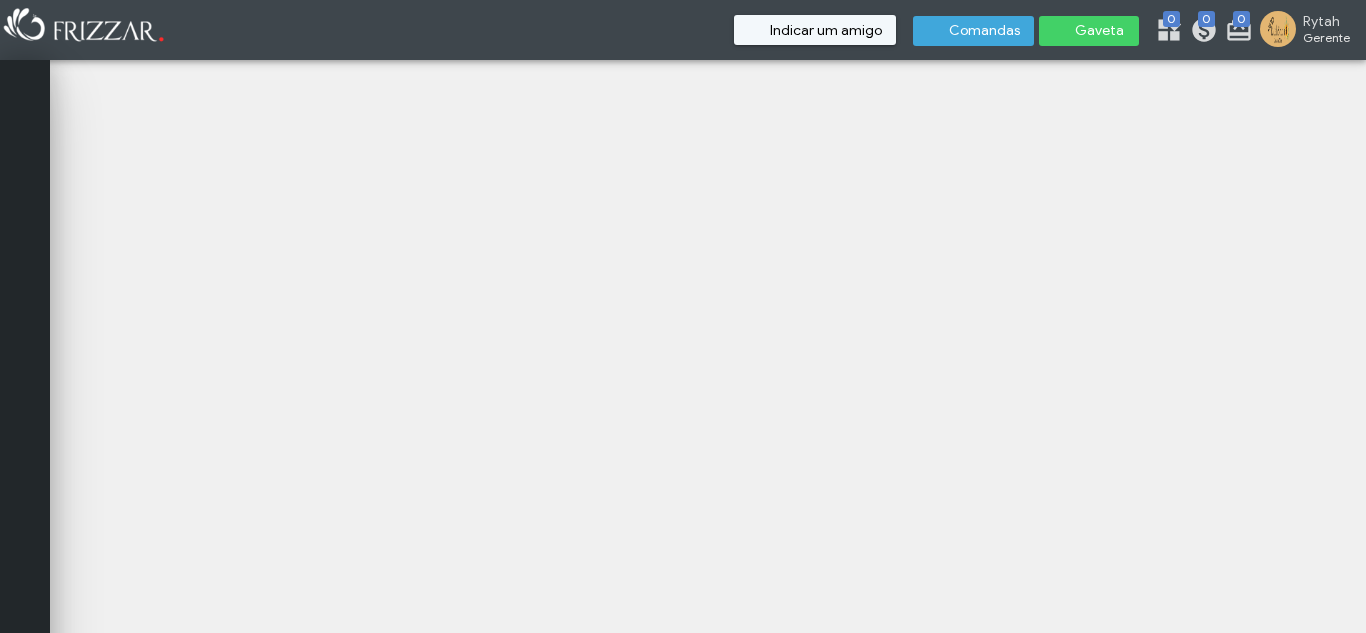 scroll, scrollTop: 0, scrollLeft: 0, axis: both 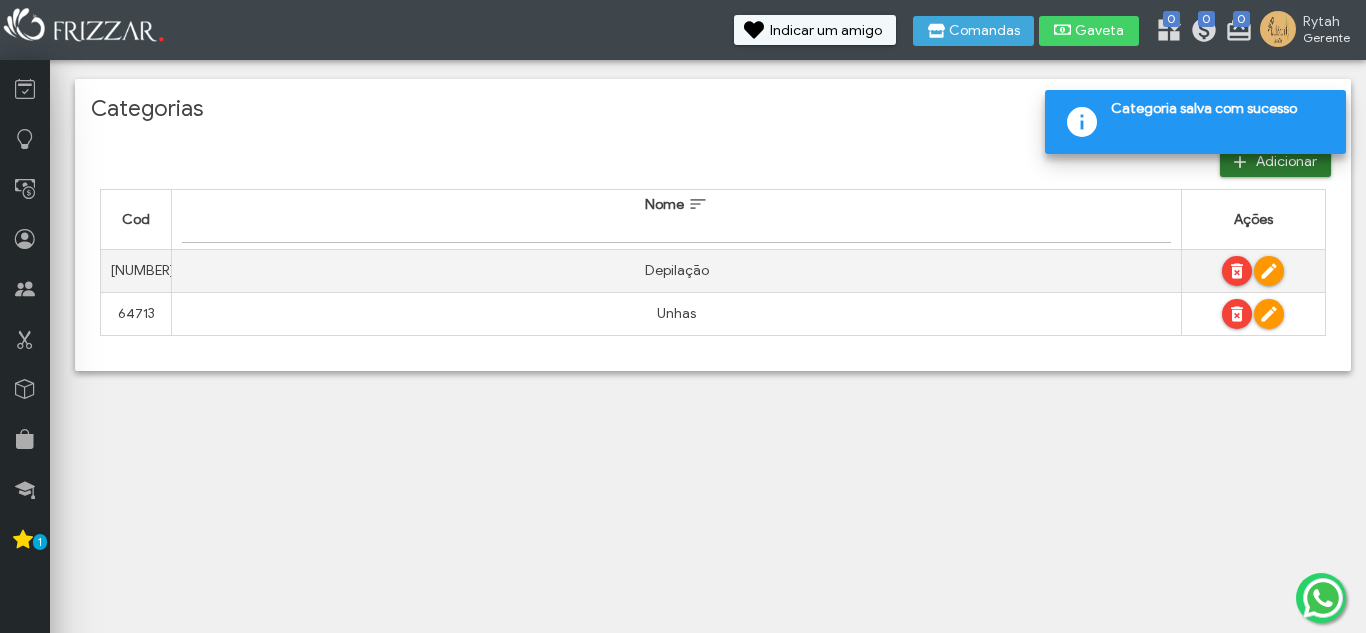click on "Adicionar" at bounding box center [1275, 162] 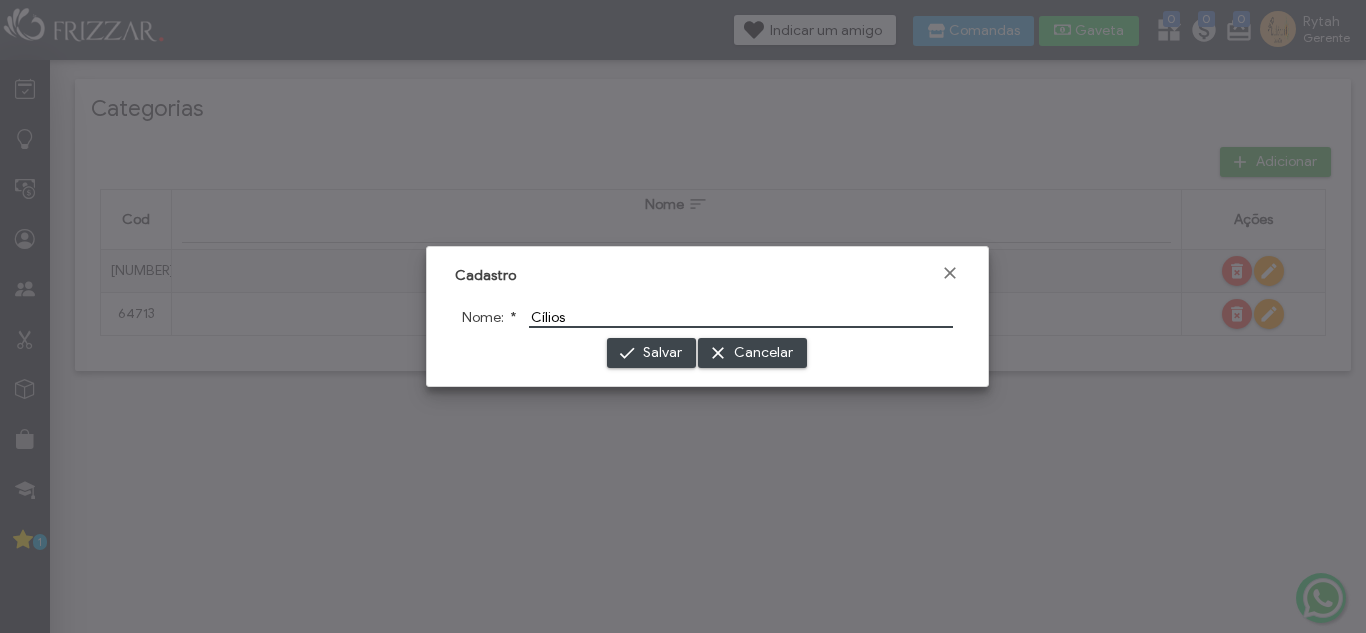 type on "Cílios" 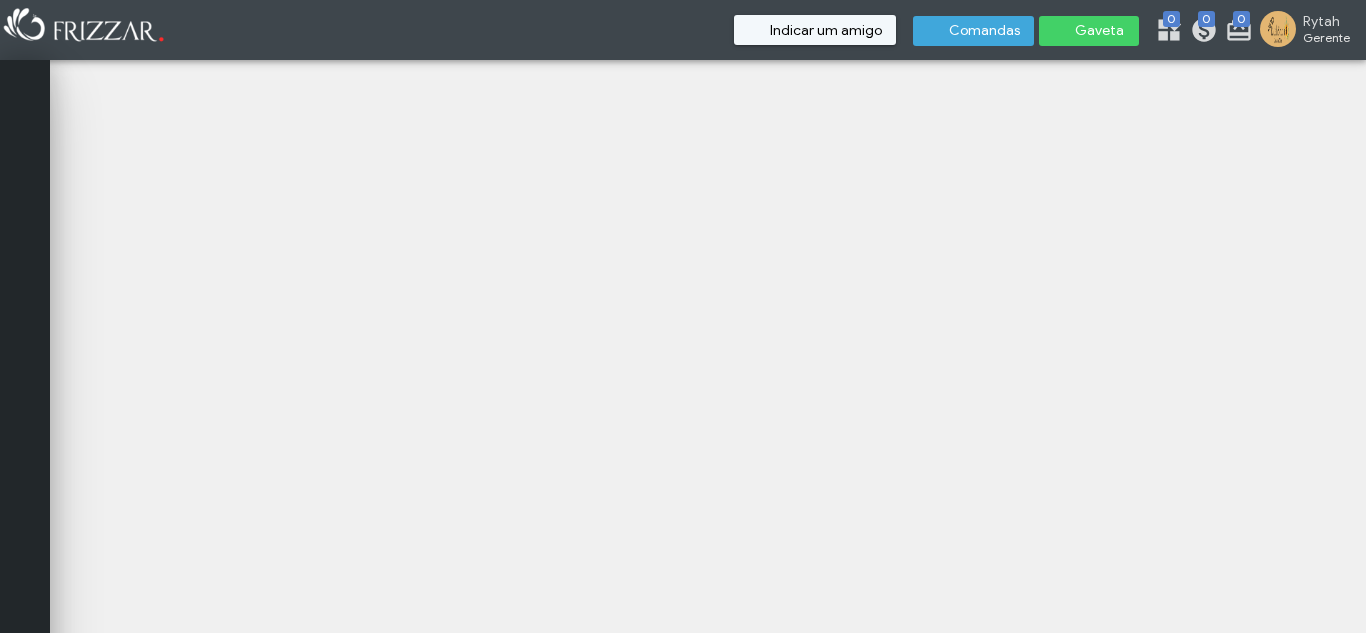 scroll, scrollTop: 0, scrollLeft: 0, axis: both 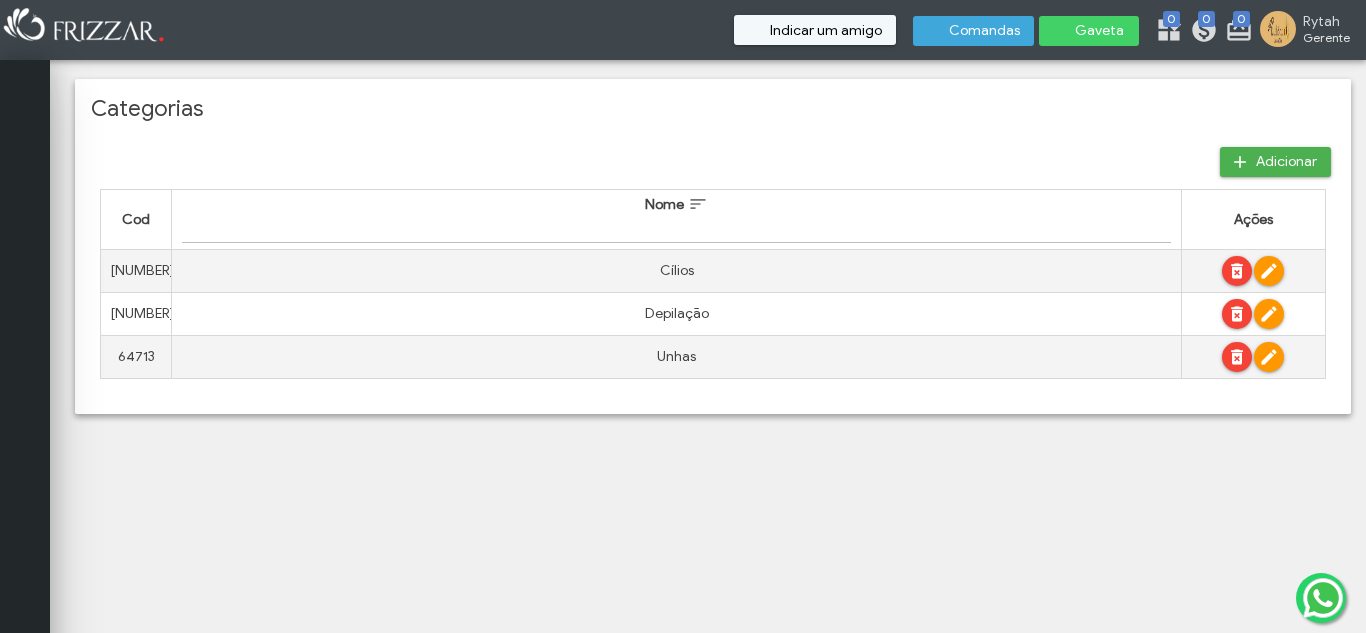 click on "Adicionar" at bounding box center [1275, 162] 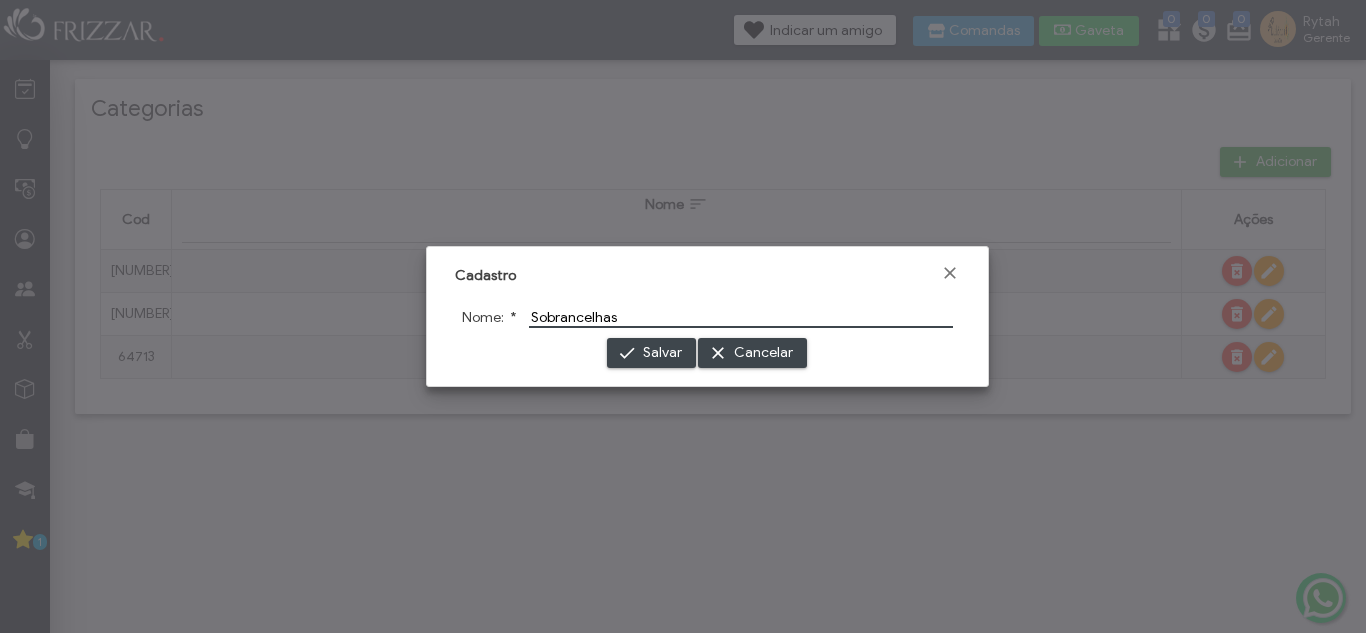 type on "Sobrancelhas" 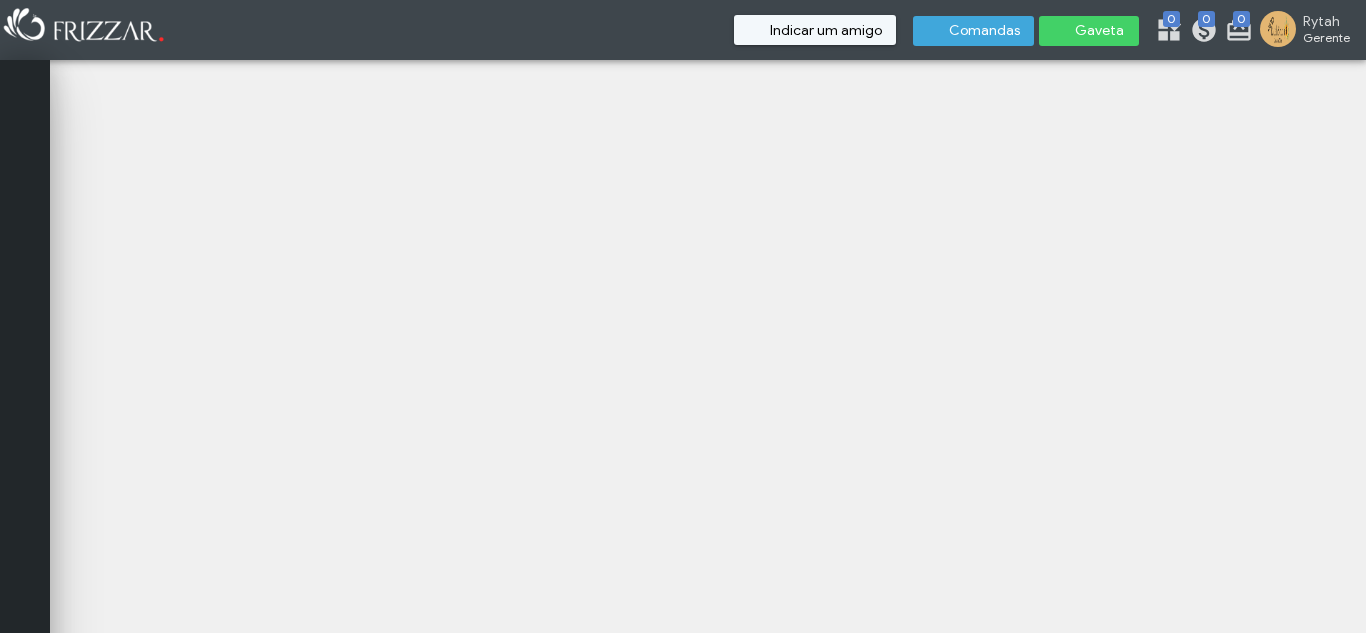 scroll, scrollTop: 0, scrollLeft: 0, axis: both 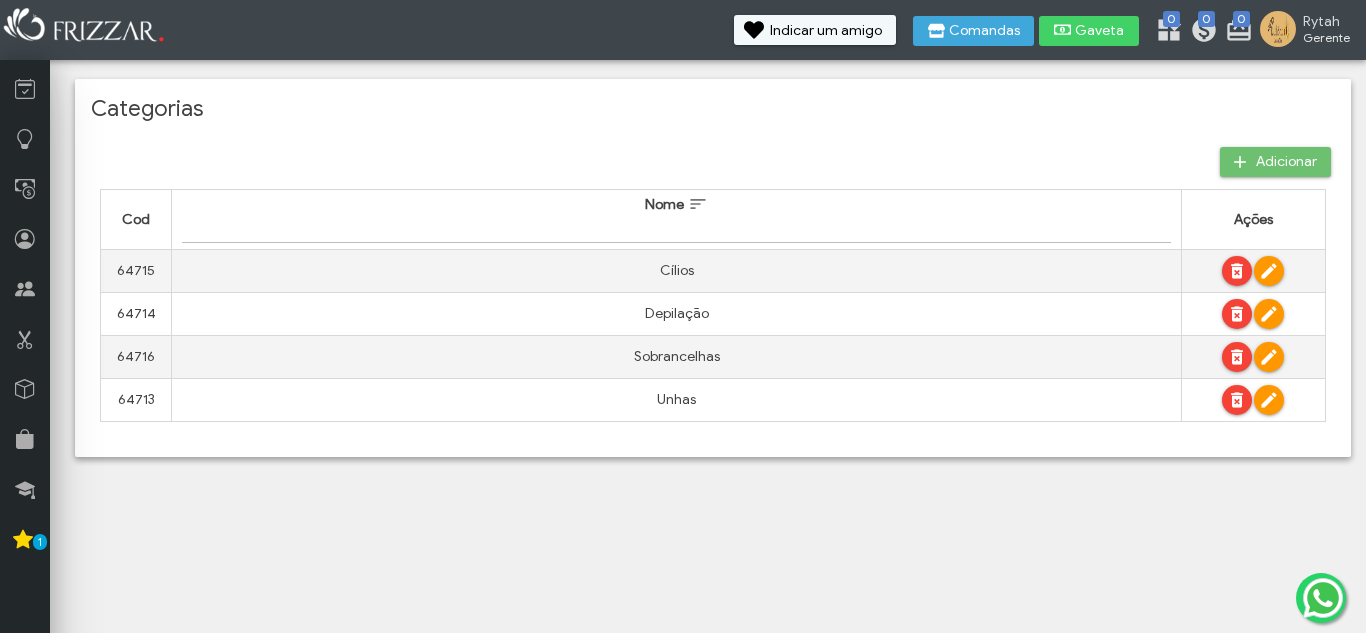 click on "Adicionar" at bounding box center [1286, 162] 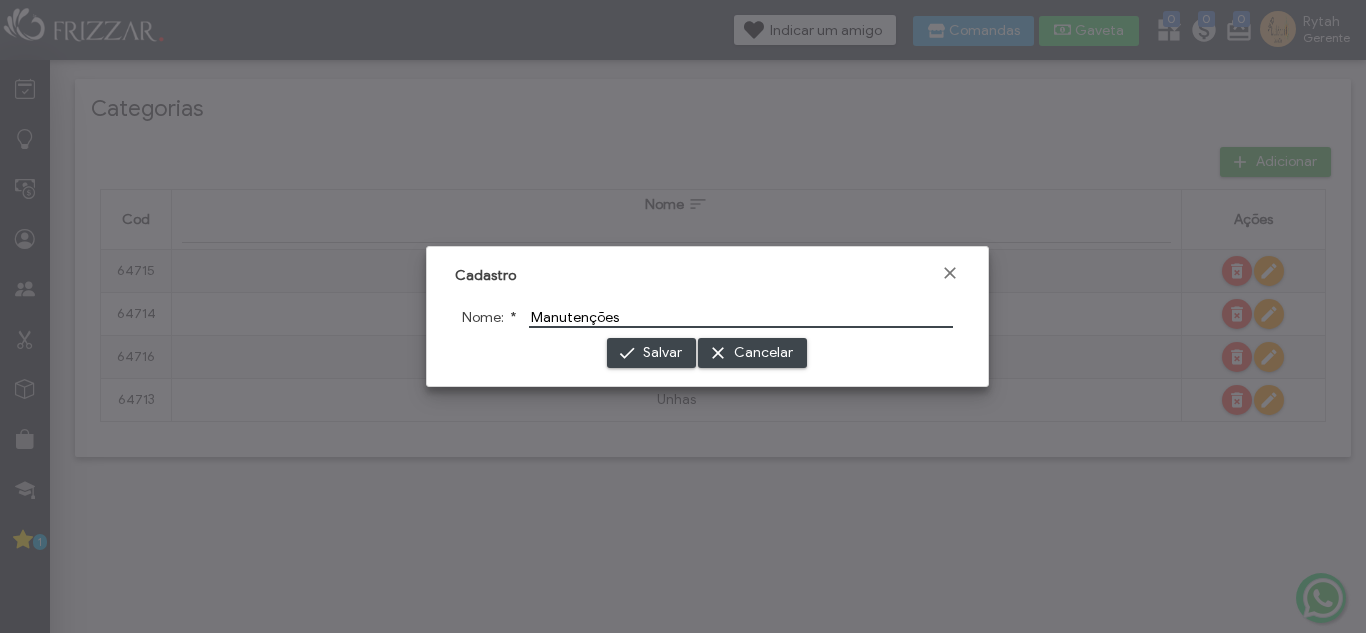 type on "Manutenções" 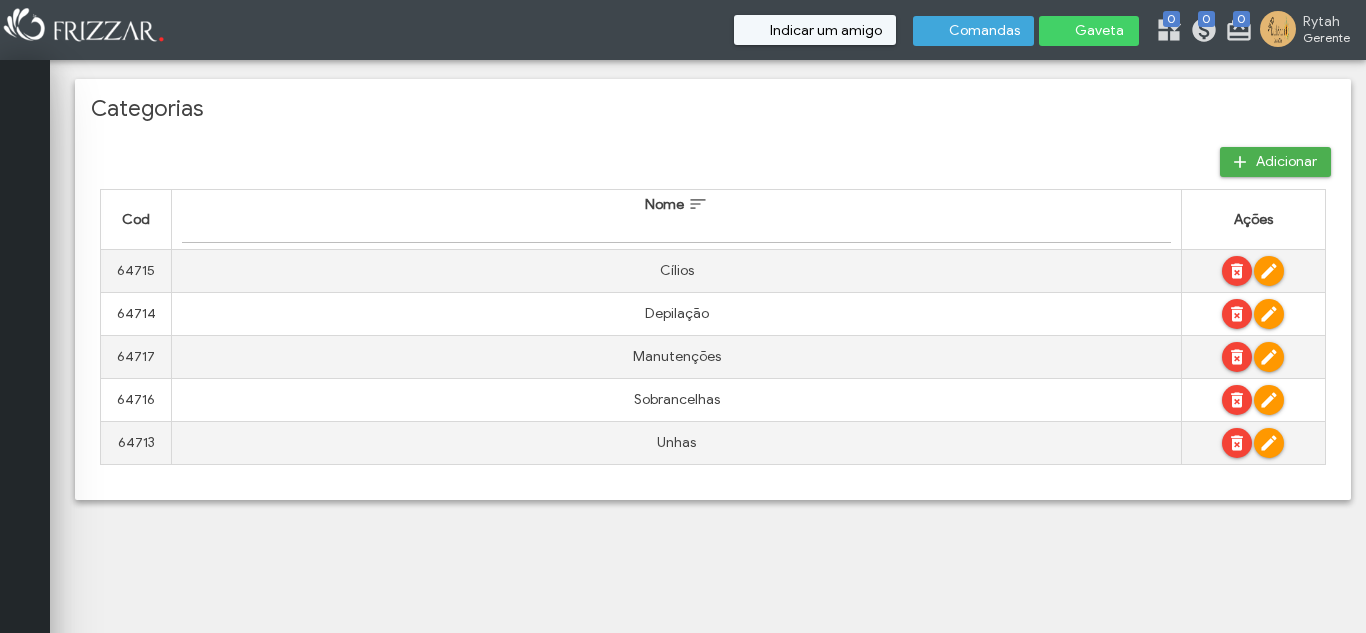 scroll, scrollTop: 0, scrollLeft: 0, axis: both 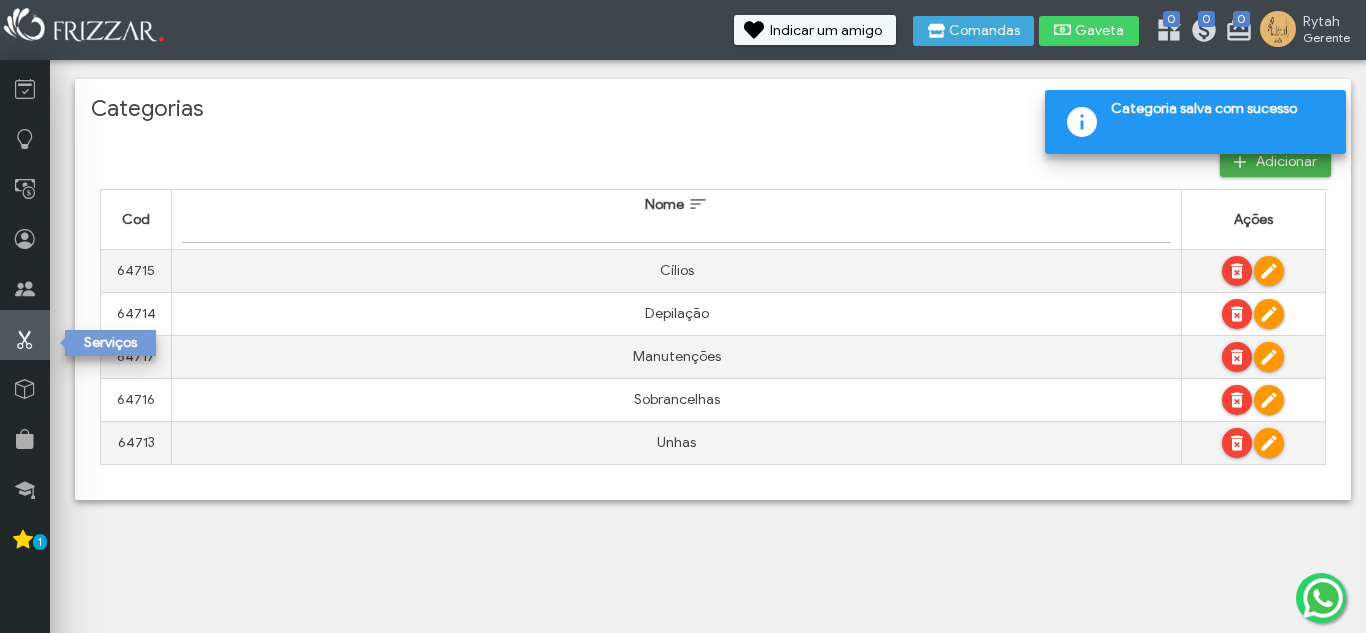 click at bounding box center [25, 339] 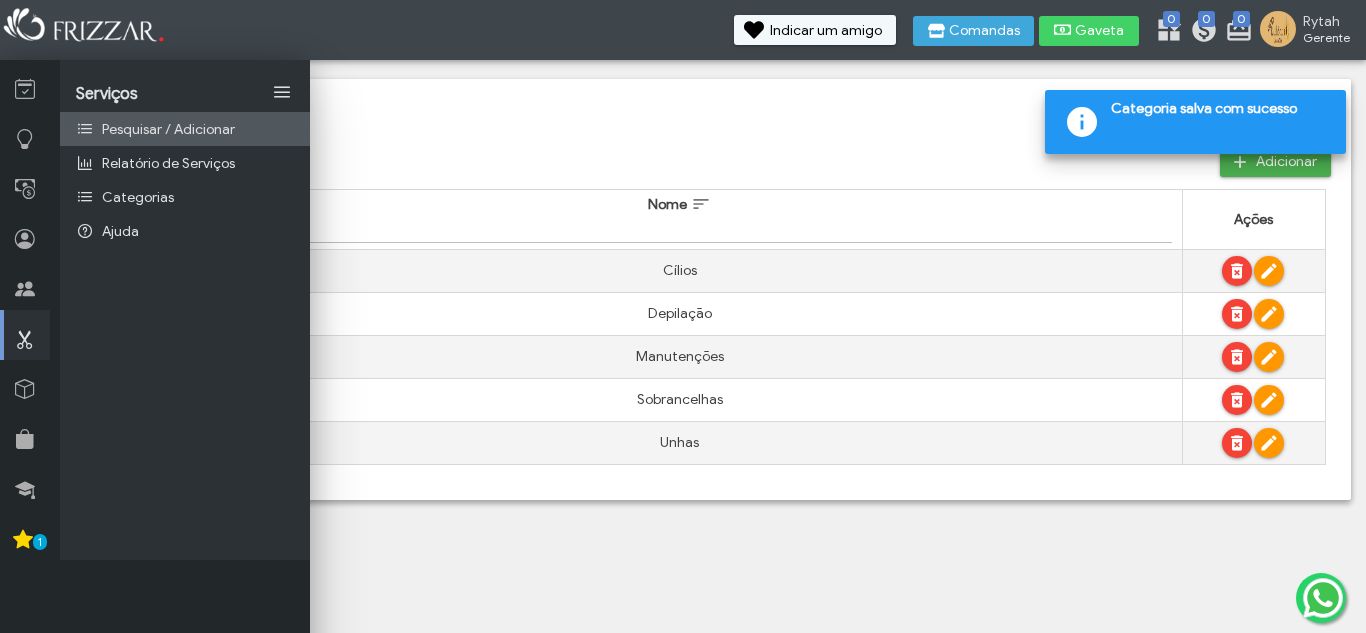 click on "Pesquisar / Adicionar" at bounding box center (168, 129) 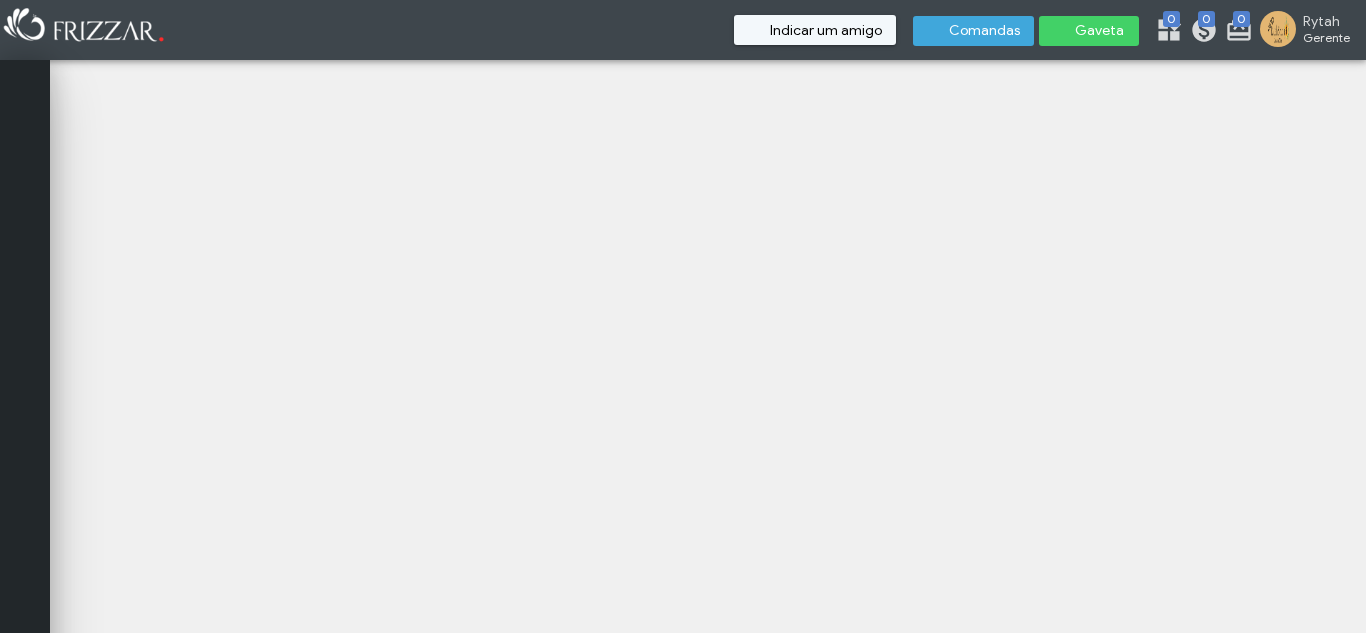 scroll, scrollTop: 0, scrollLeft: 0, axis: both 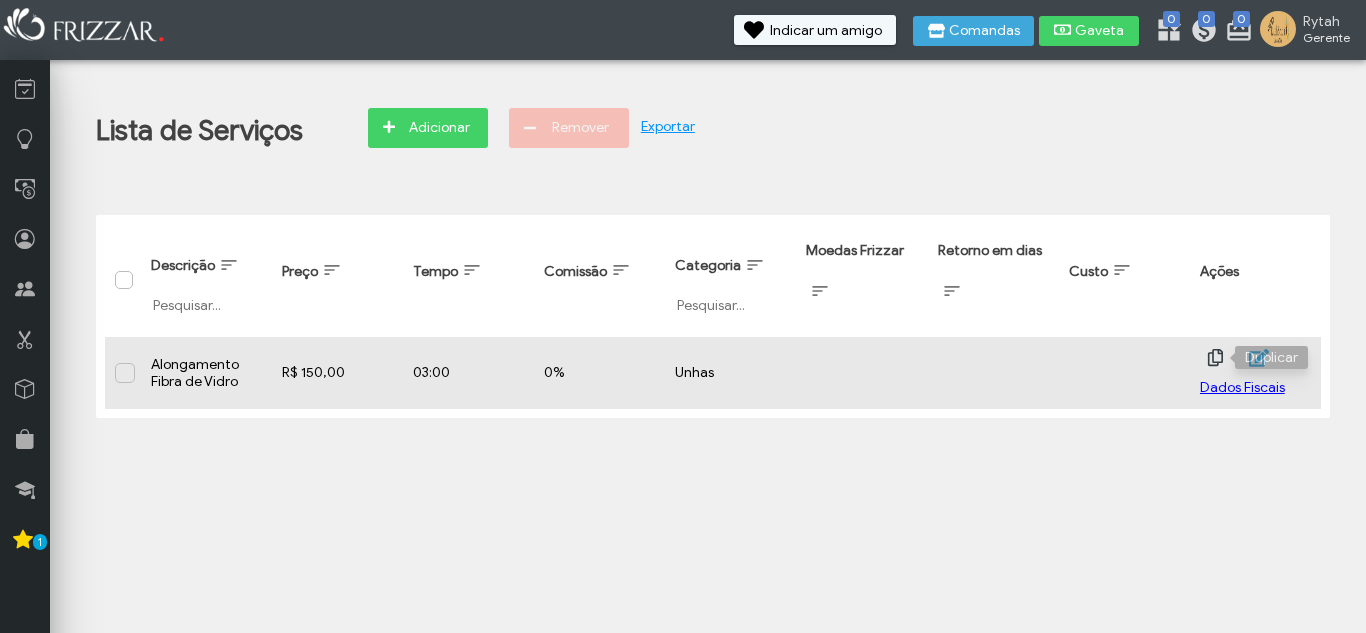 click on "ui-button ui-button Dados Fiscais" at bounding box center [1255, 373] 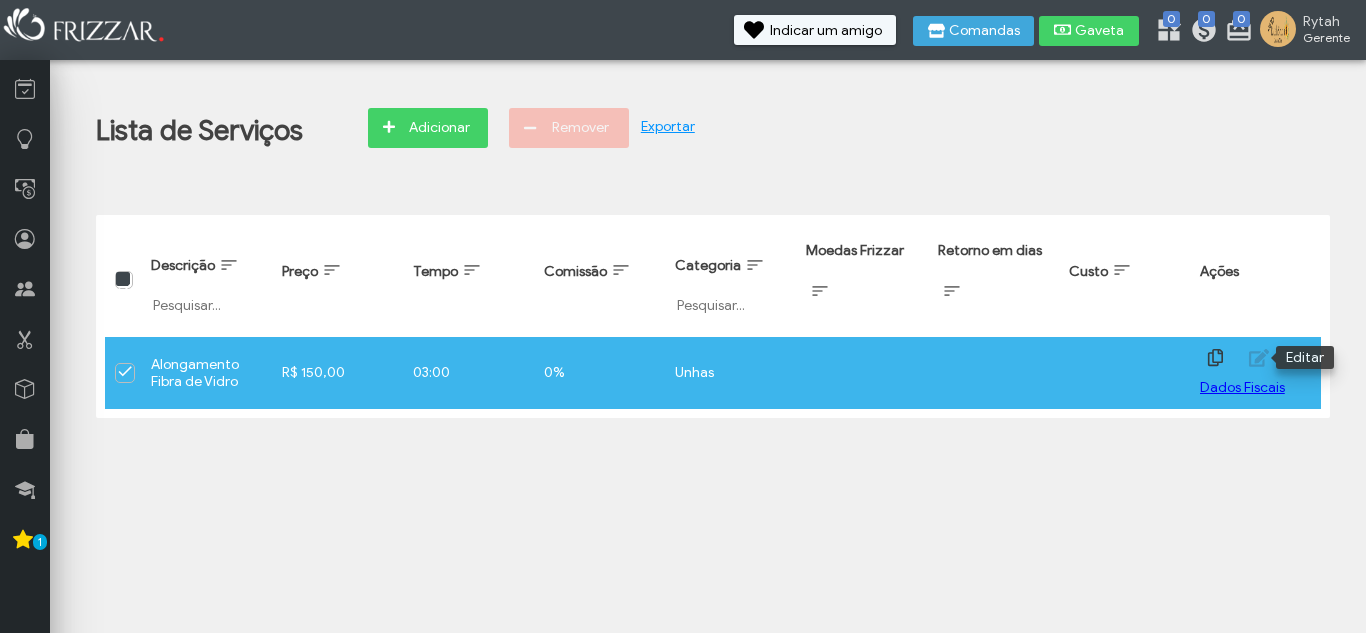 click 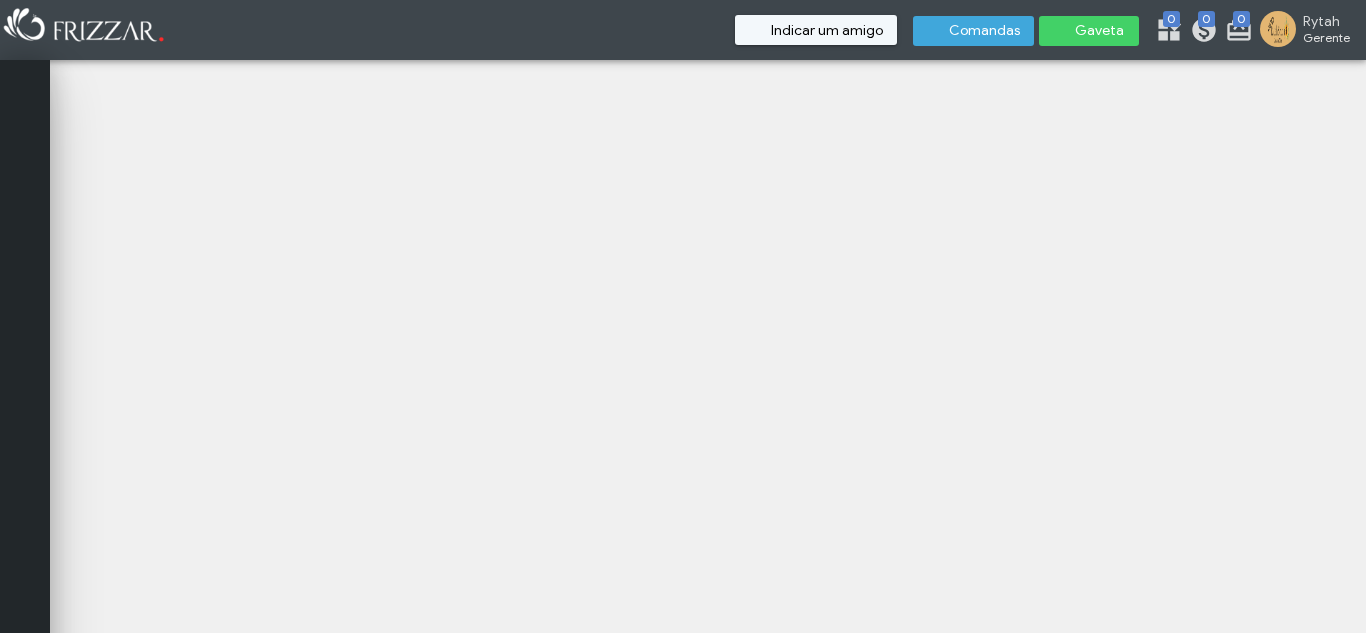 scroll, scrollTop: 0, scrollLeft: 0, axis: both 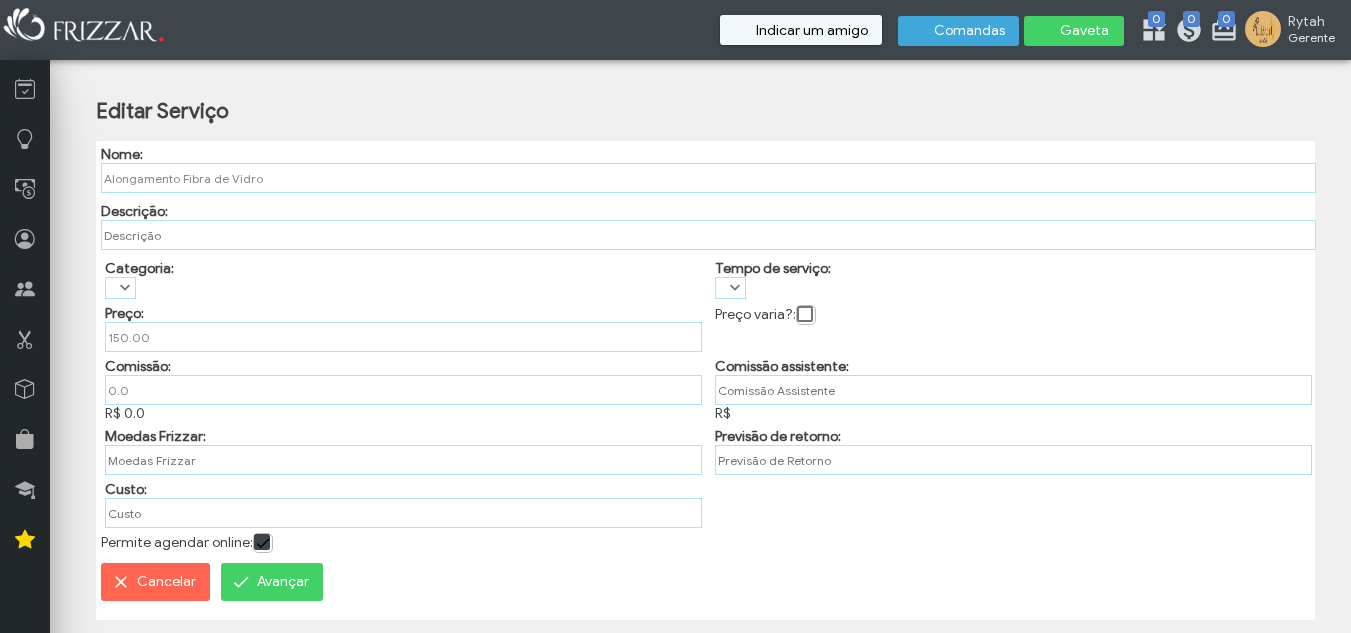 type on "R$ 150,00" 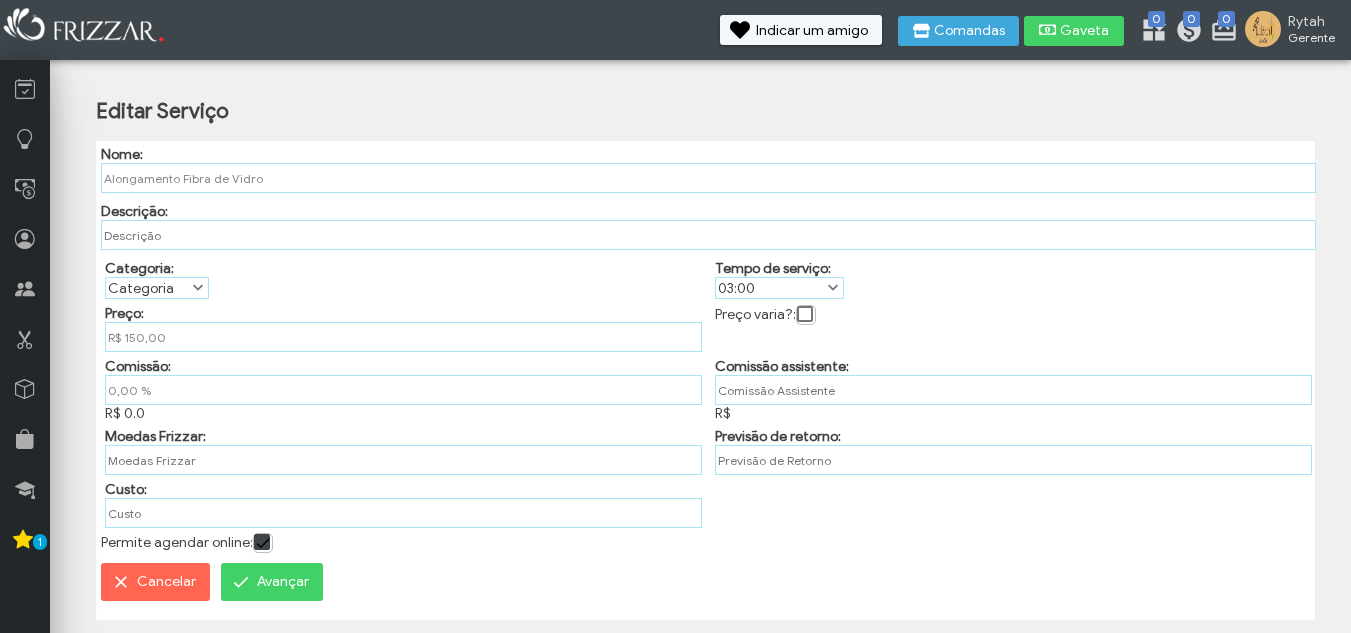 click on "Categoria" at bounding box center (148, 288) 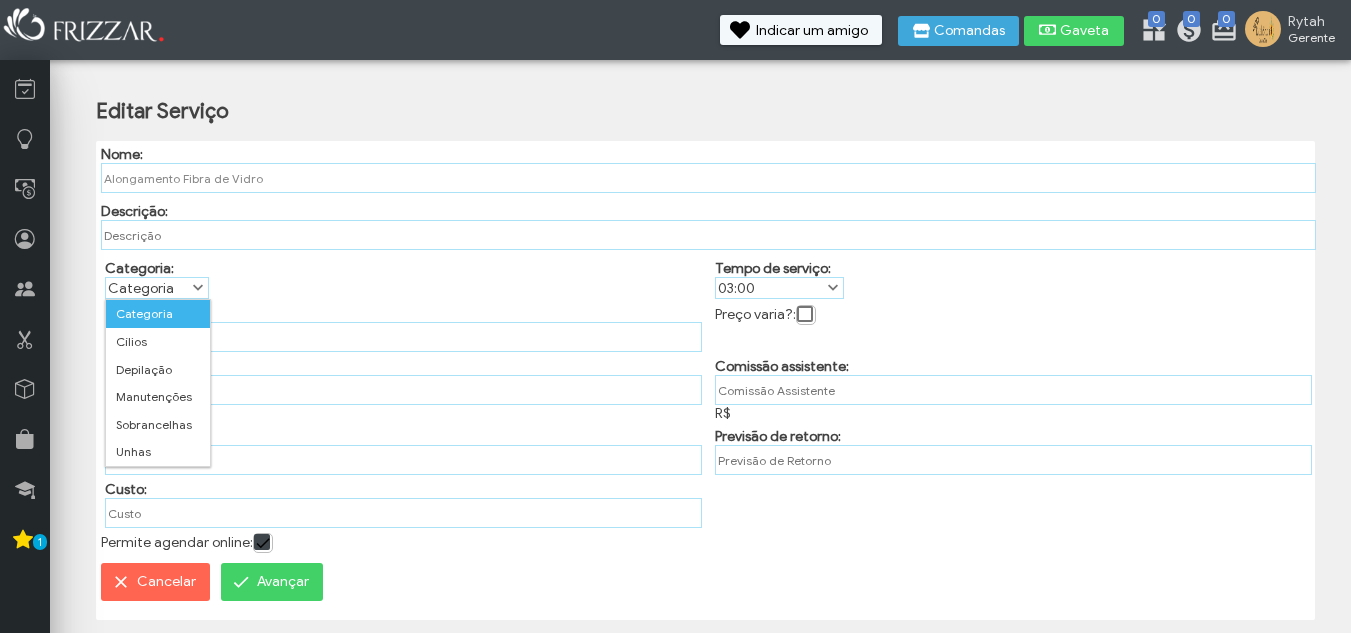 scroll, scrollTop: 11, scrollLeft: 89, axis: both 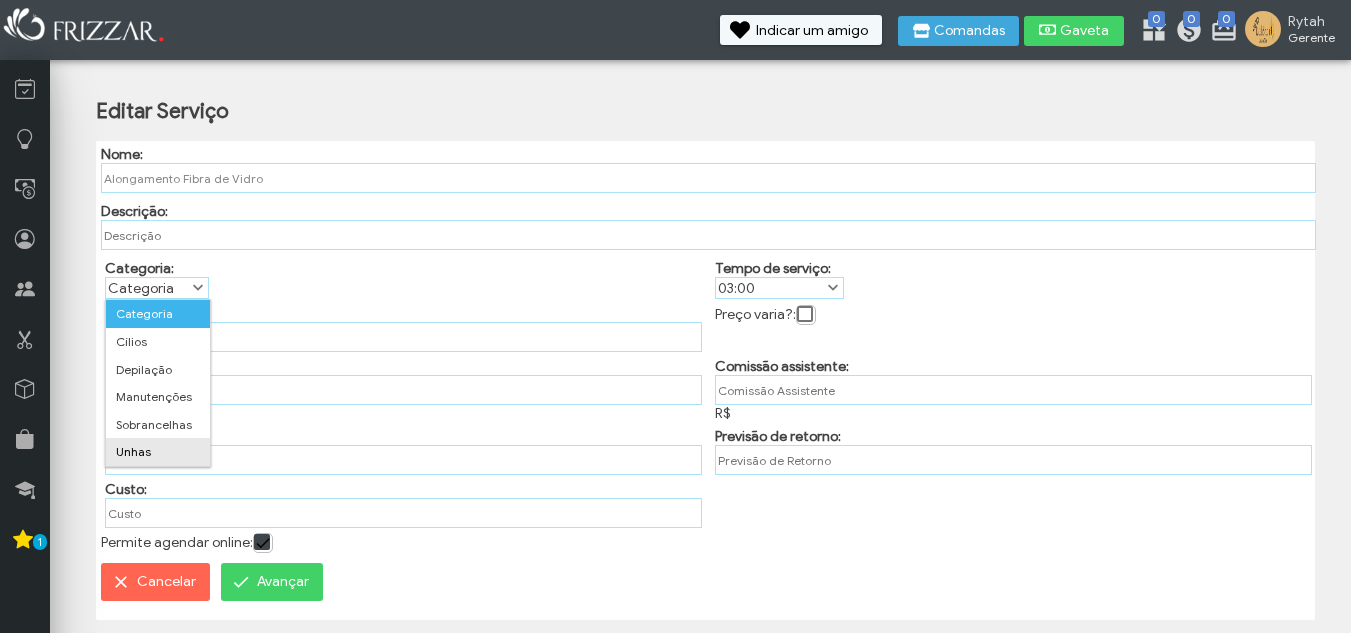 click on "Unhas" at bounding box center (158, 452) 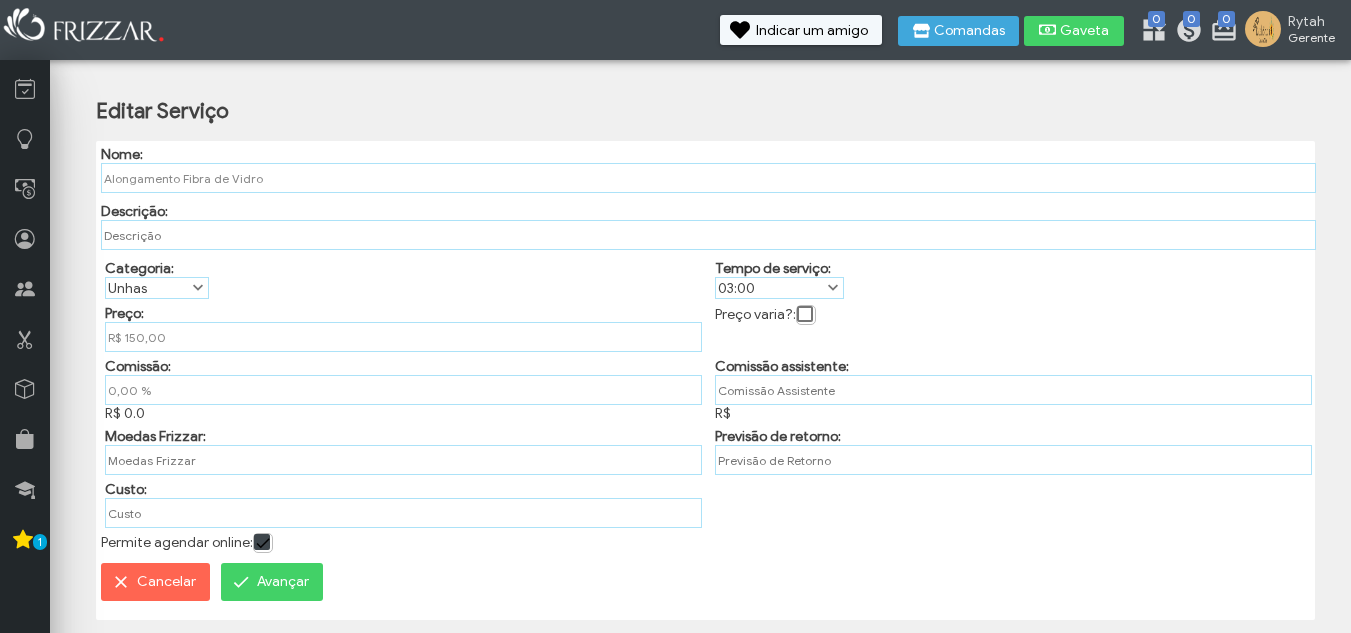 type on "R$" 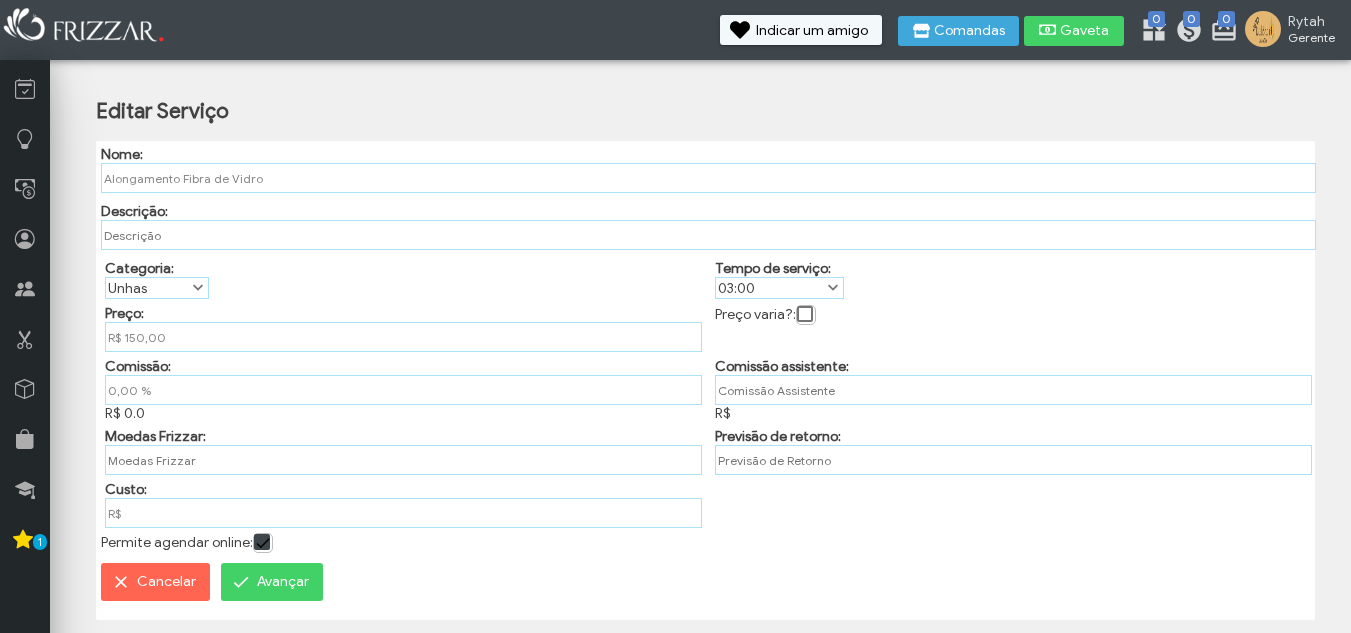 scroll, scrollTop: 3, scrollLeft: 0, axis: vertical 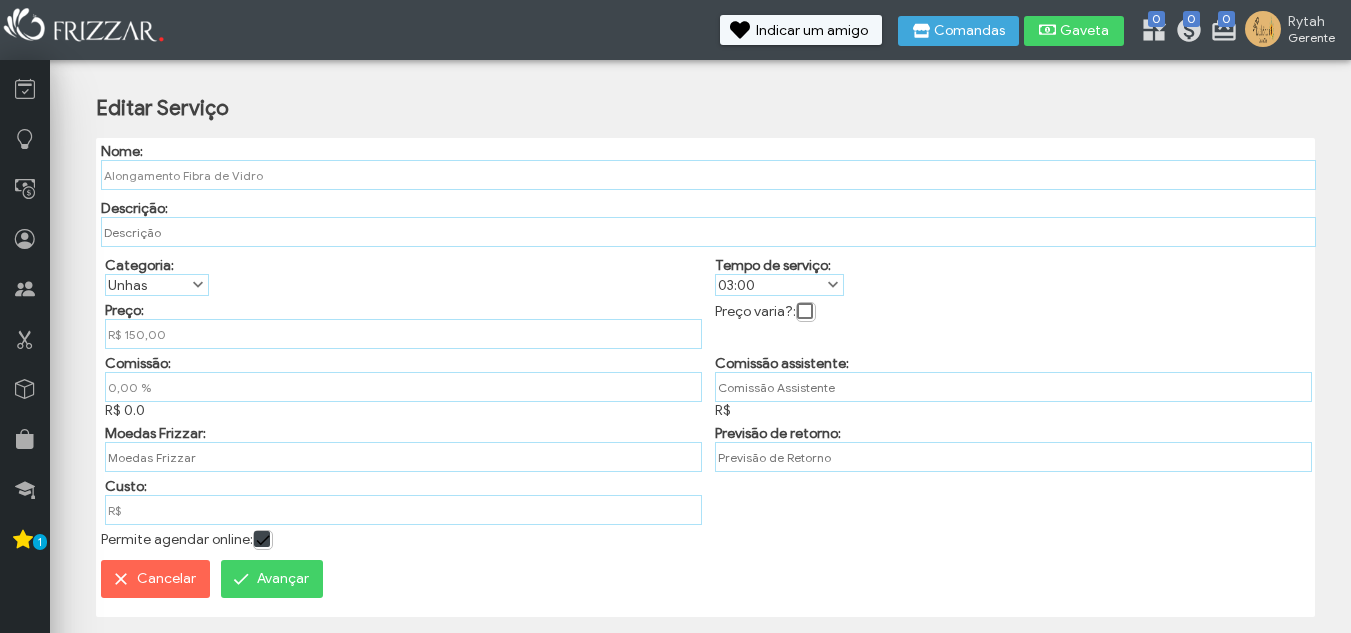 type 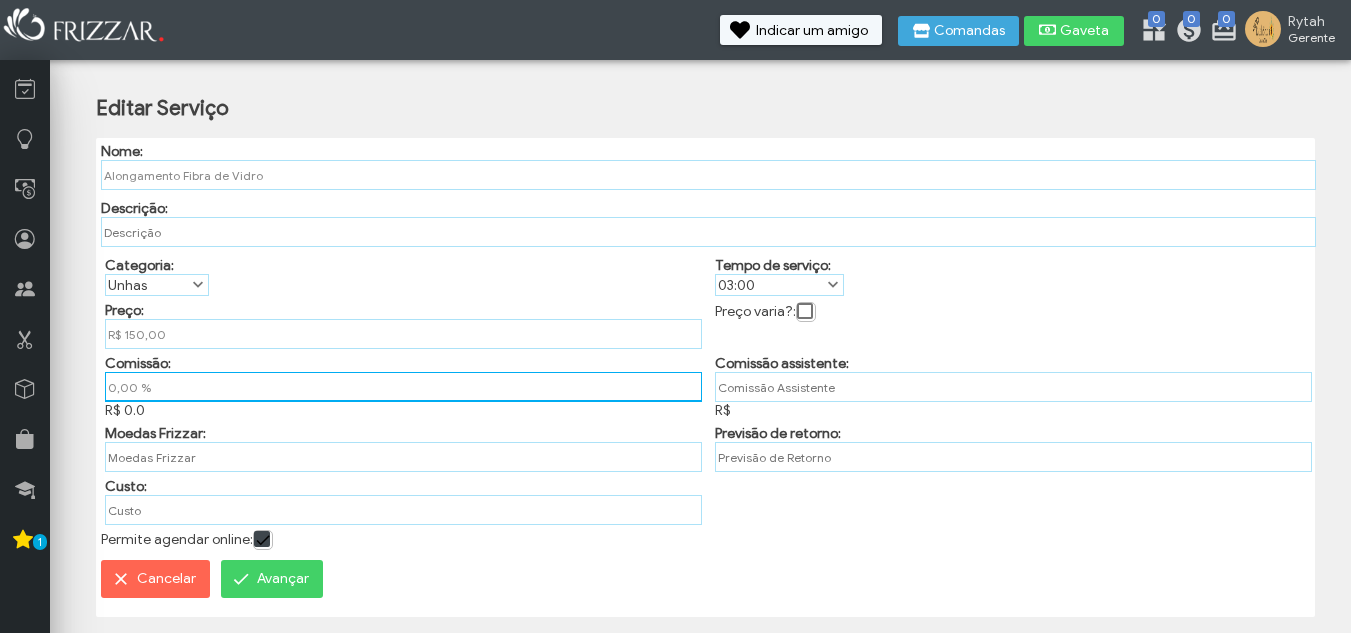 click on "0,00 %" at bounding box center (403, 387) 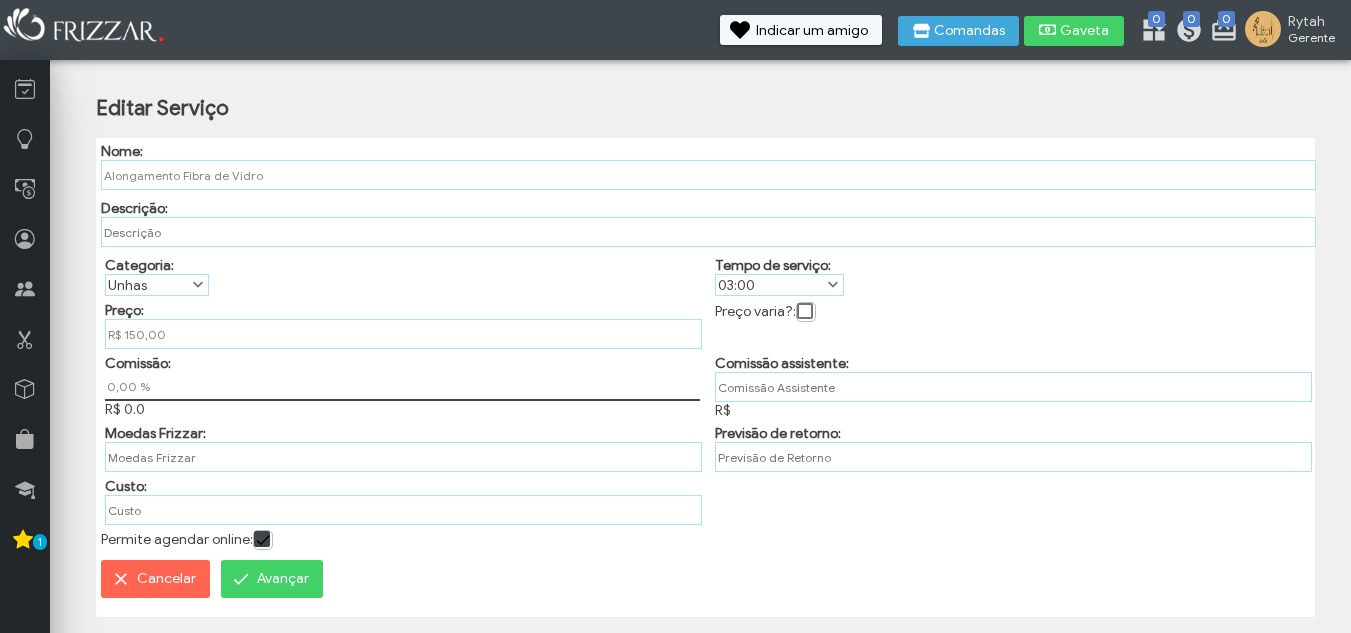 click on "Comissão:  0,00 % R$ 0.0" at bounding box center (401, 384) 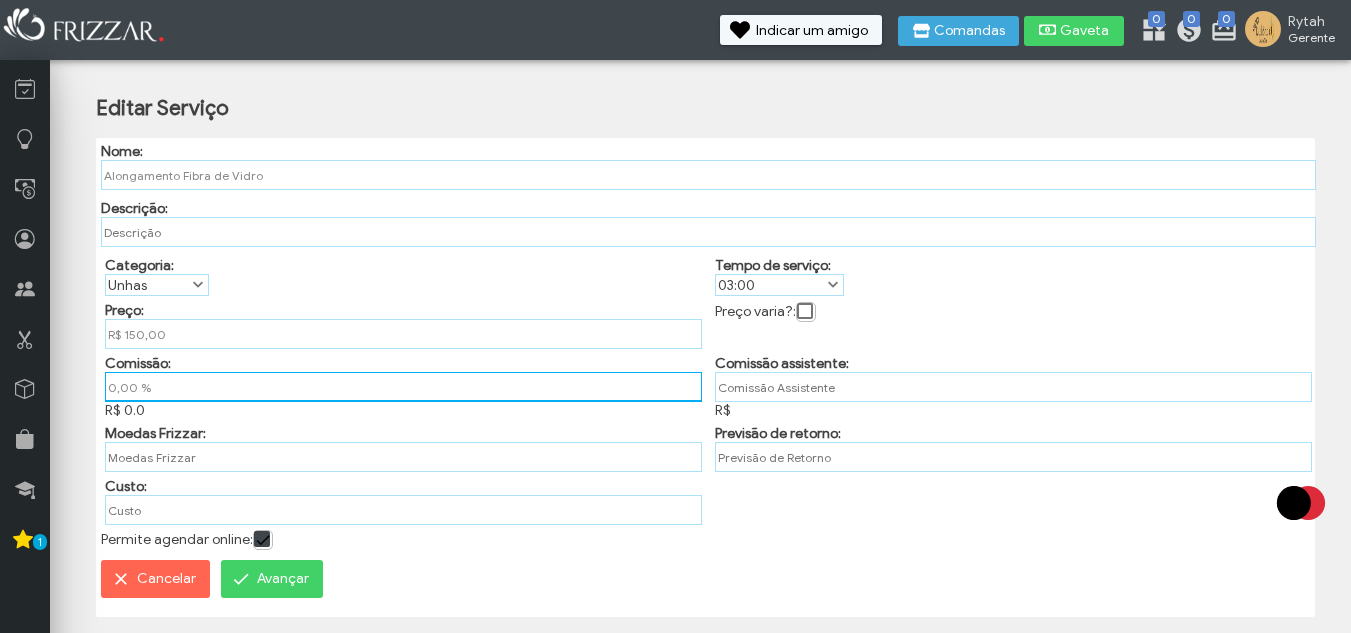 click on "0,00 %" at bounding box center (403, 387) 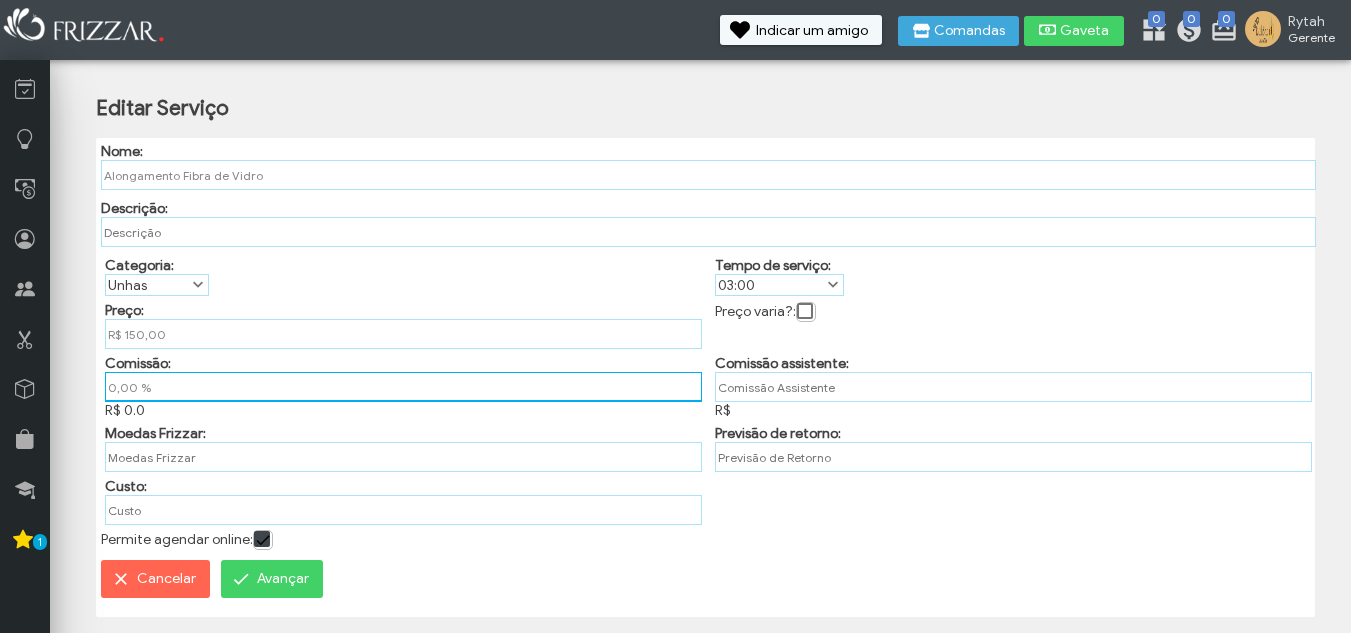 click on "0,00 %" at bounding box center (403, 387) 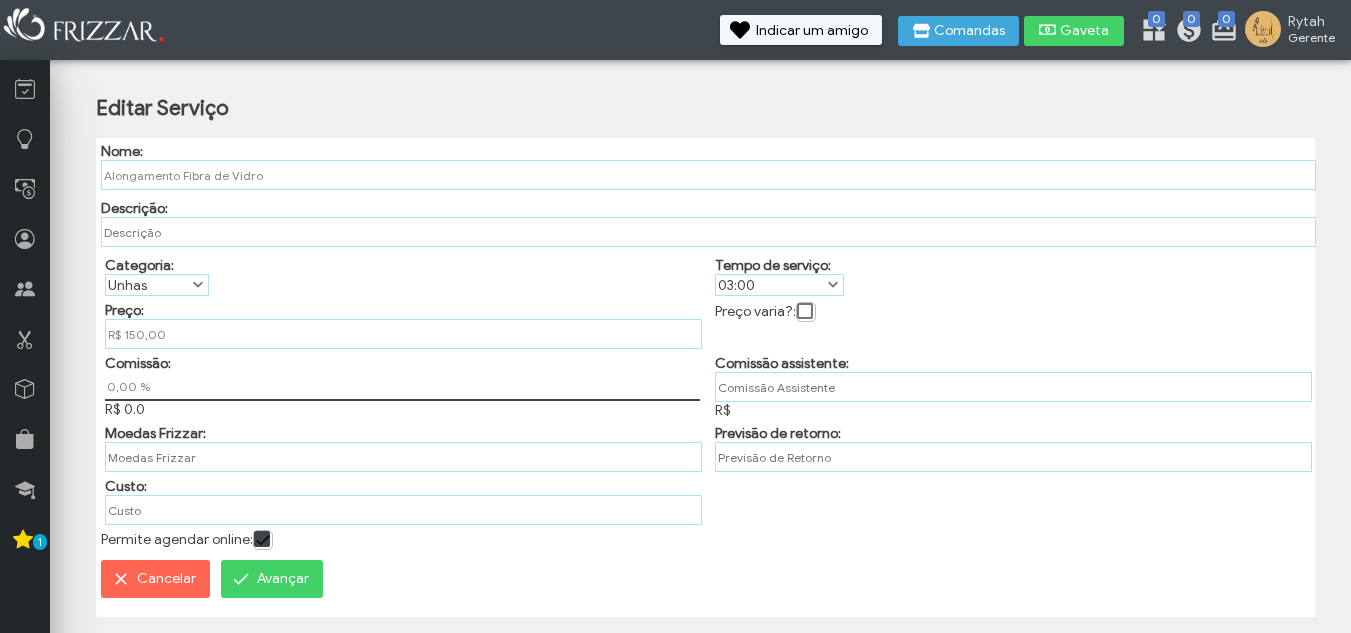 type on "R$" 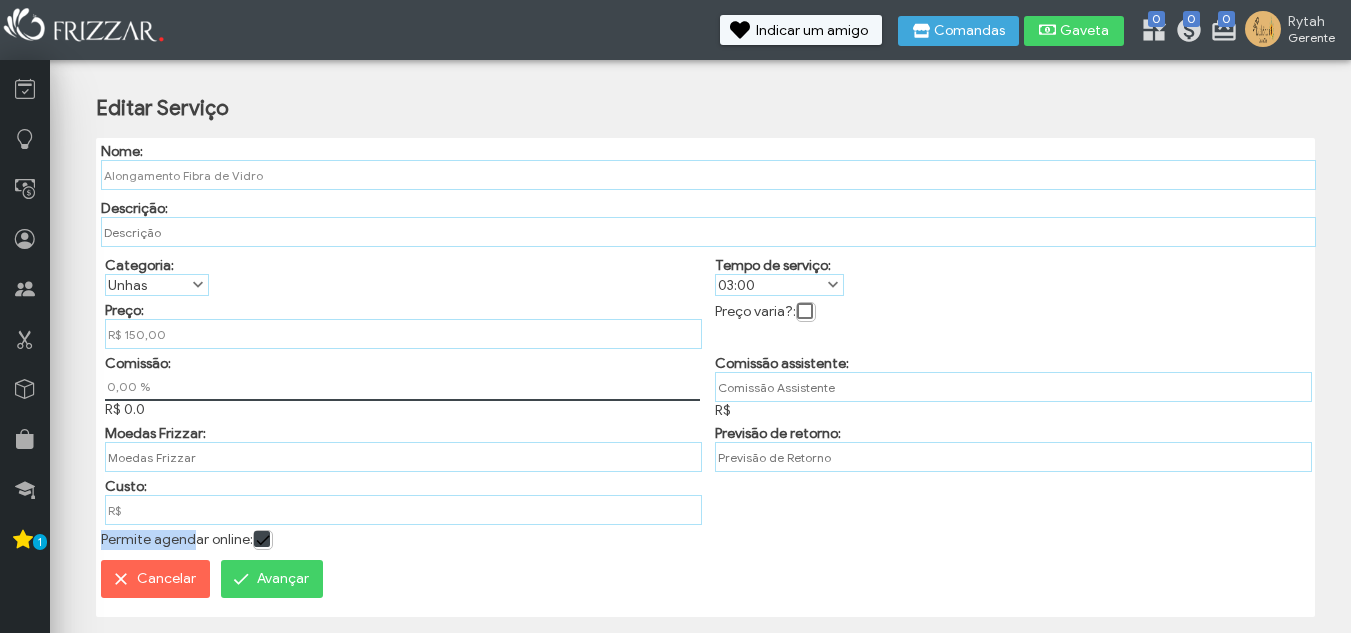 click on "Nome: Alongamento Fibra de Vidro
Descrição:
Categoria:    Categoria Cílios Depilação Manutenções Sobrancelhas Unhas Unhas
Tempo de serviço:  Tempo de Serviço 00:05 00:10 00:15 00:20 00:25 00:30 00:35 00:40 00:45 00:50 00:55 01:00 01:05 01:10 01:15 01:20 01:25 01:30 01:35 01:40 01:45 01:50 01:55 02:00 02:15 02:30 02:45 03:00 03:15 03:30 03:45 04:00 04:30 05:00 05:30 06:00 06:30 07:00 07:30 08:00 03:00
Preço:  R$ 150,00
Preço varia?:
Comissão:  0,00 %" at bounding box center [705, 377] 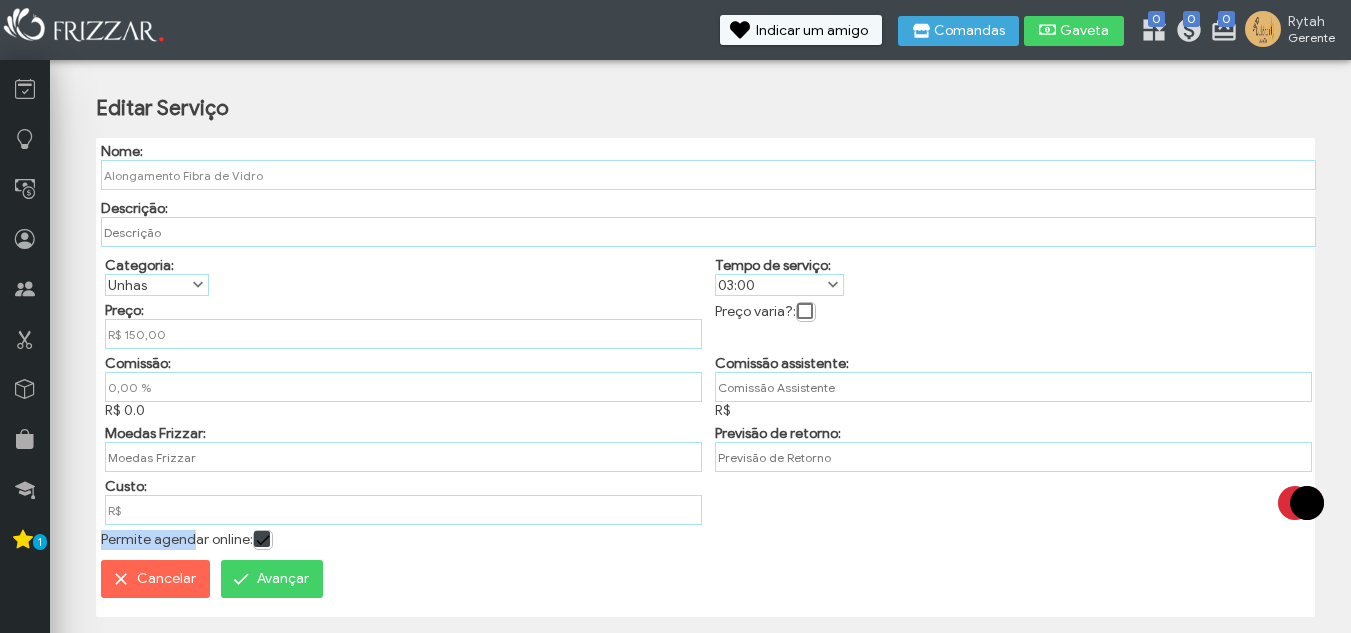 type 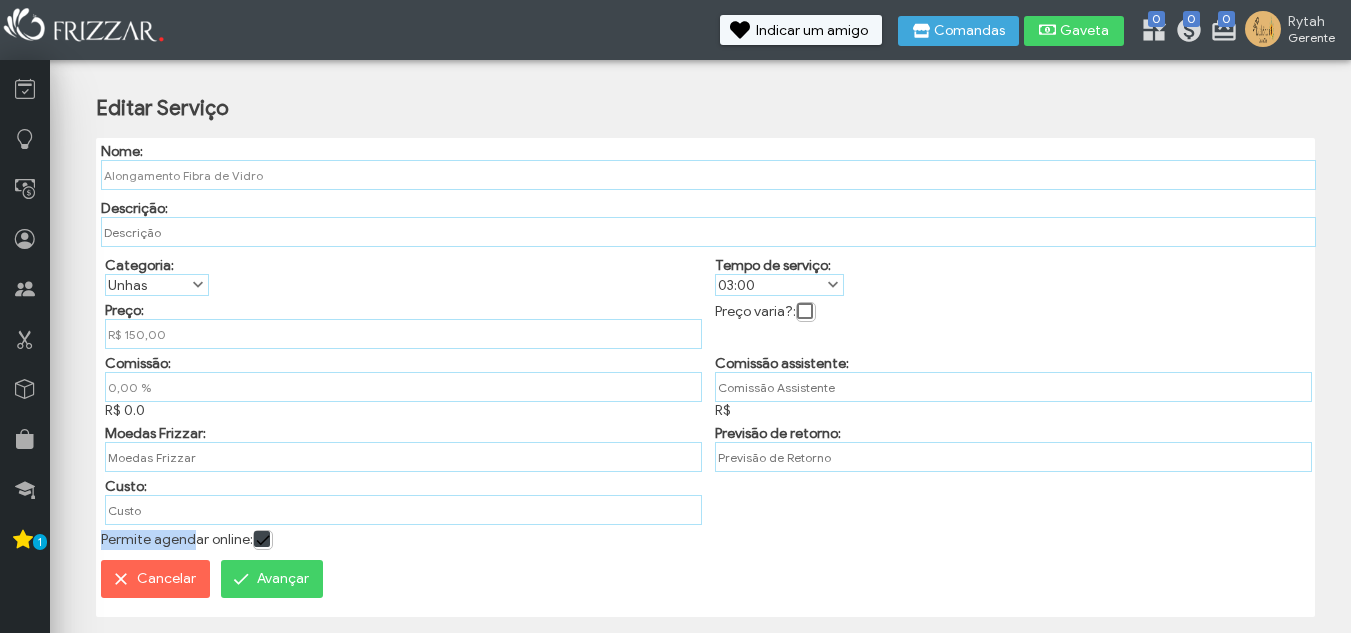 type on "%" 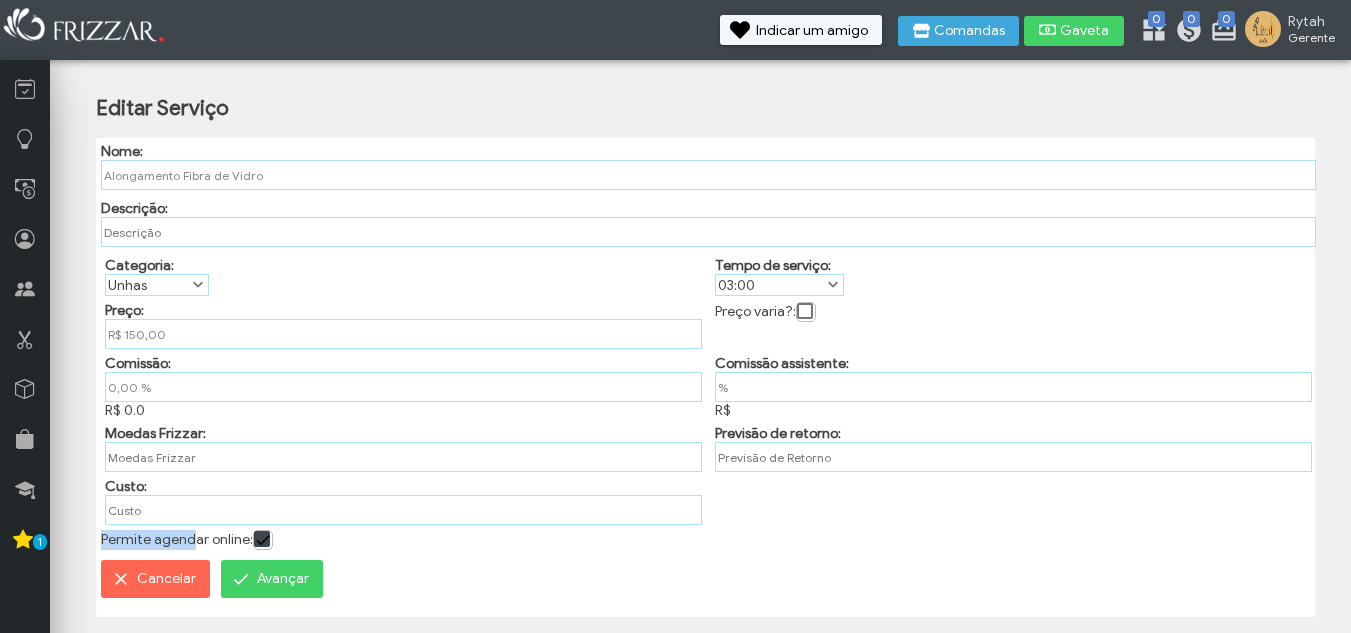 type 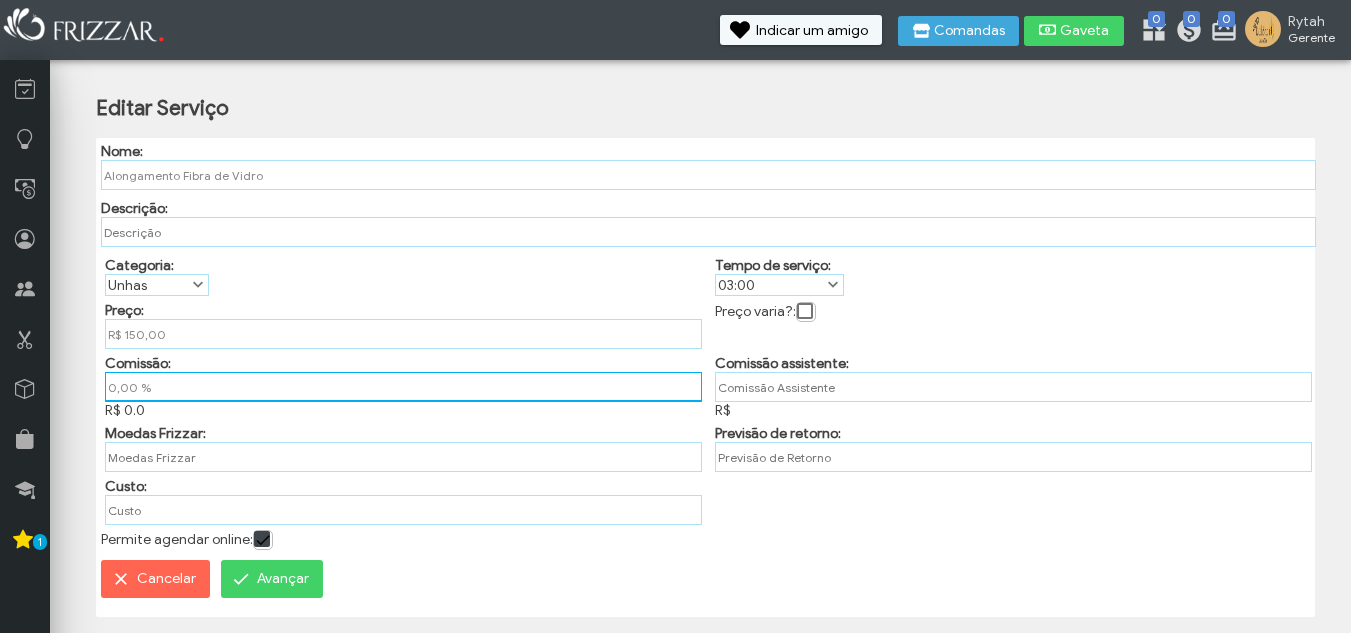 click on "0,00 %" at bounding box center [403, 387] 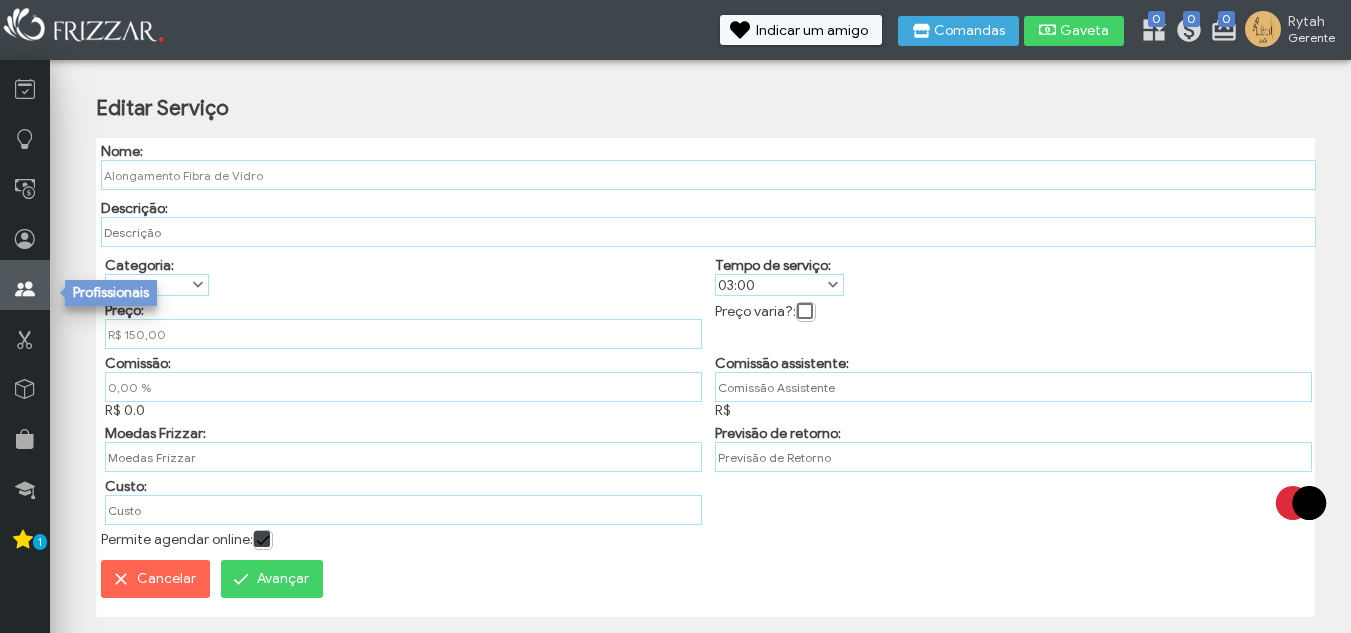 click at bounding box center [25, 289] 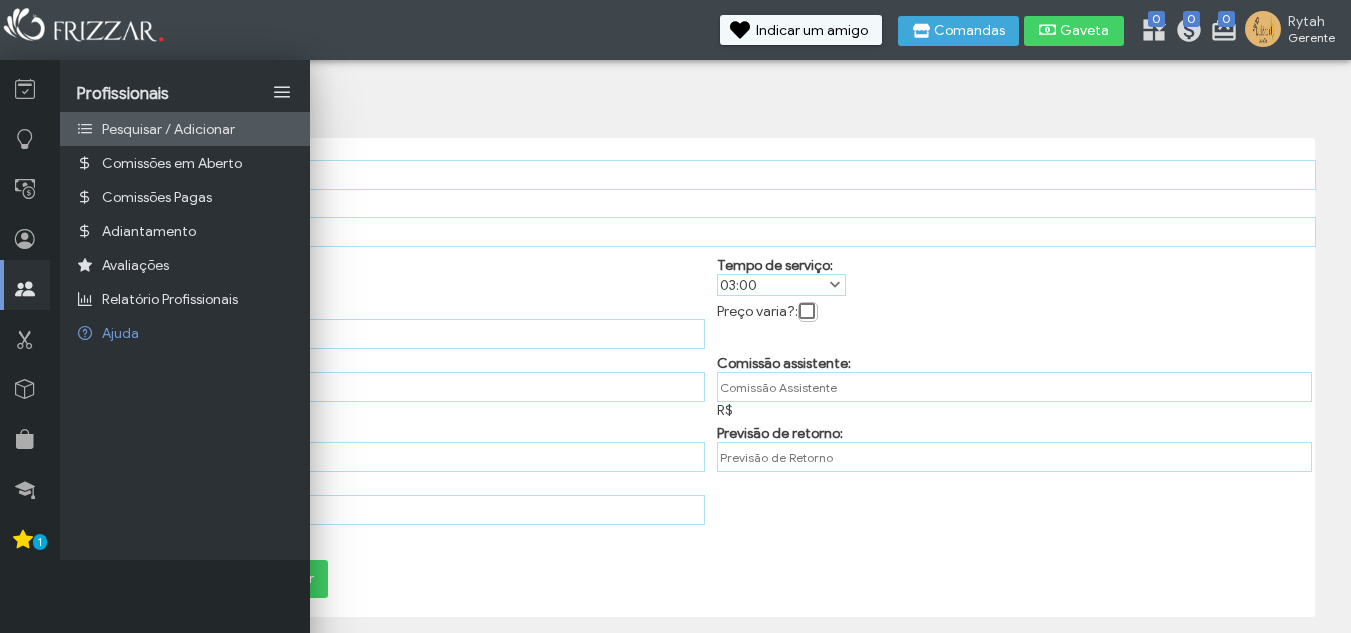 click on "Pesquisar / Adicionar" at bounding box center [168, 129] 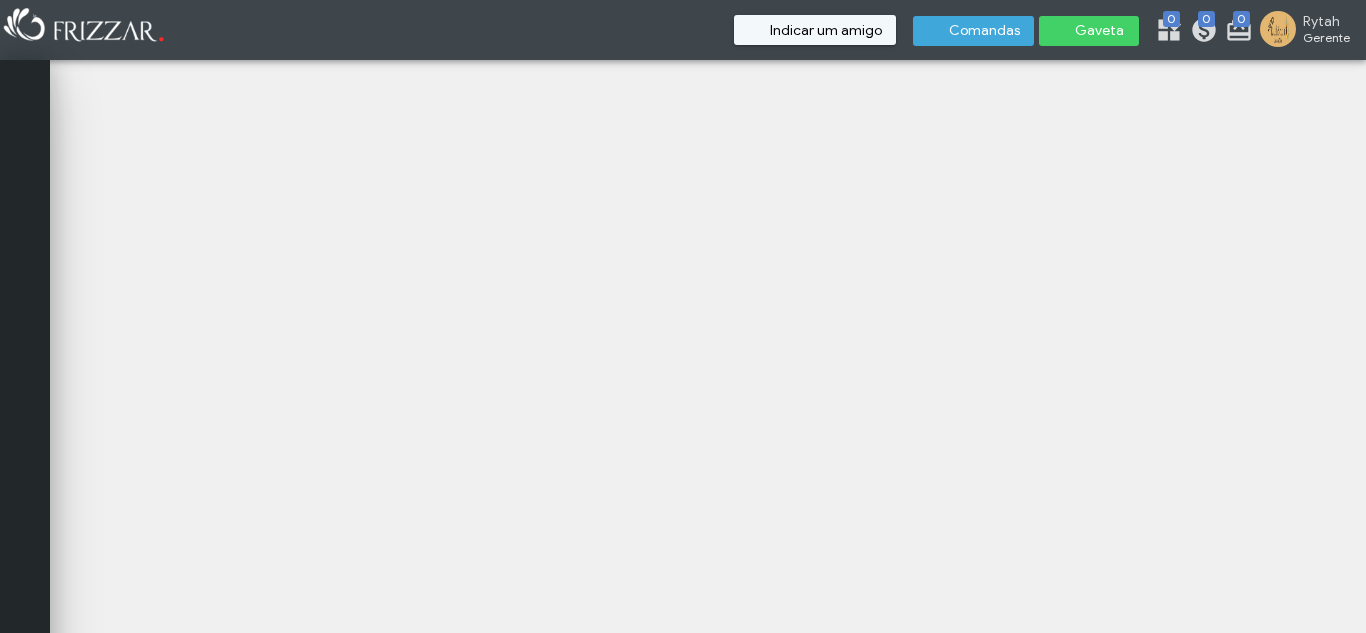 scroll, scrollTop: 0, scrollLeft: 0, axis: both 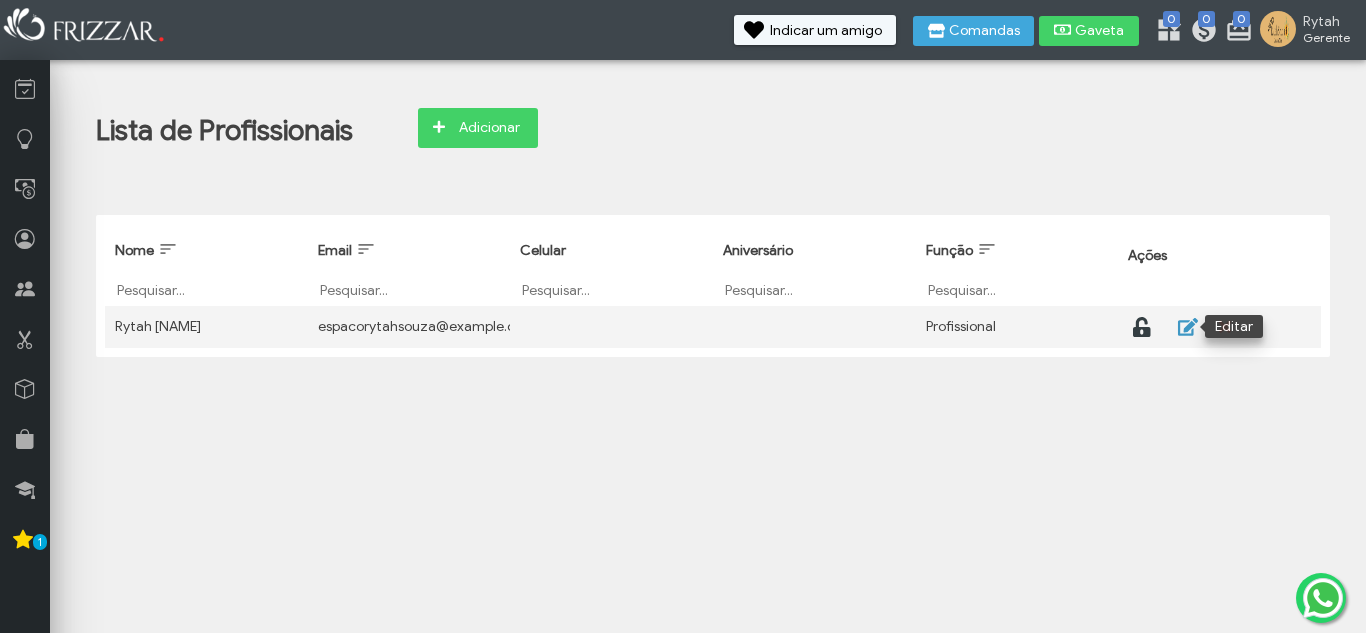 click 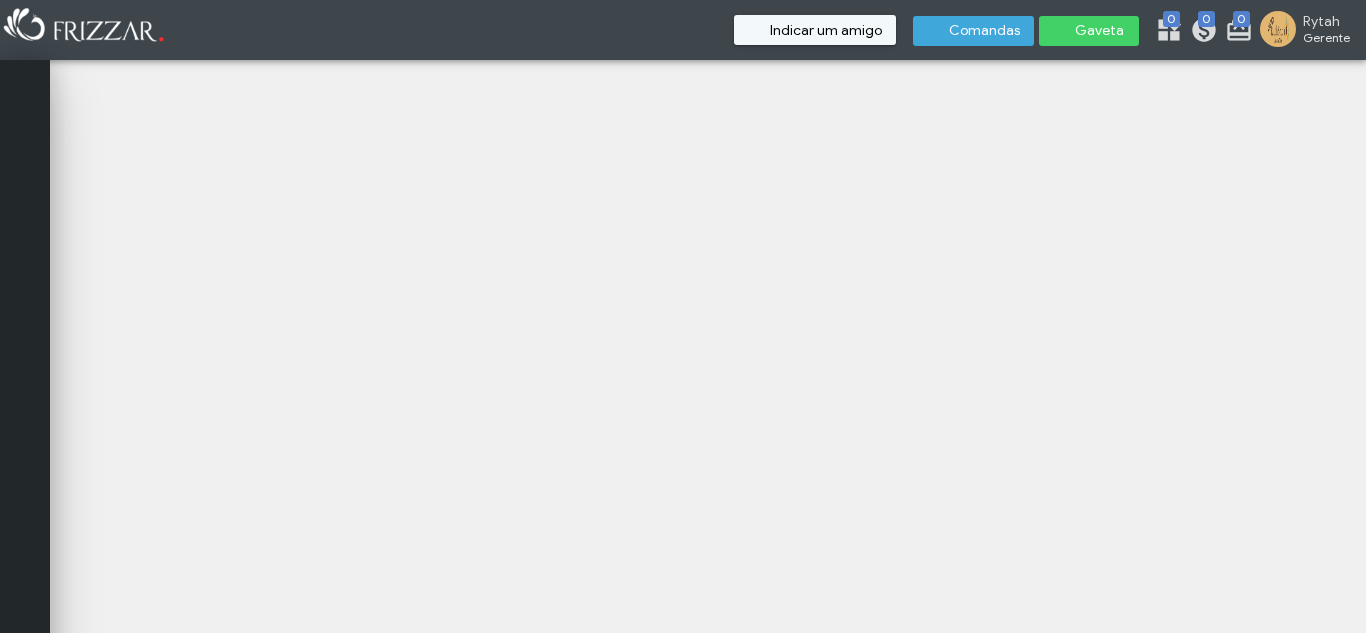 scroll, scrollTop: 0, scrollLeft: 0, axis: both 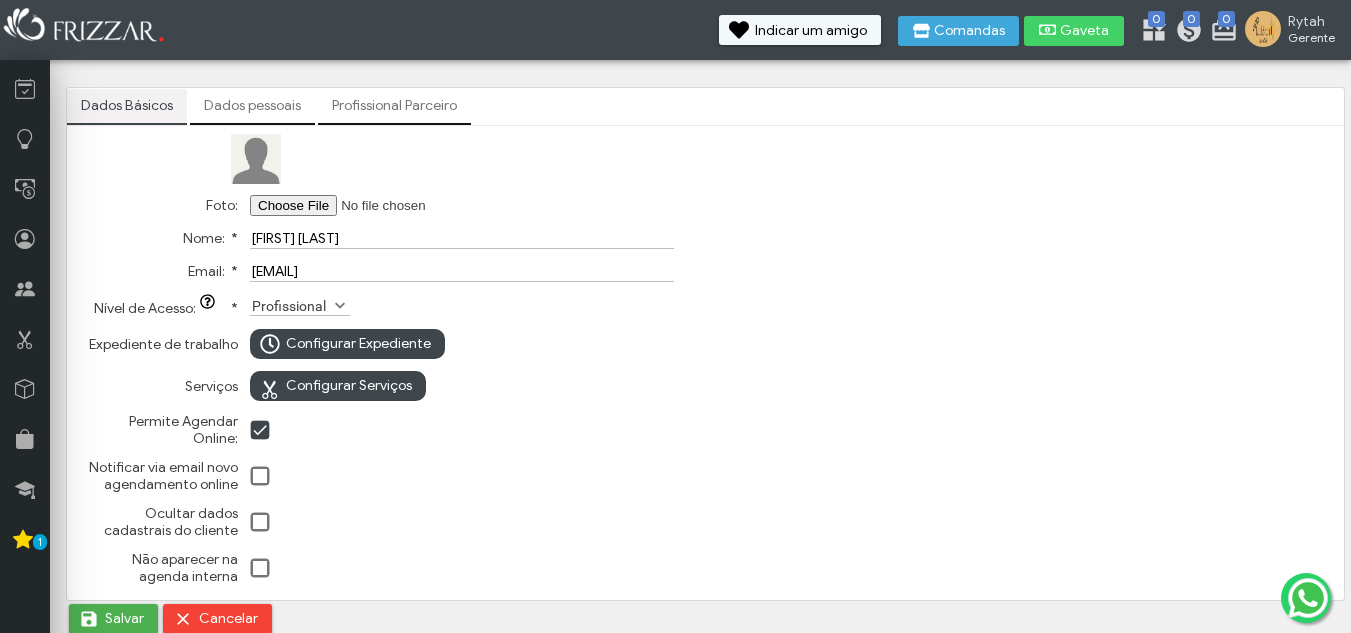 click on "Profissional" at bounding box center (291, 305) 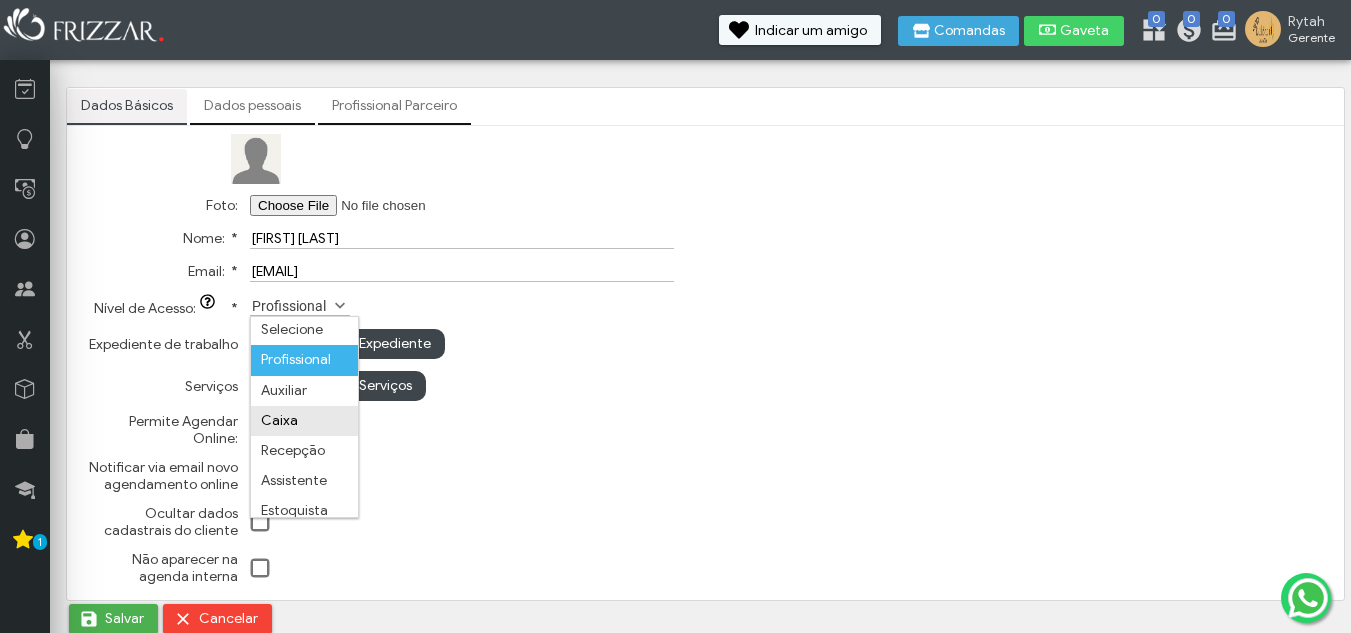 scroll, scrollTop: 0, scrollLeft: 0, axis: both 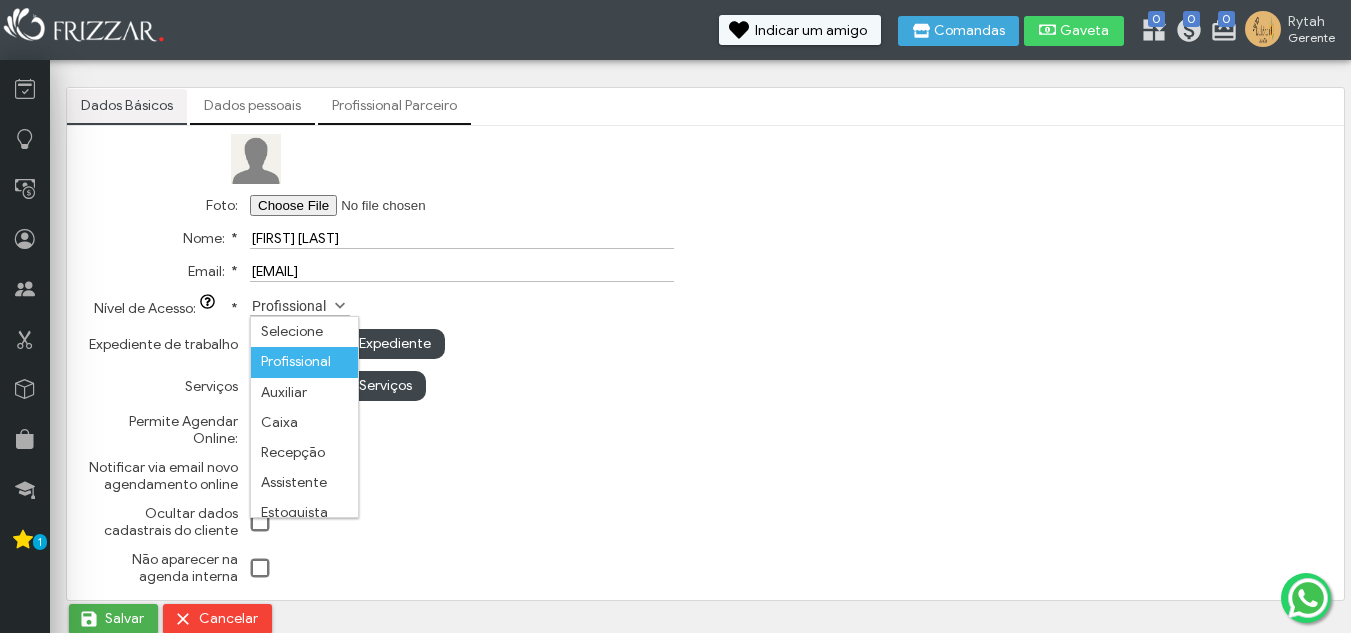 click on "Configurar Expediente" at bounding box center [462, 344] 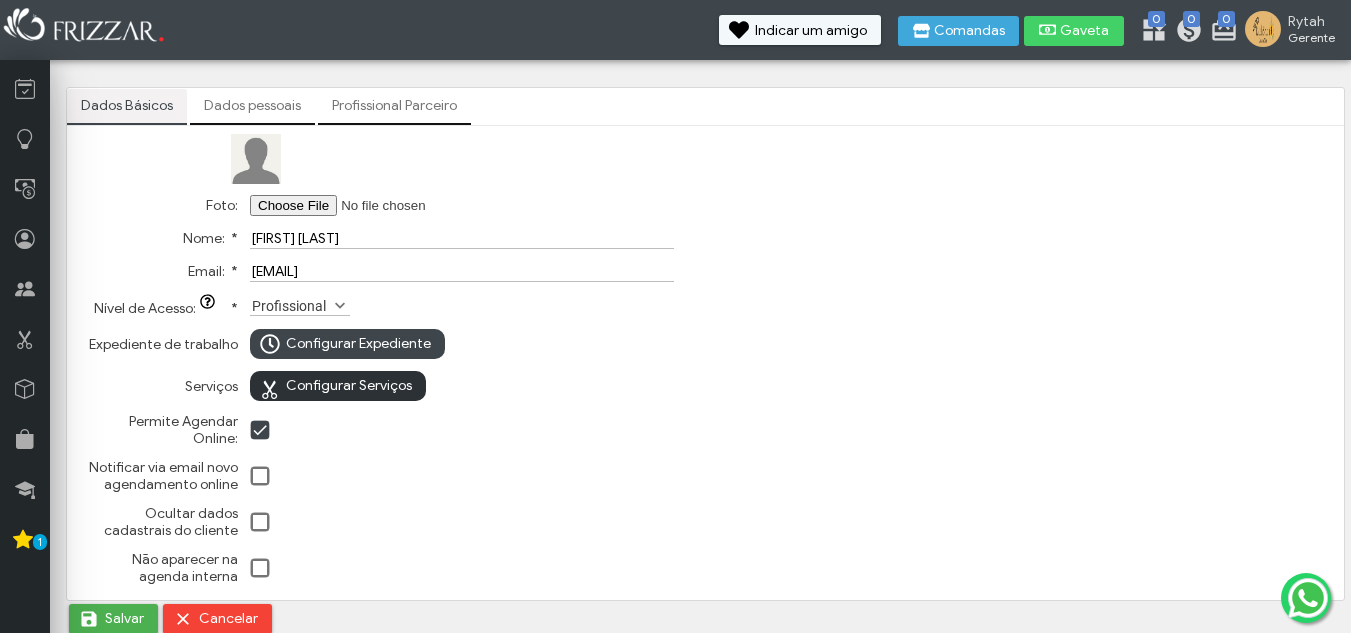 scroll, scrollTop: 4, scrollLeft: 0, axis: vertical 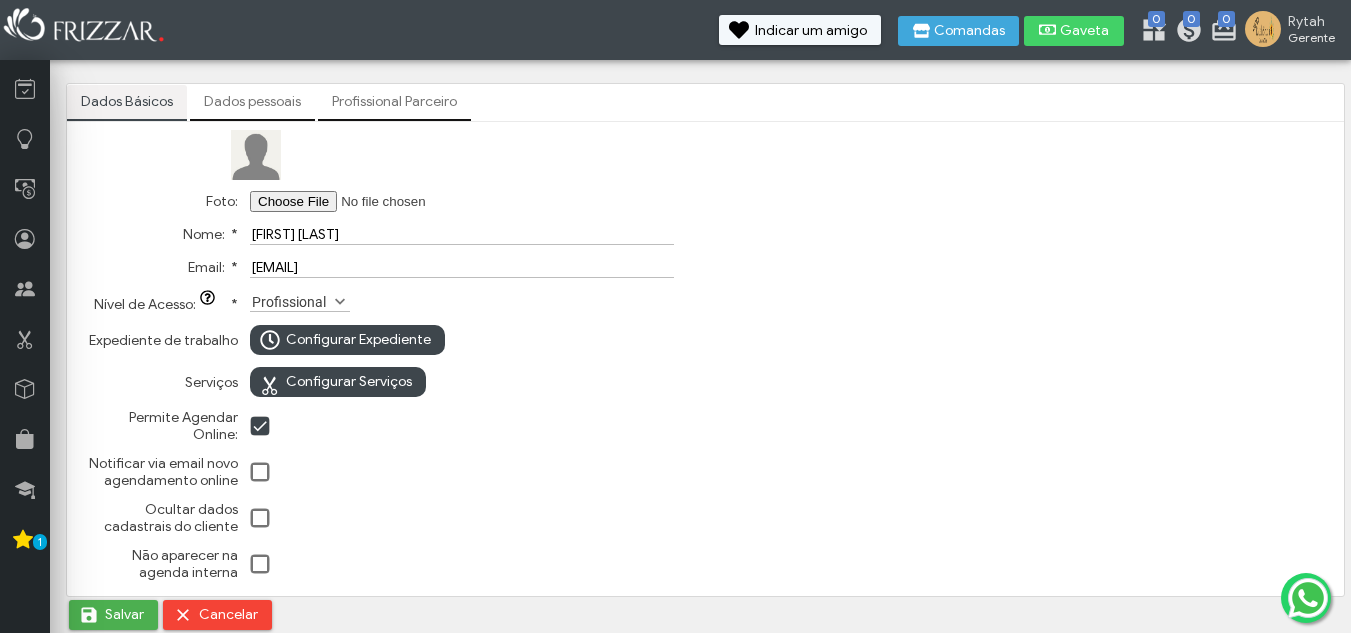 click at bounding box center (261, 473) 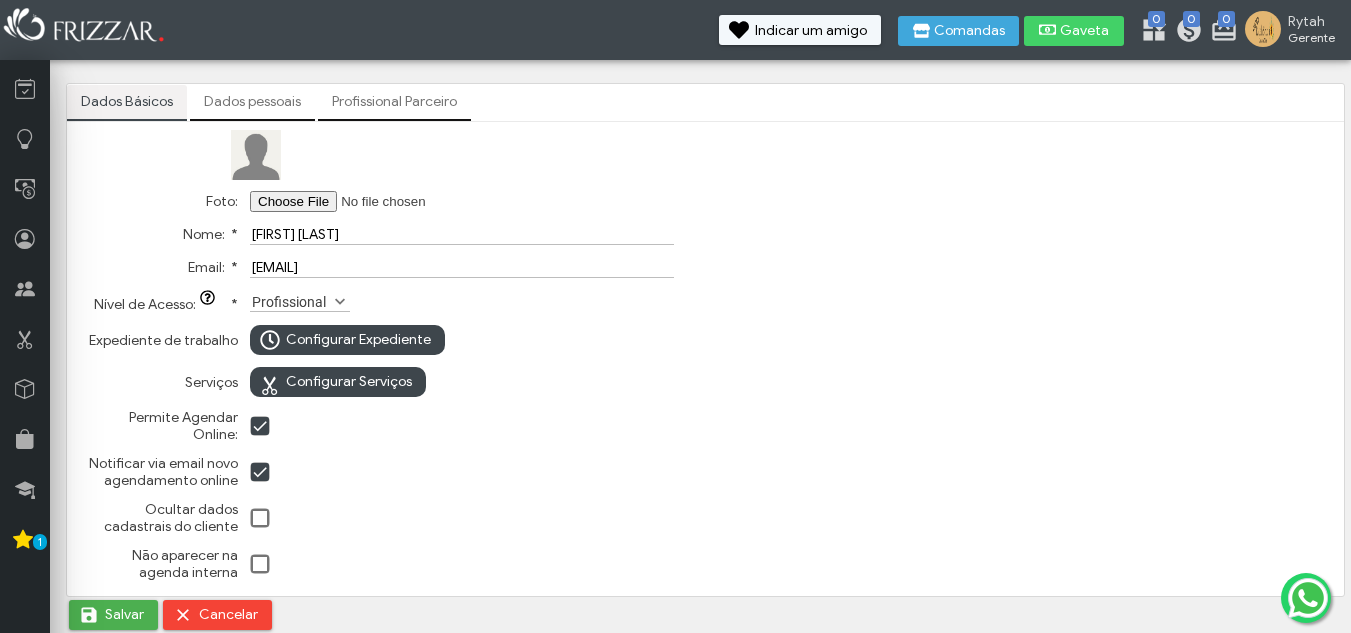 type on "C:\fakepath\file.enc" 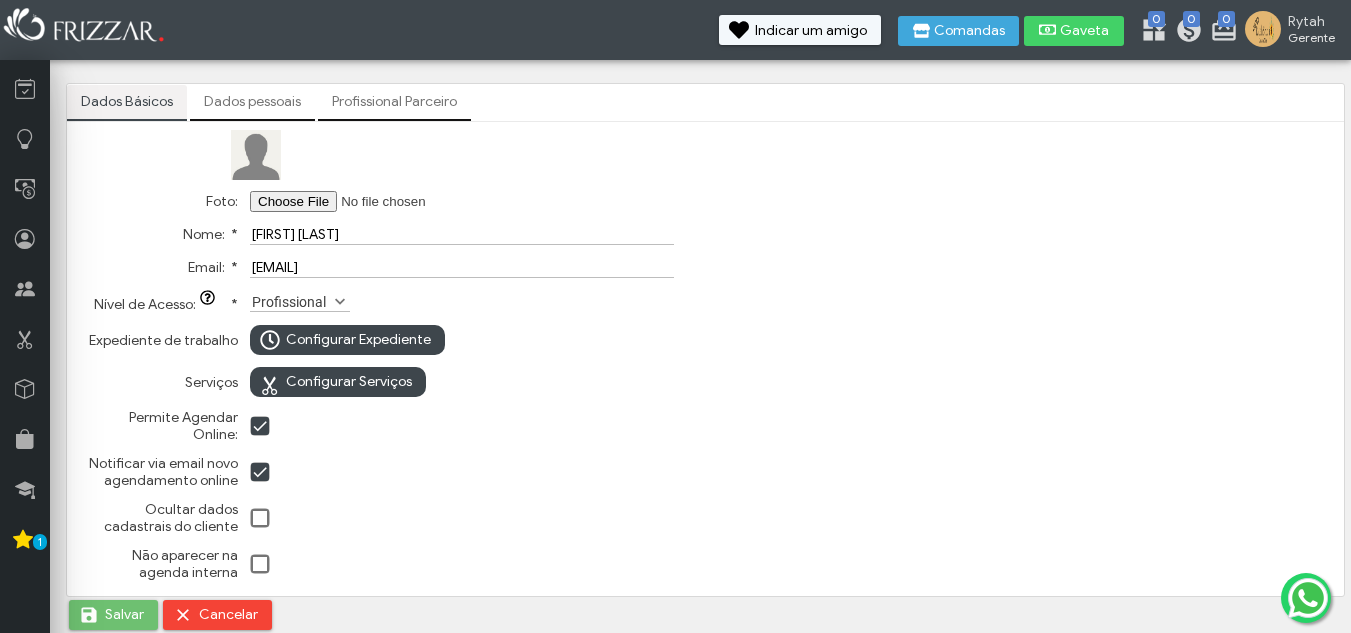 click at bounding box center [89, 615] 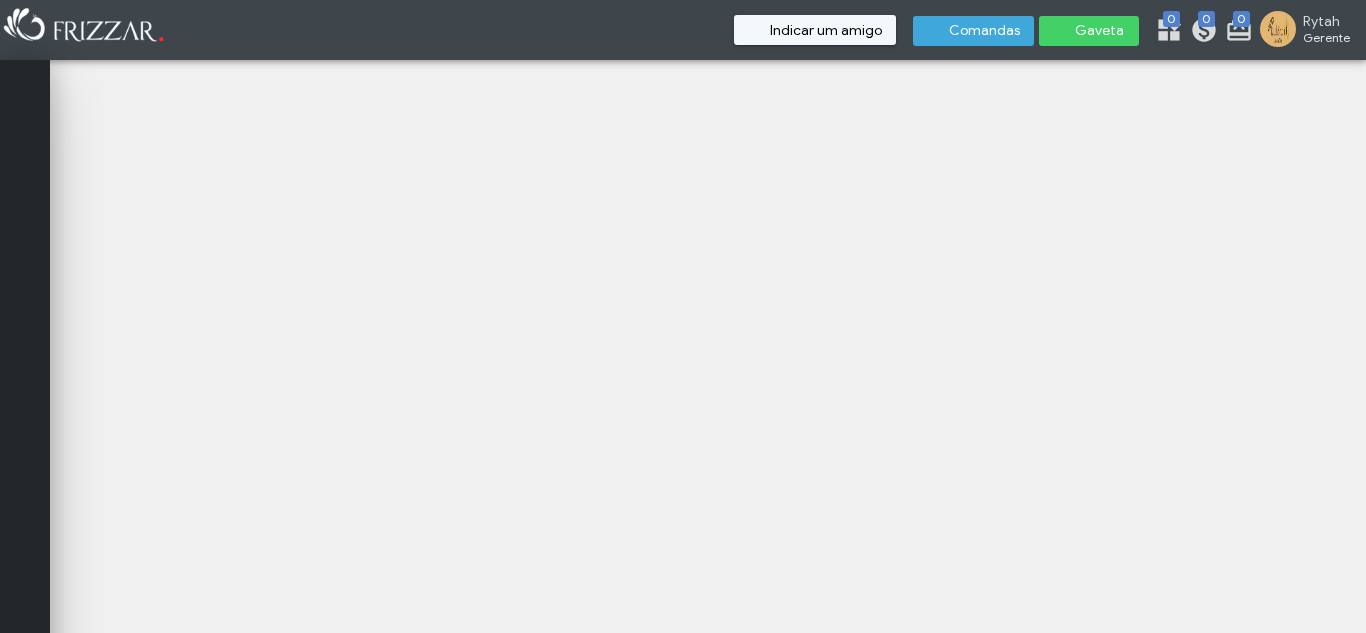 scroll, scrollTop: 0, scrollLeft: 0, axis: both 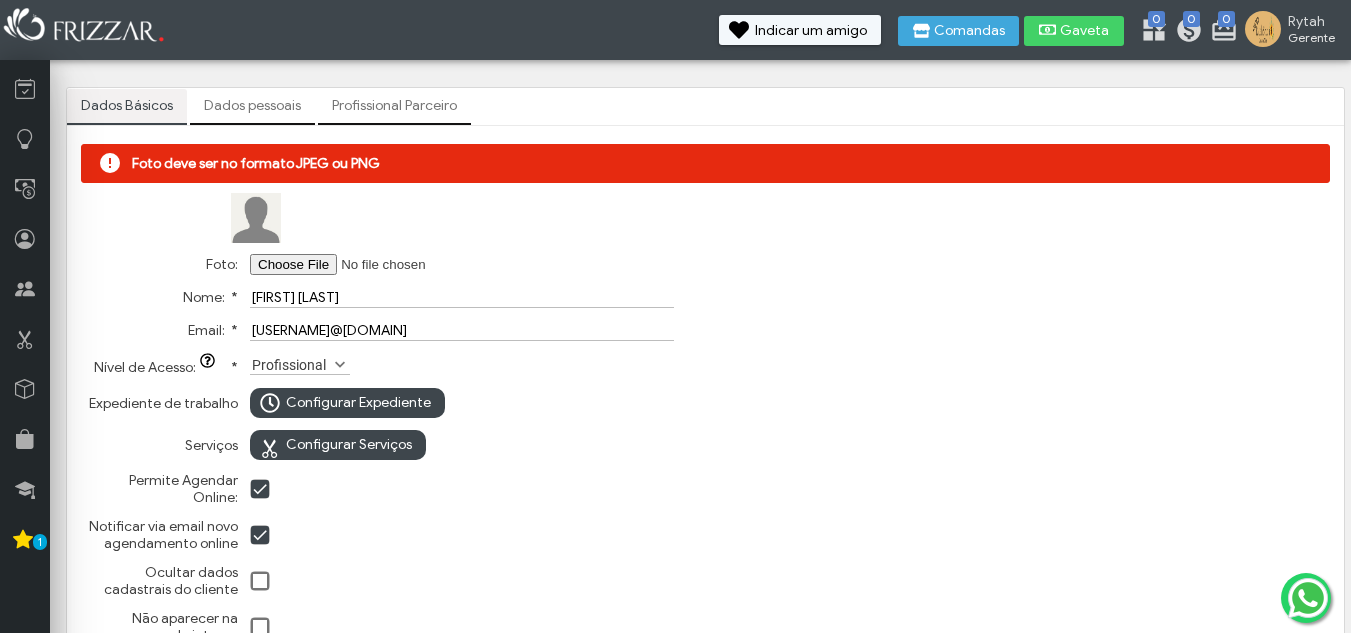 click on "Foto:" at bounding box center (376, 264) 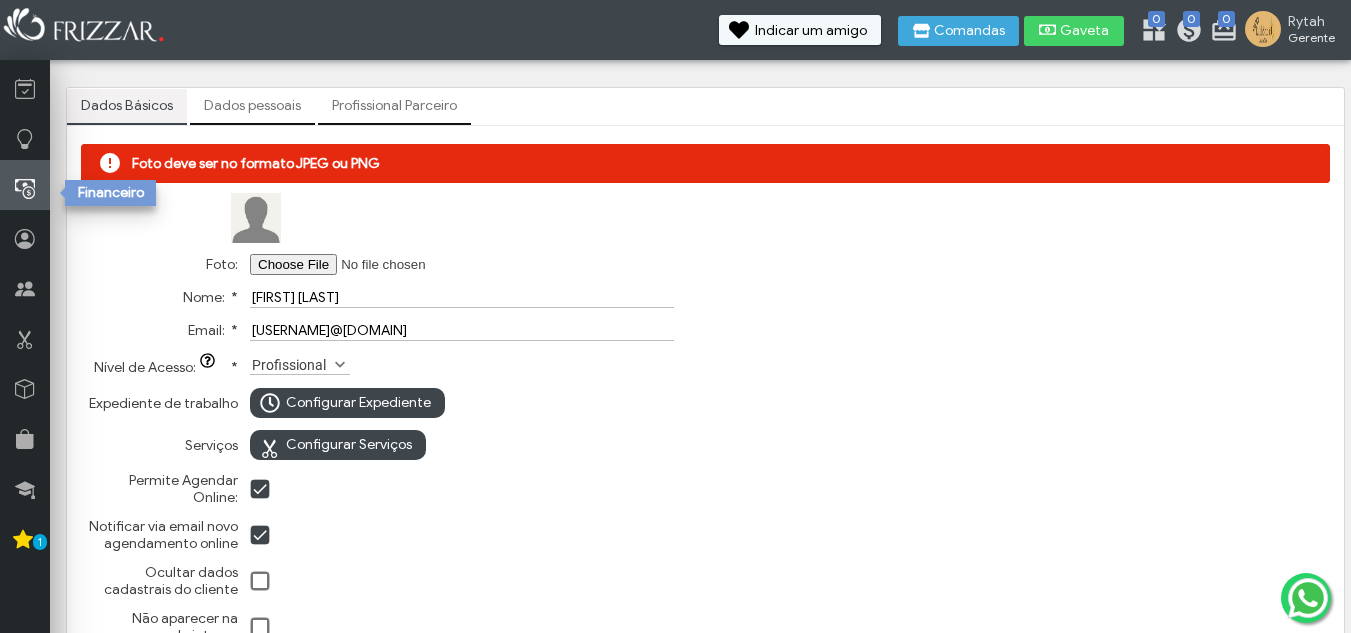 click at bounding box center [25, 189] 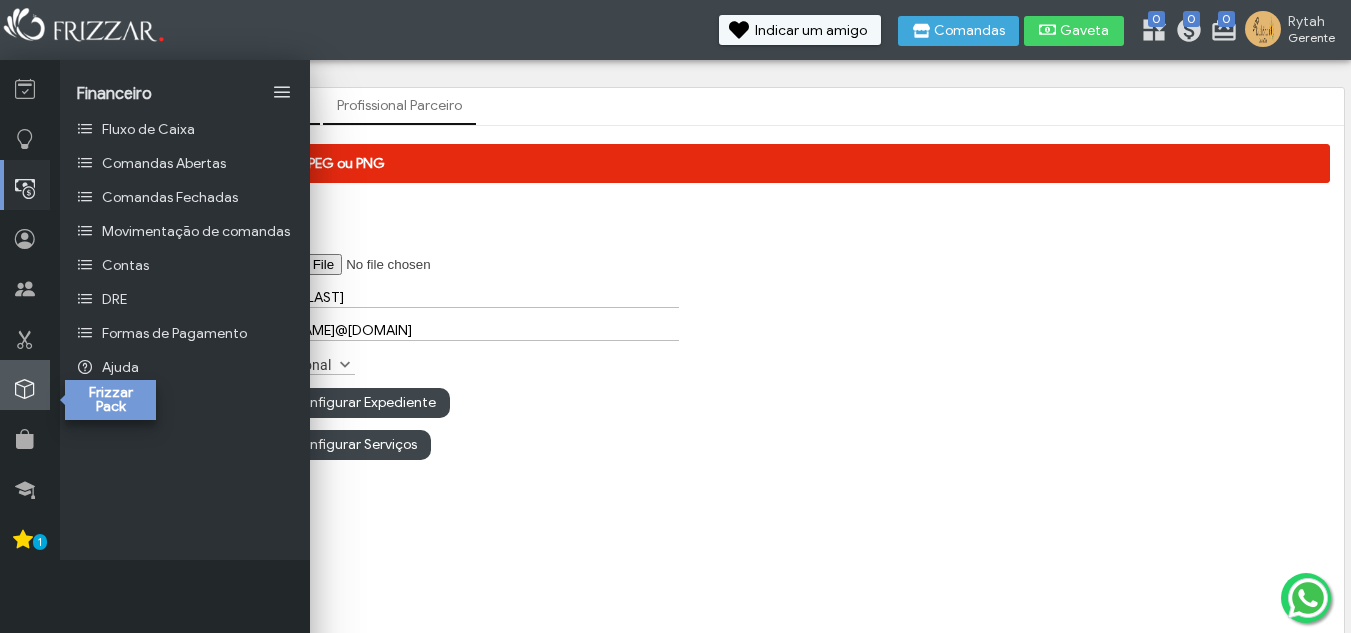 click at bounding box center [25, 389] 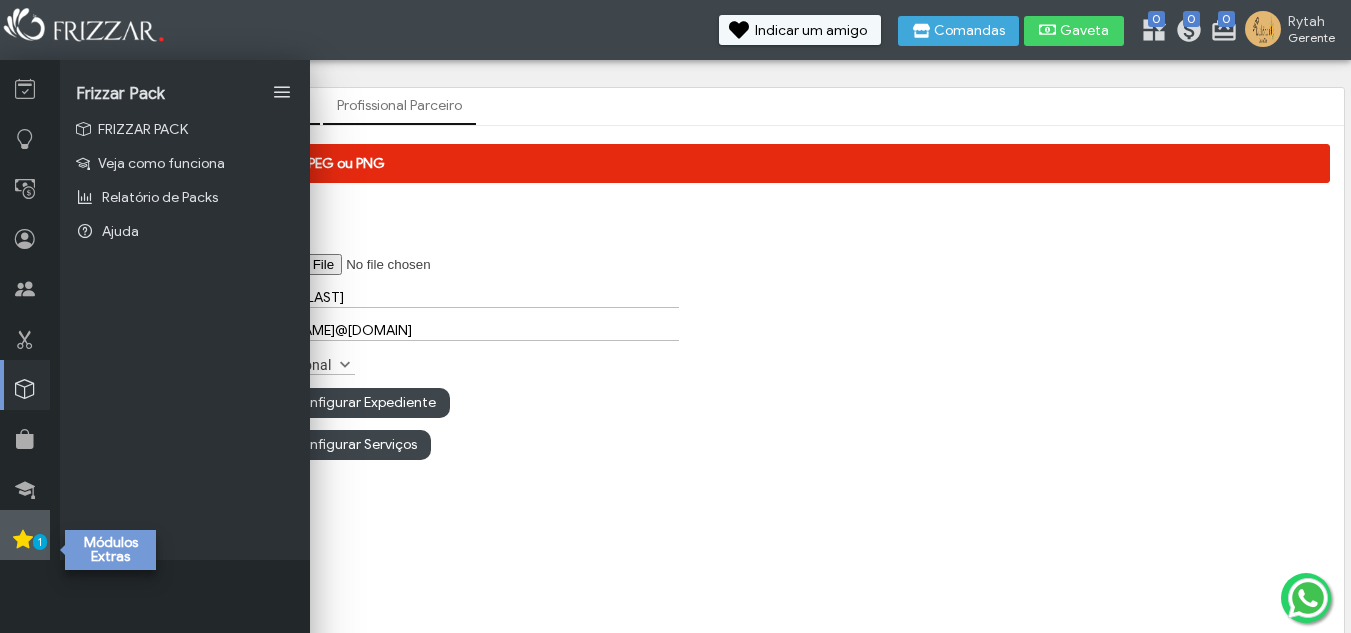 click on "1" at bounding box center (25, 535) 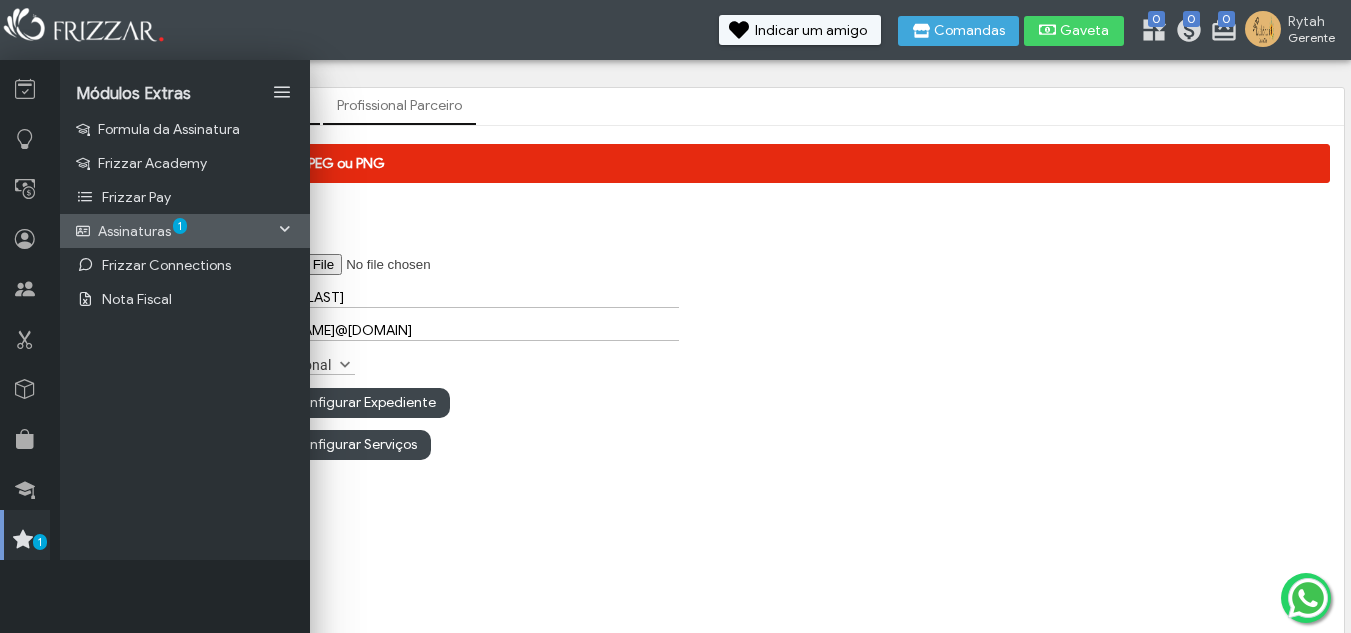 click on "Assinaturas 1" at bounding box center [185, 231] 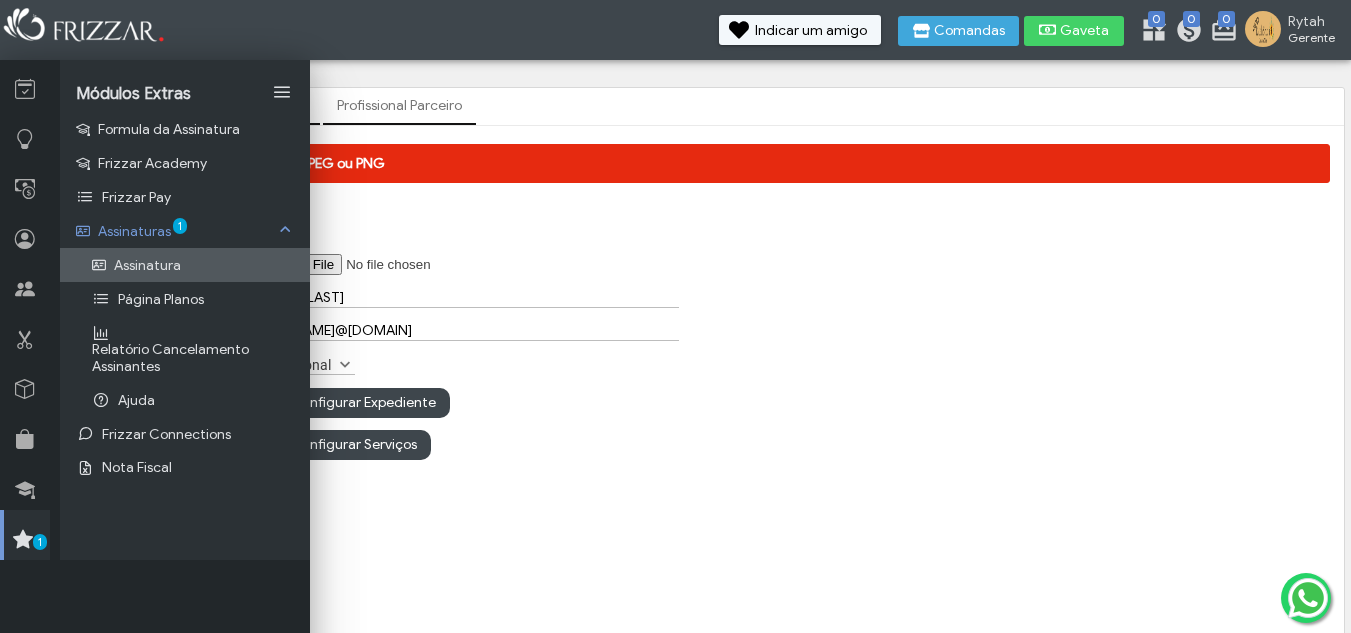 click on "Assinatura" at bounding box center (185, 265) 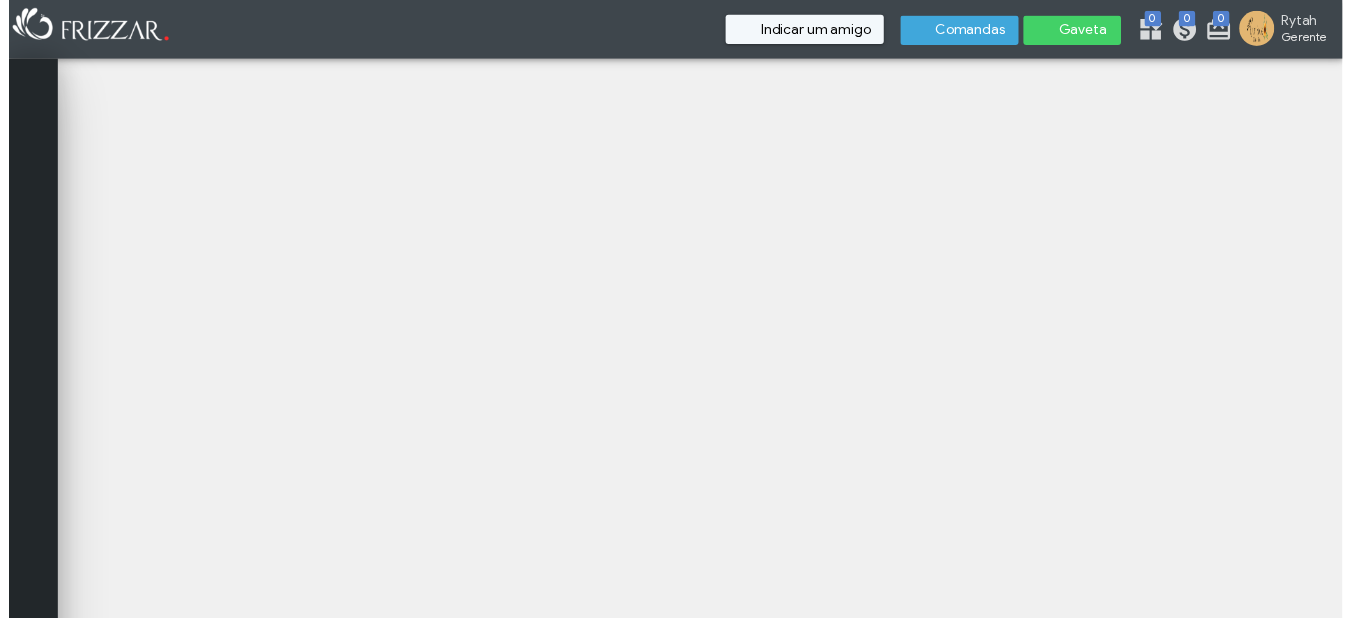 scroll, scrollTop: 0, scrollLeft: 0, axis: both 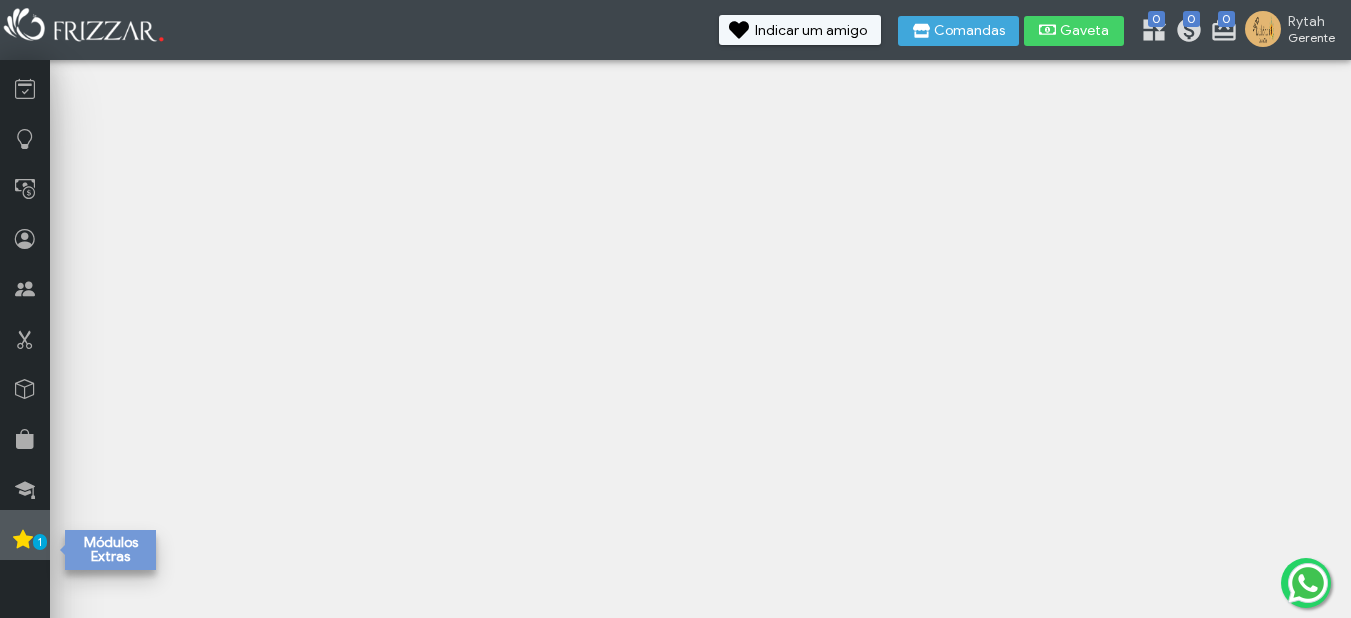 click on "1" at bounding box center (25, 535) 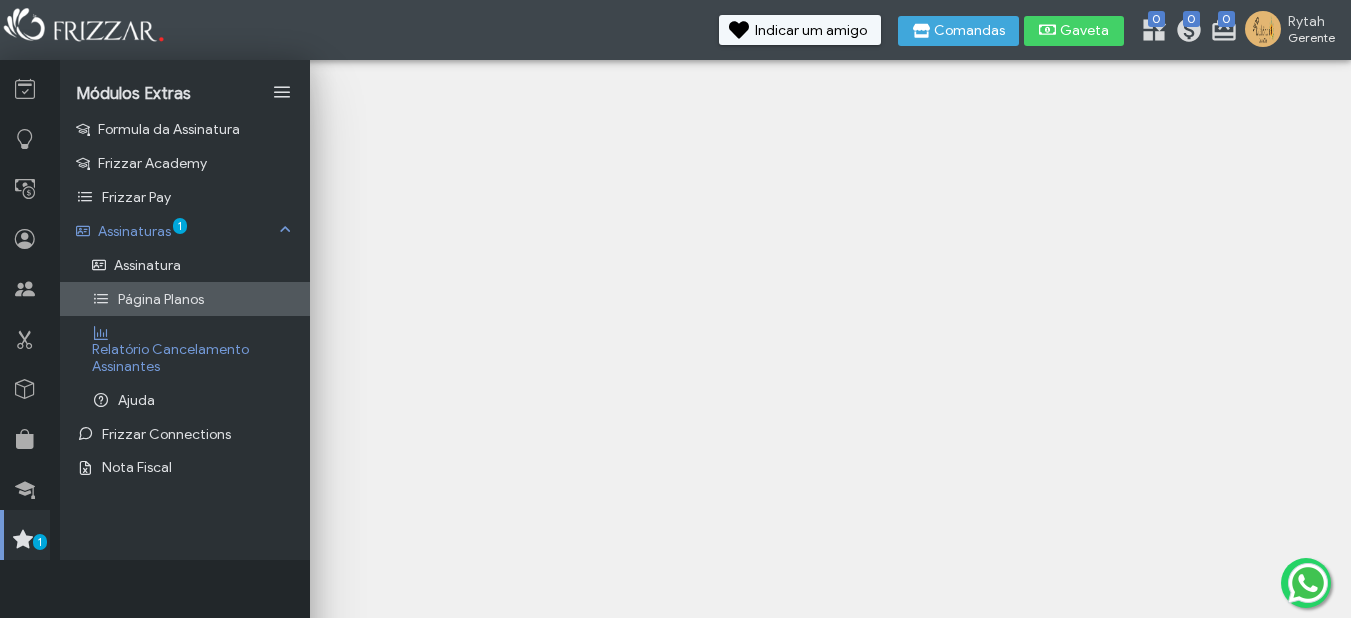 click on "Página Planos" at bounding box center (161, 299) 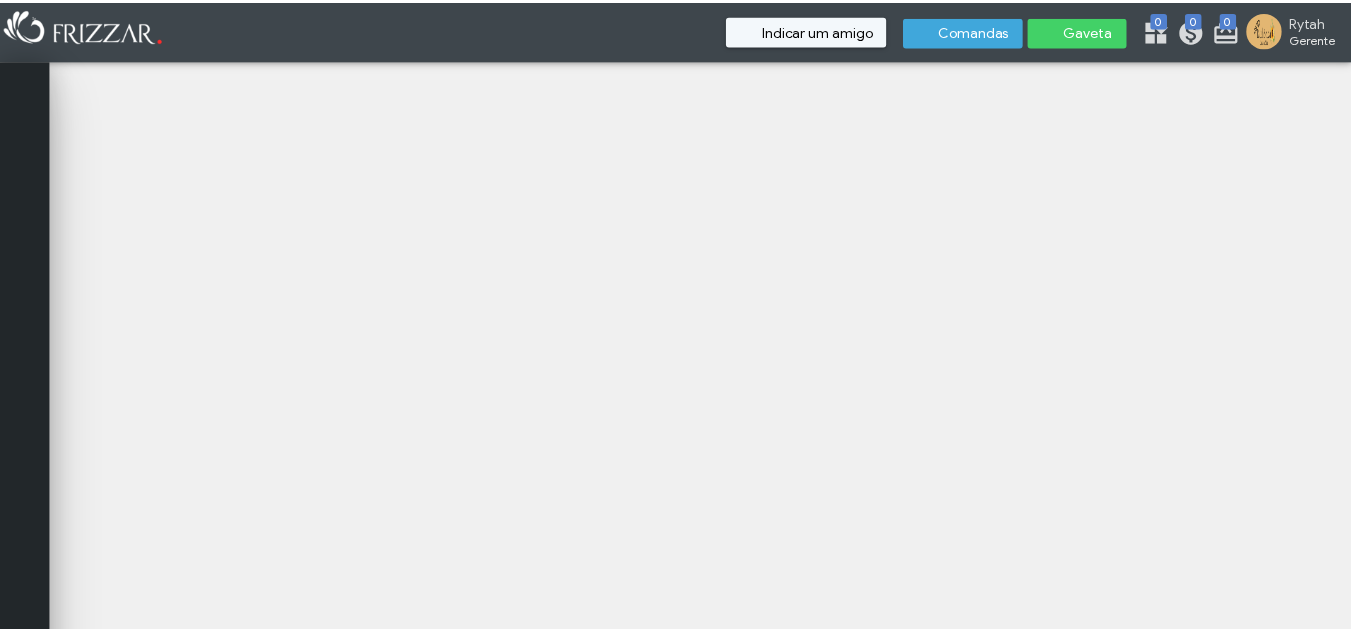 scroll, scrollTop: 0, scrollLeft: 0, axis: both 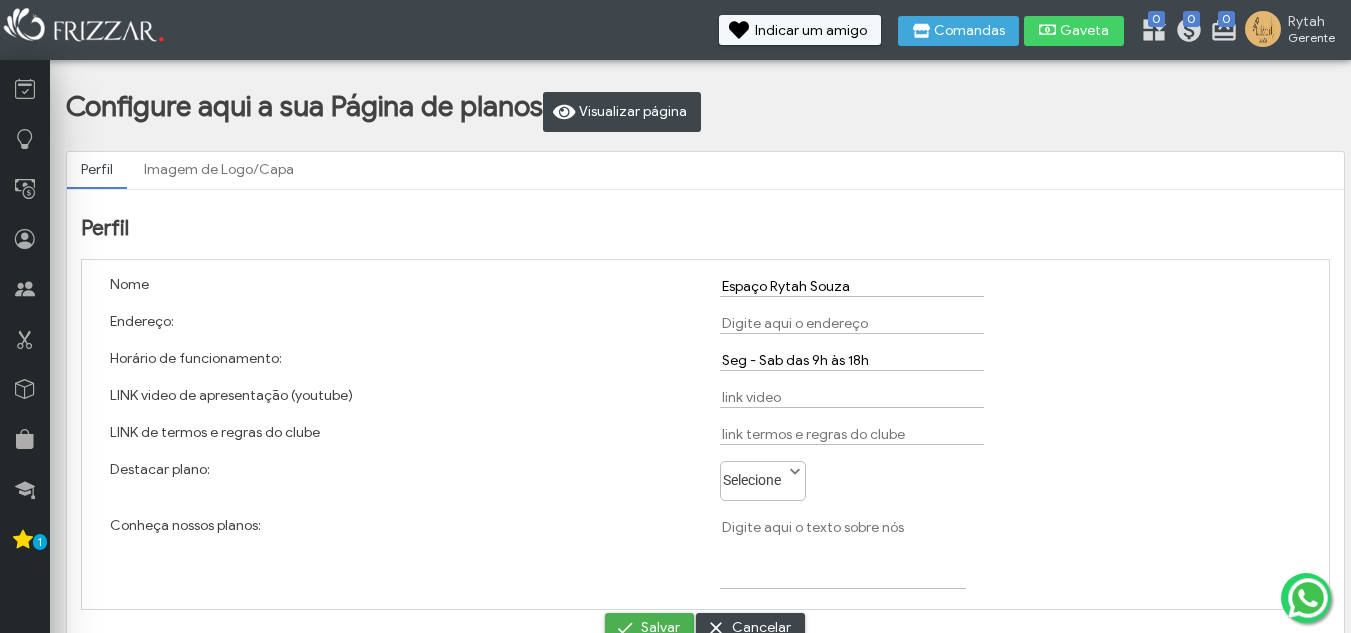 click on "Selecione" at bounding box center (754, 475) 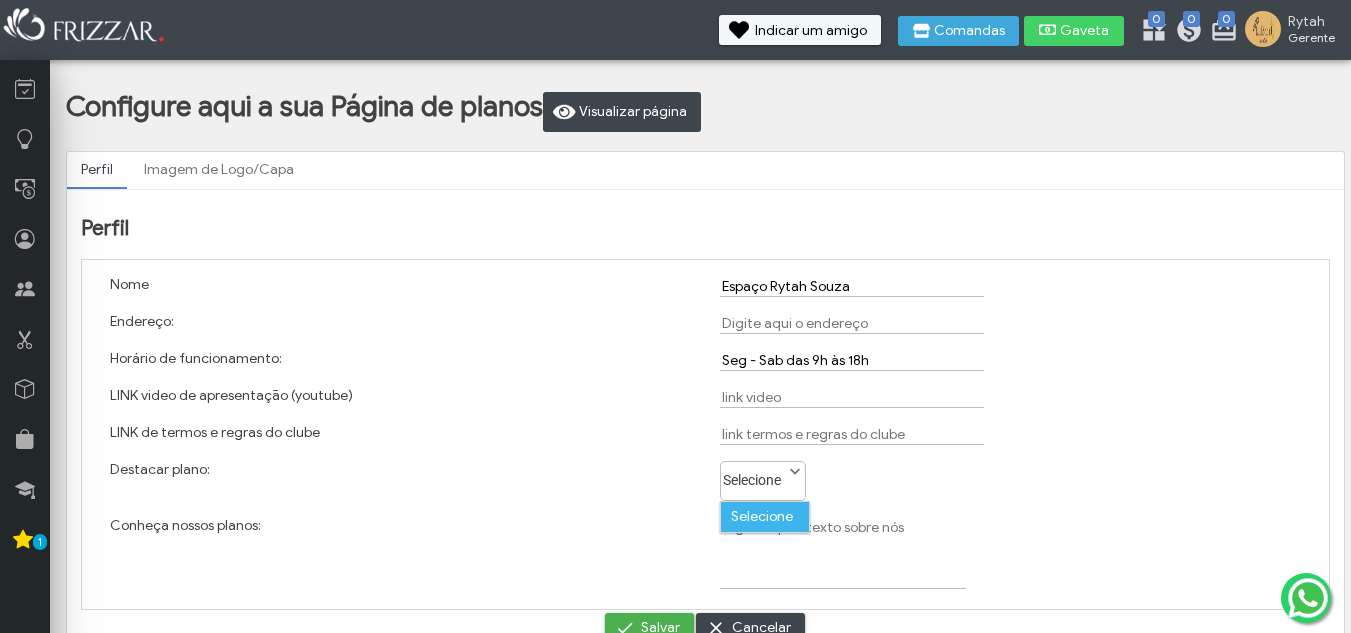 click on "Selecione" at bounding box center (754, 475) 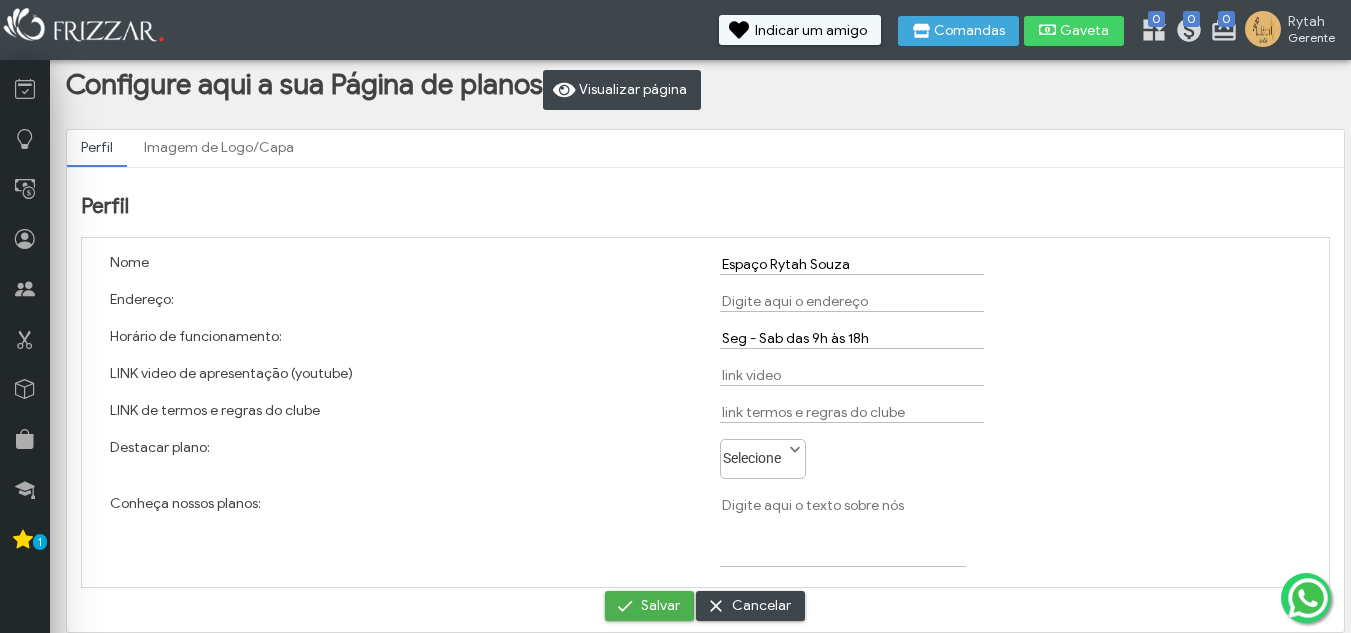 scroll, scrollTop: 0, scrollLeft: 0, axis: both 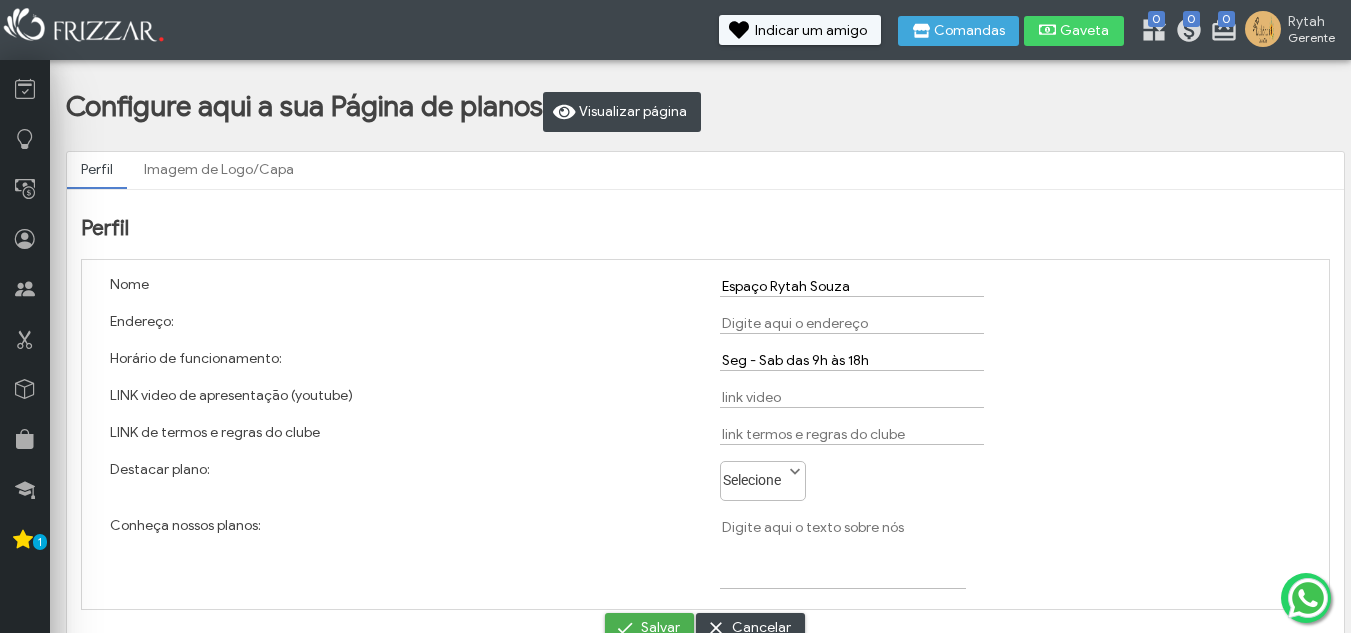 click at bounding box center (85, 27) 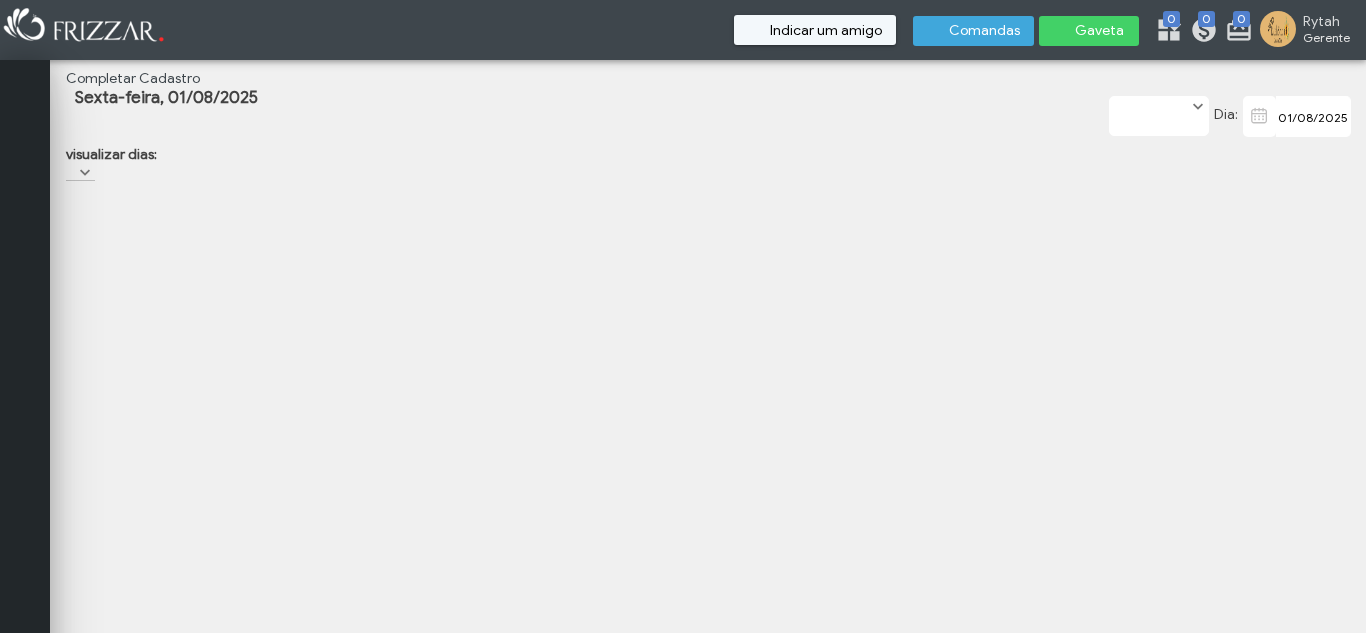 scroll, scrollTop: 0, scrollLeft: 0, axis: both 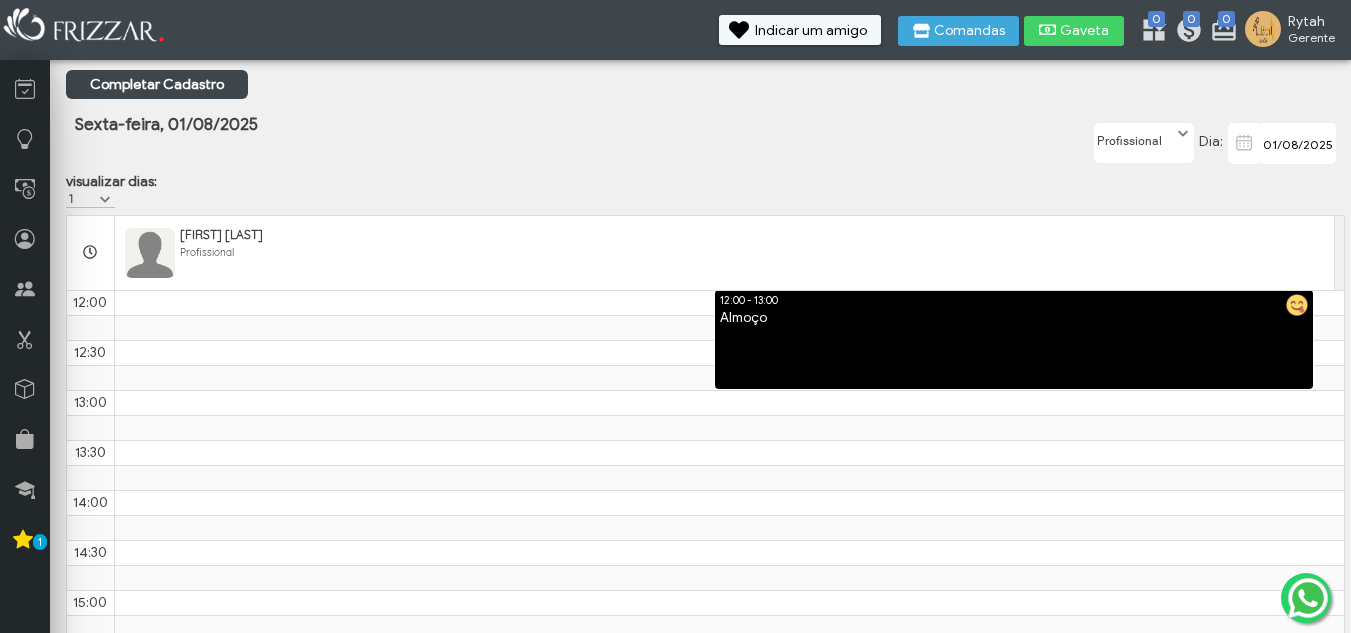 click at bounding box center [1263, 29] 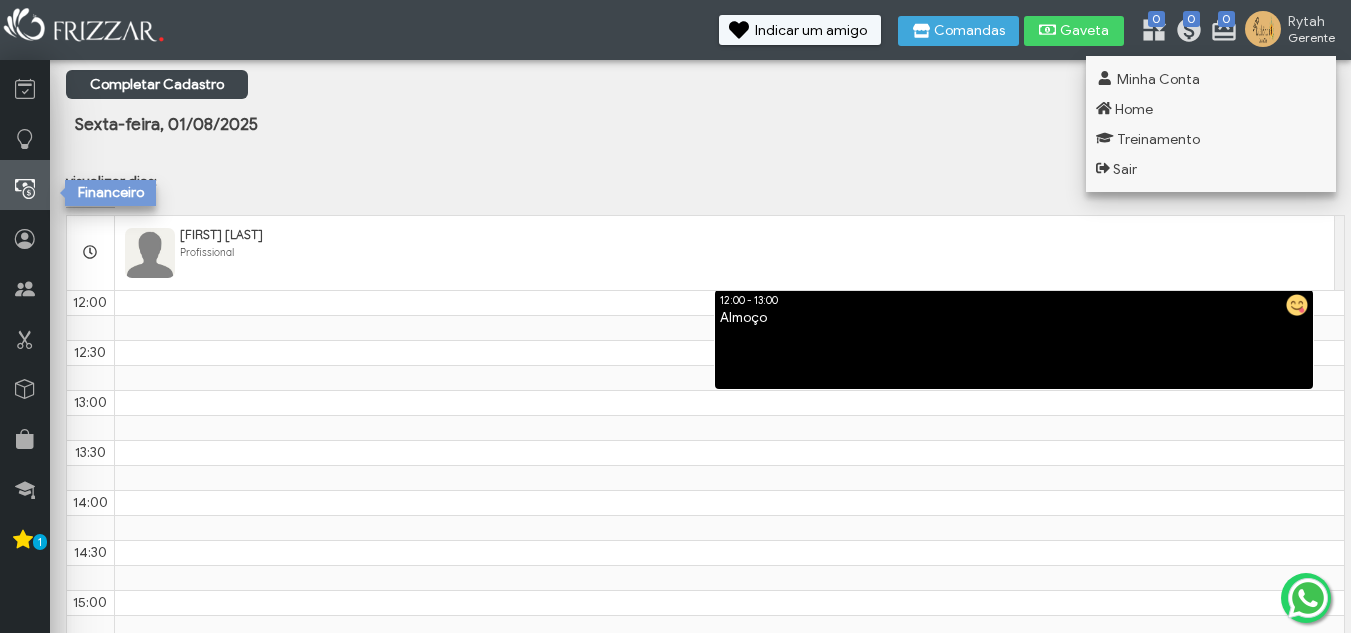 click at bounding box center (25, 189) 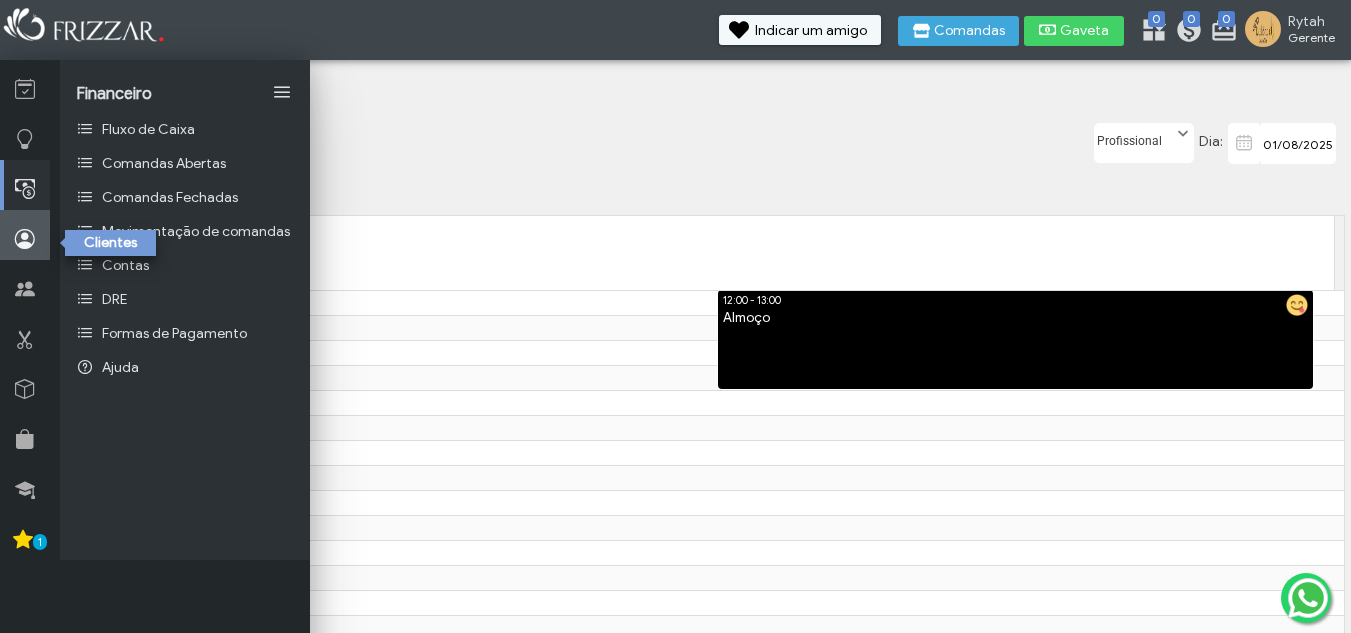 click at bounding box center (25, 239) 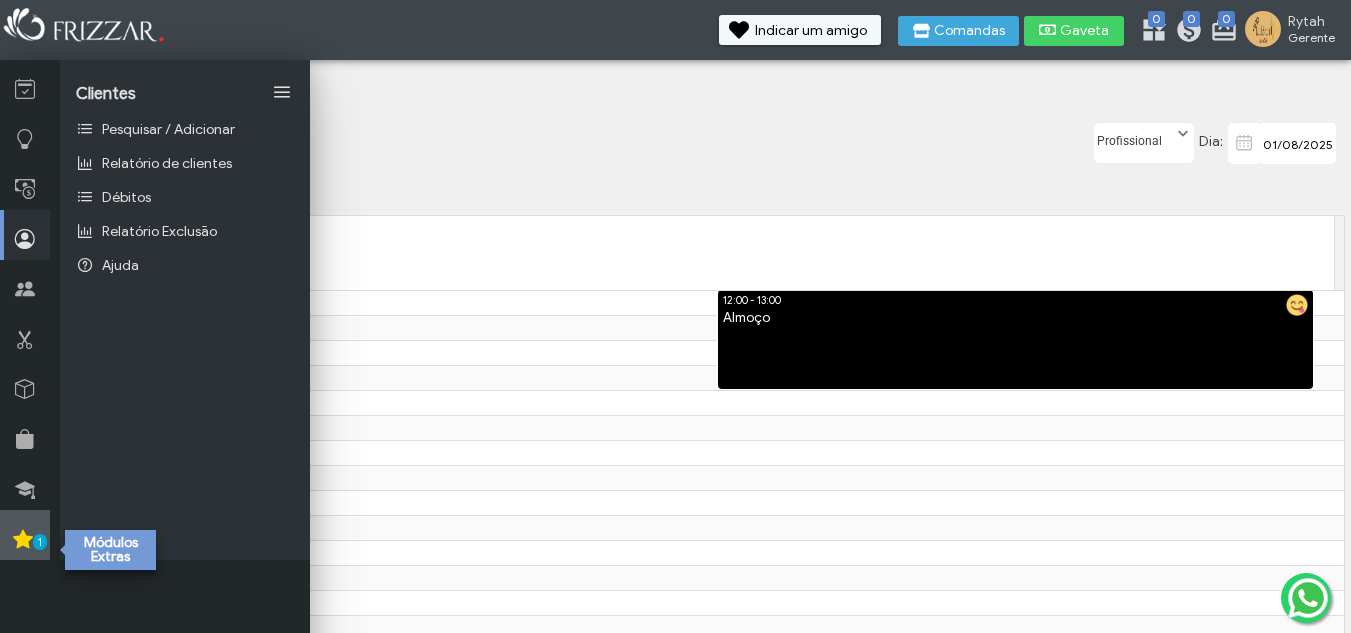 click on "1" at bounding box center [25, 535] 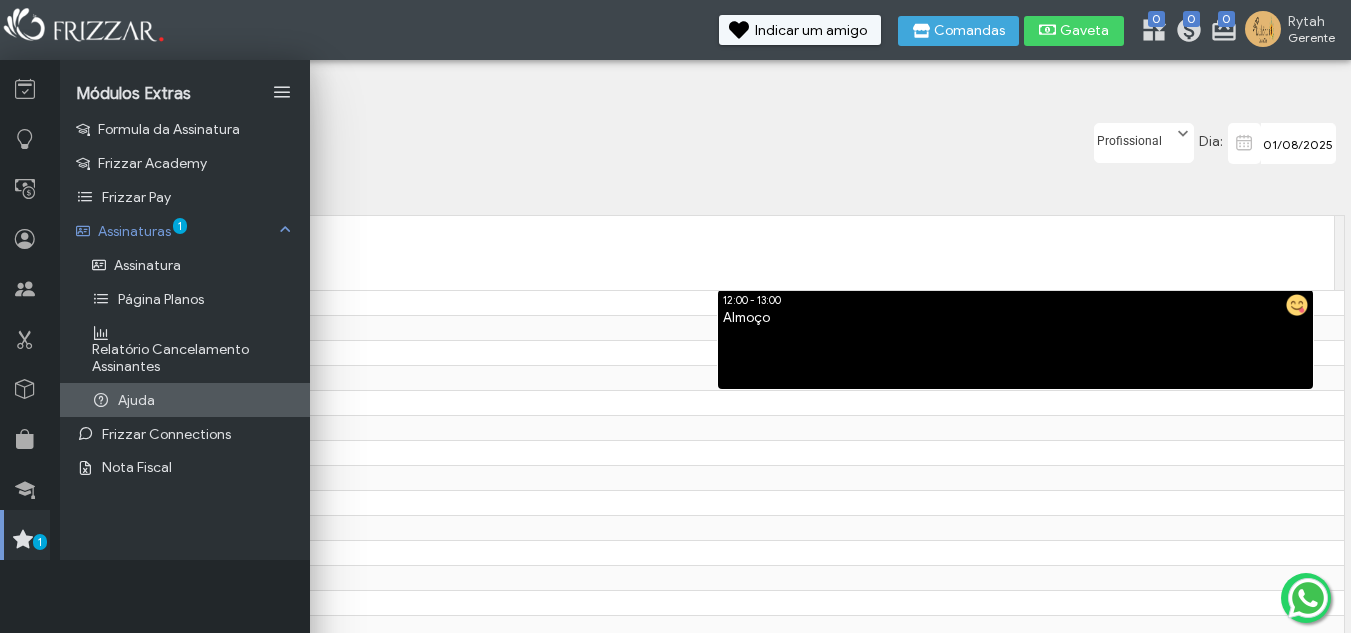 click on "Ajuda" at bounding box center [136, 400] 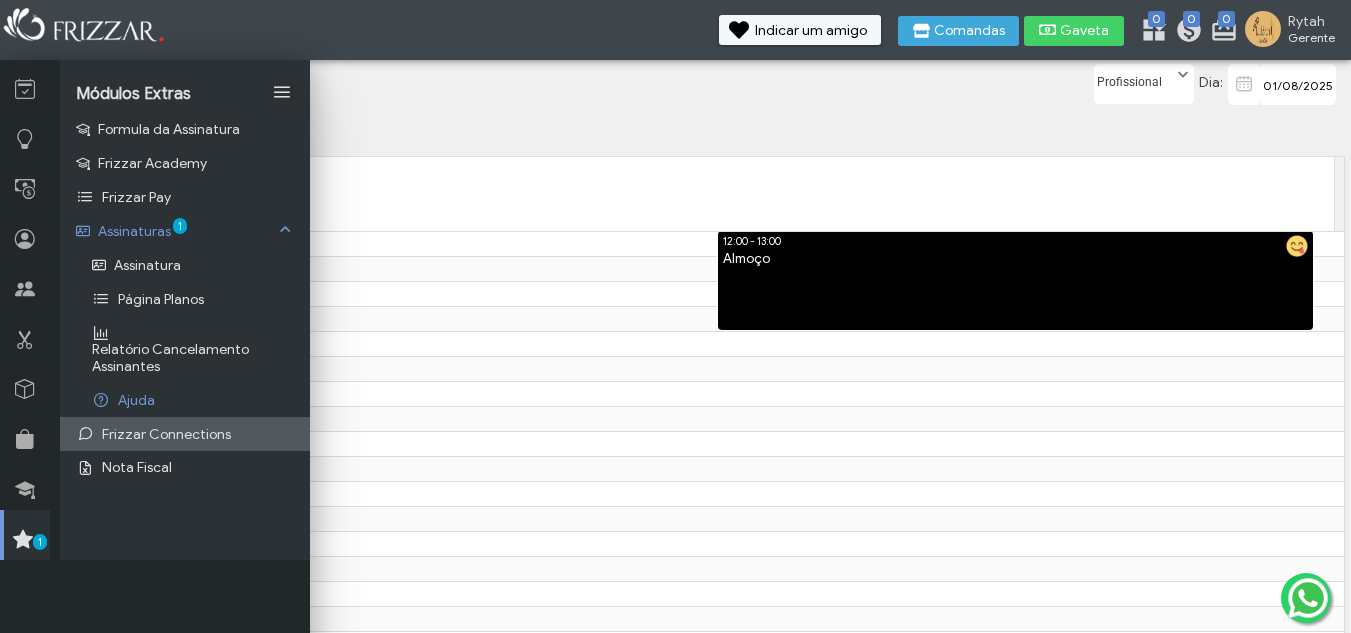 scroll, scrollTop: 89, scrollLeft: 0, axis: vertical 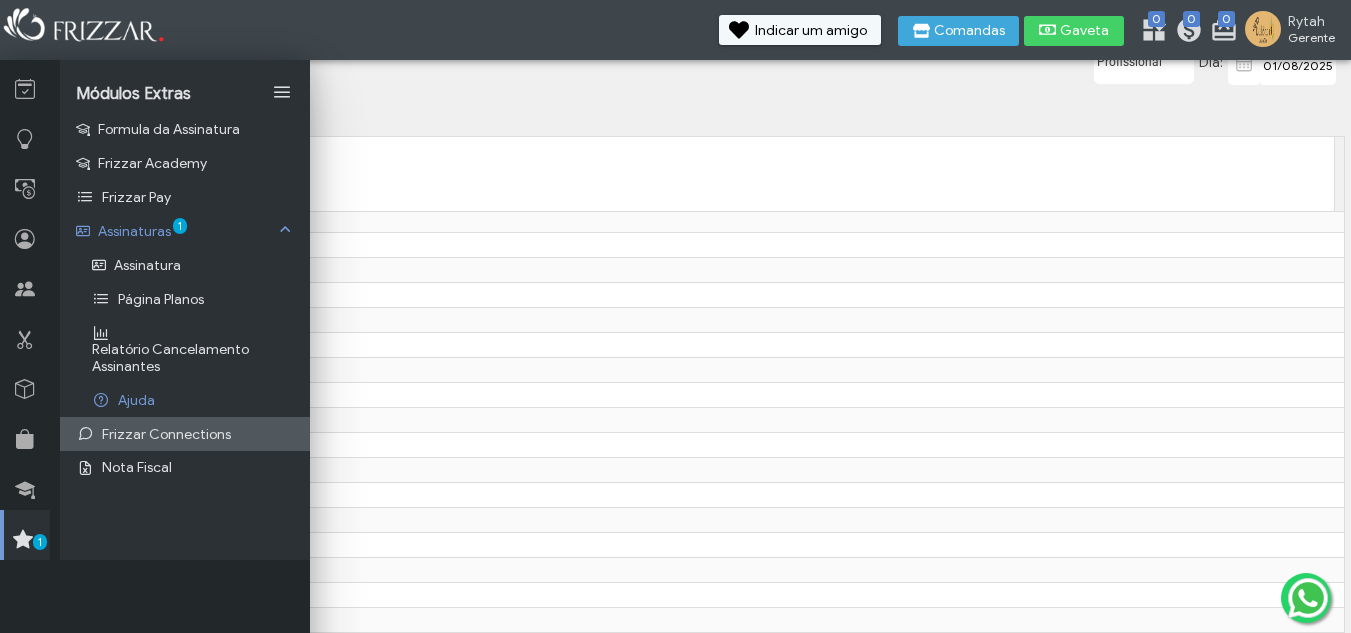 click on "Frizzar Connections" at bounding box center [166, 434] 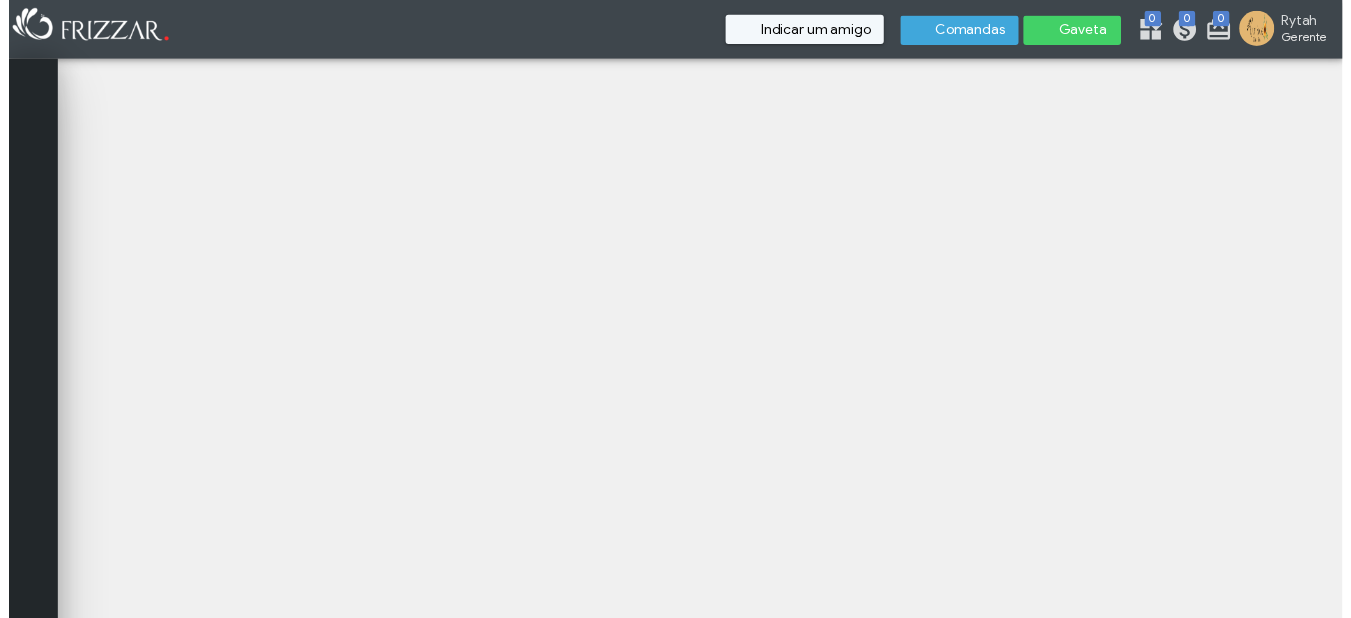 scroll, scrollTop: 0, scrollLeft: 0, axis: both 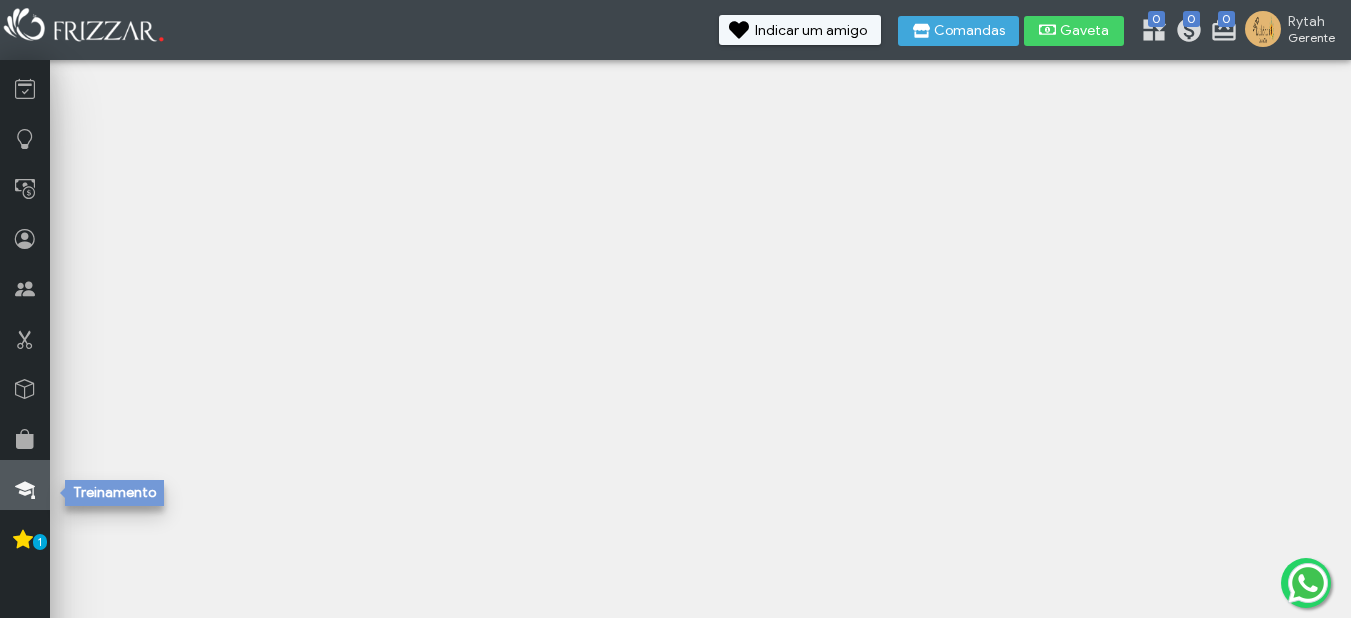 click at bounding box center (25, 485) 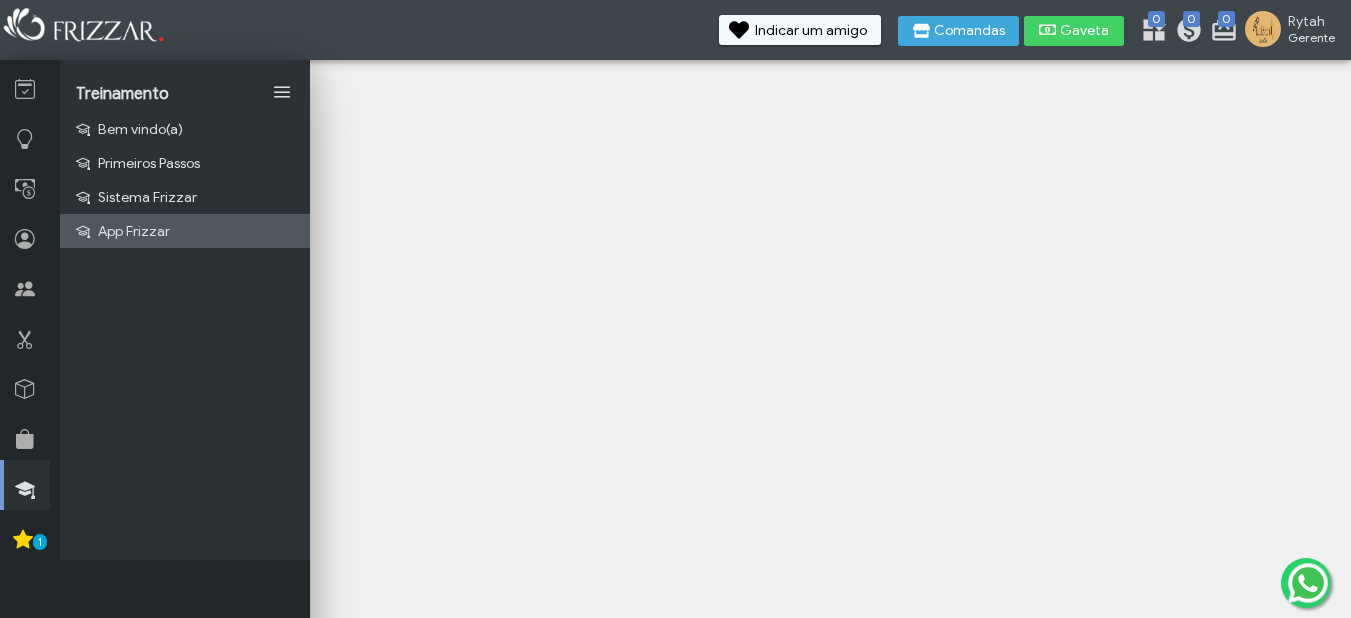 click on "App Frizzar" at bounding box center [185, 231] 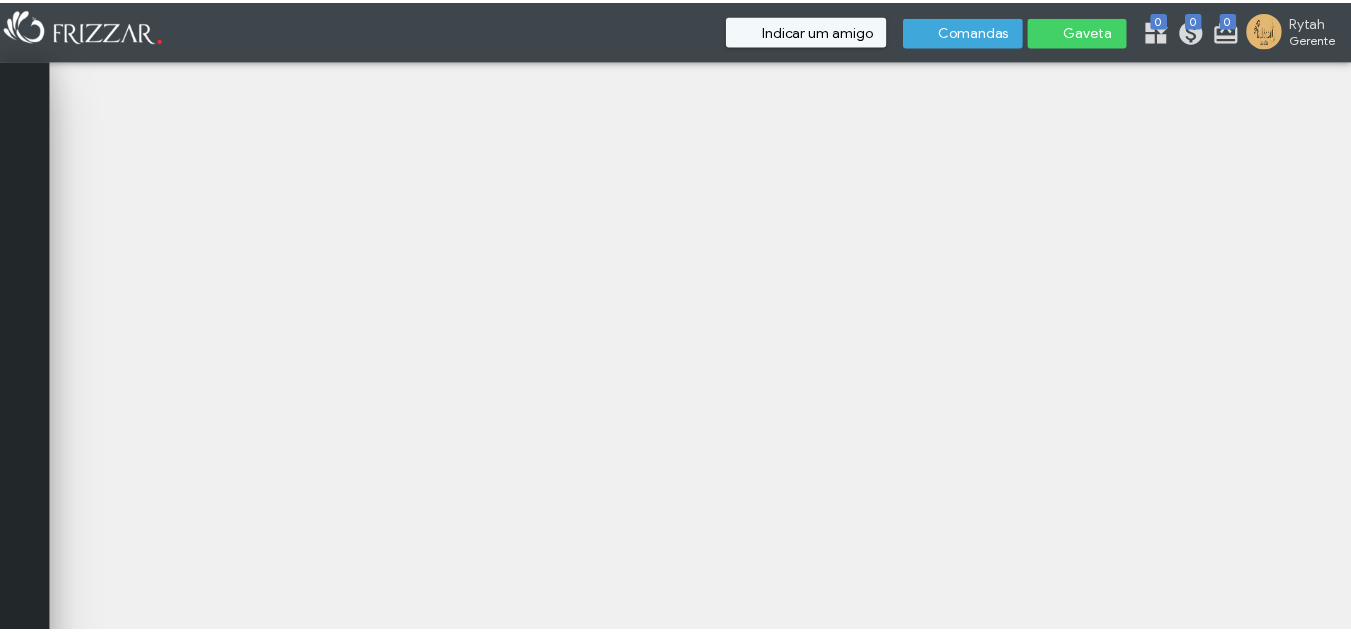 scroll, scrollTop: 0, scrollLeft: 0, axis: both 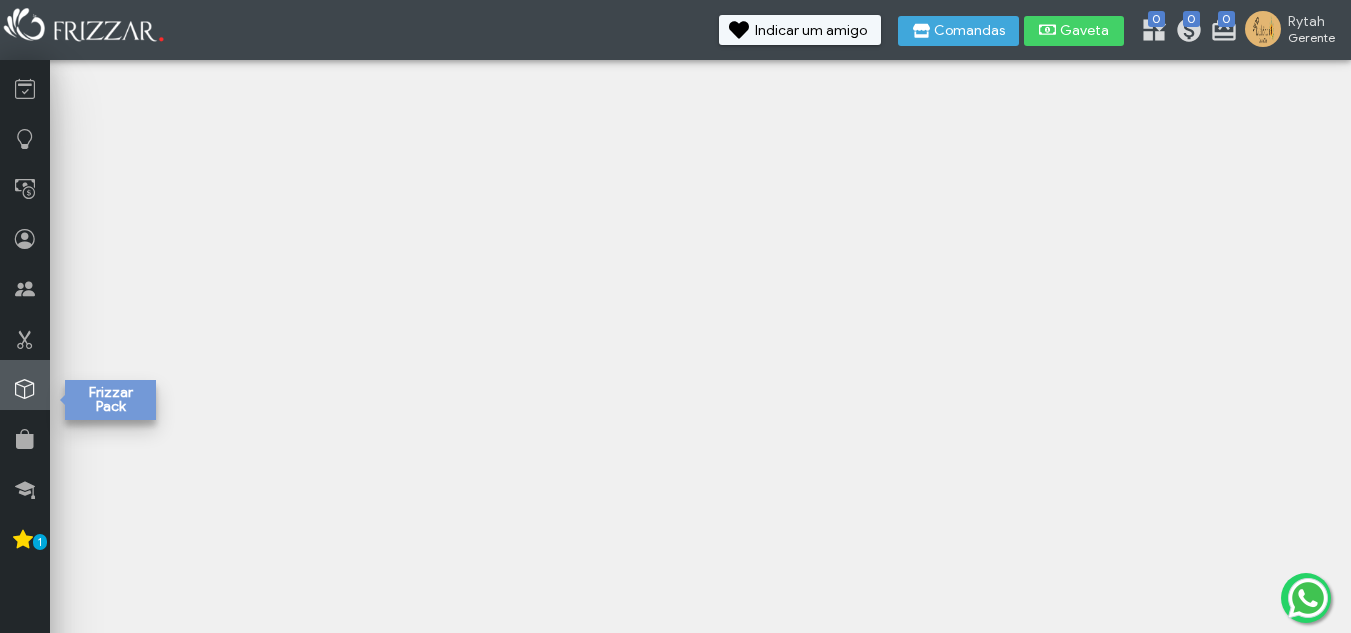 click at bounding box center (25, 389) 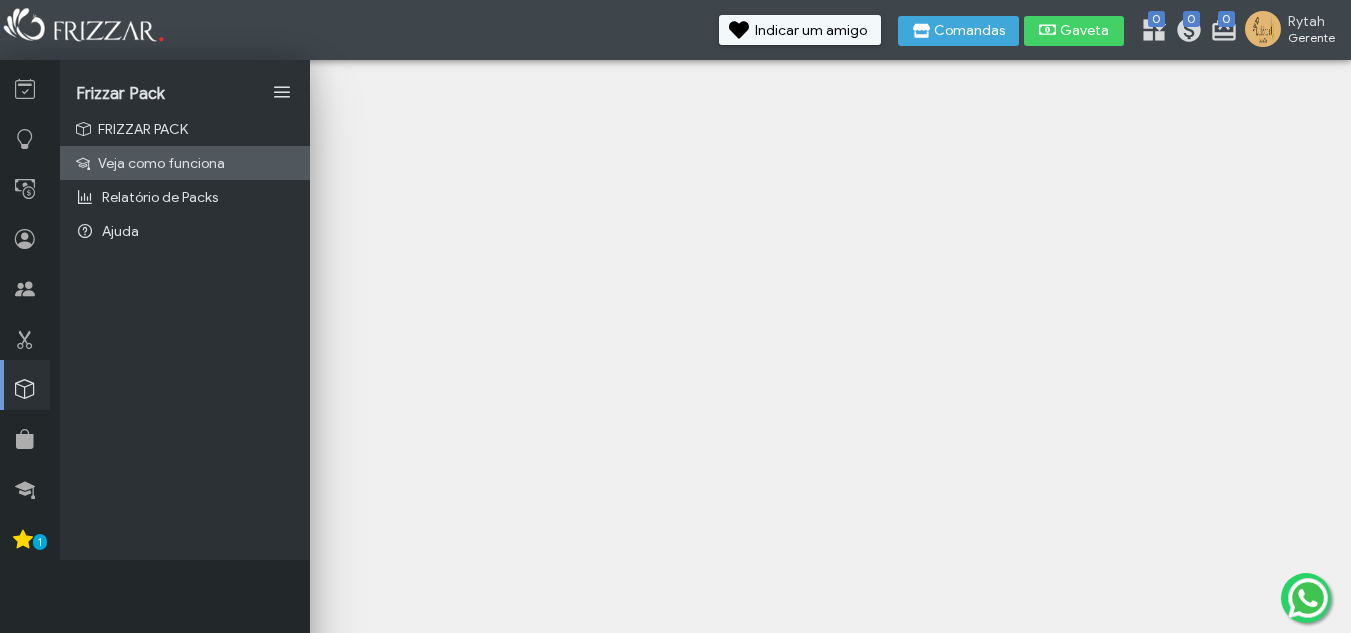 click on "Veja como funciona" at bounding box center [185, 163] 